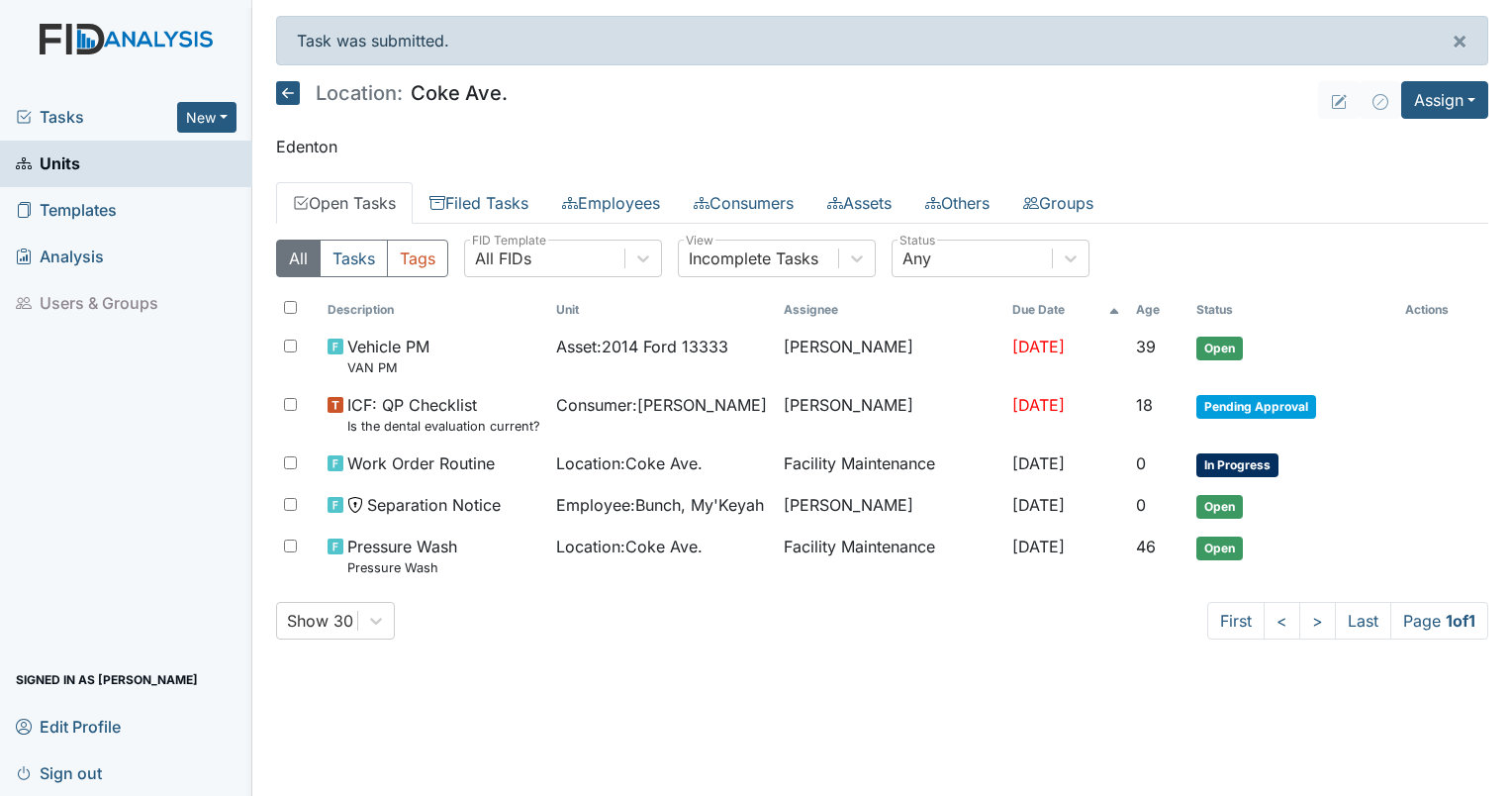 scroll, scrollTop: 0, scrollLeft: 0, axis: both 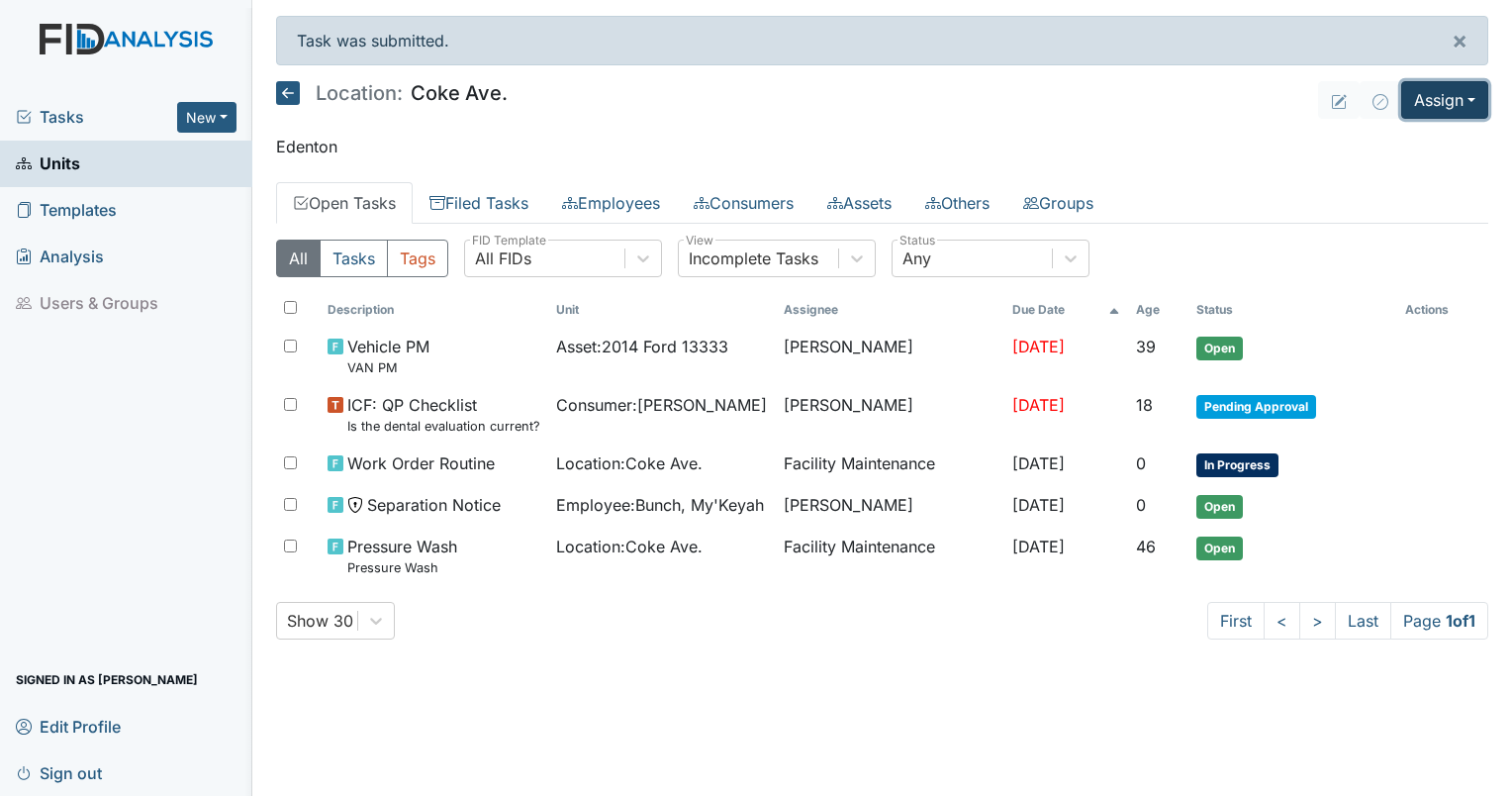 click on "Assign" at bounding box center (1445, 100) 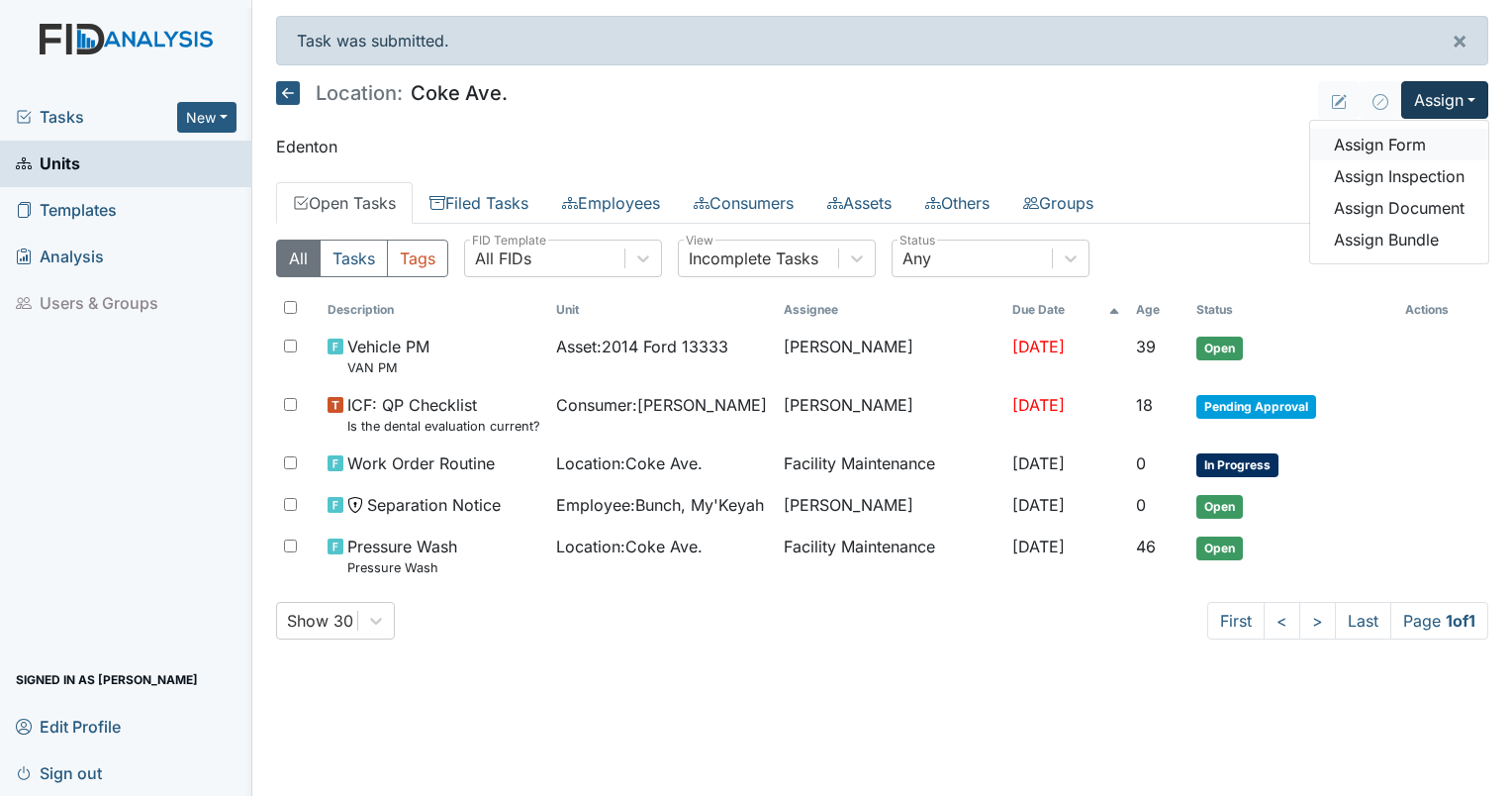 click on "Assign Form" at bounding box center (1399, 145) 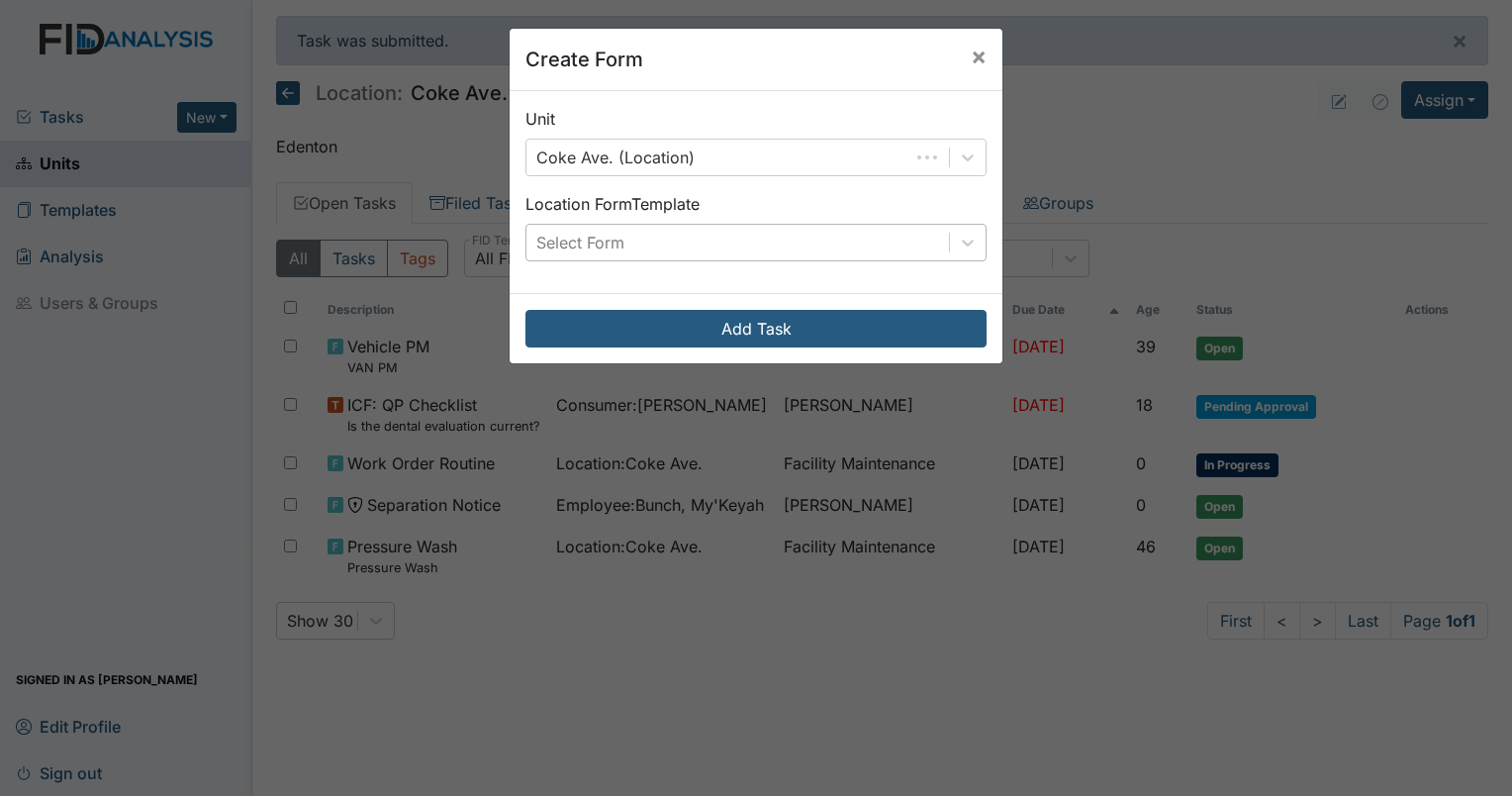 click on "Select Form" at bounding box center [737, 243] 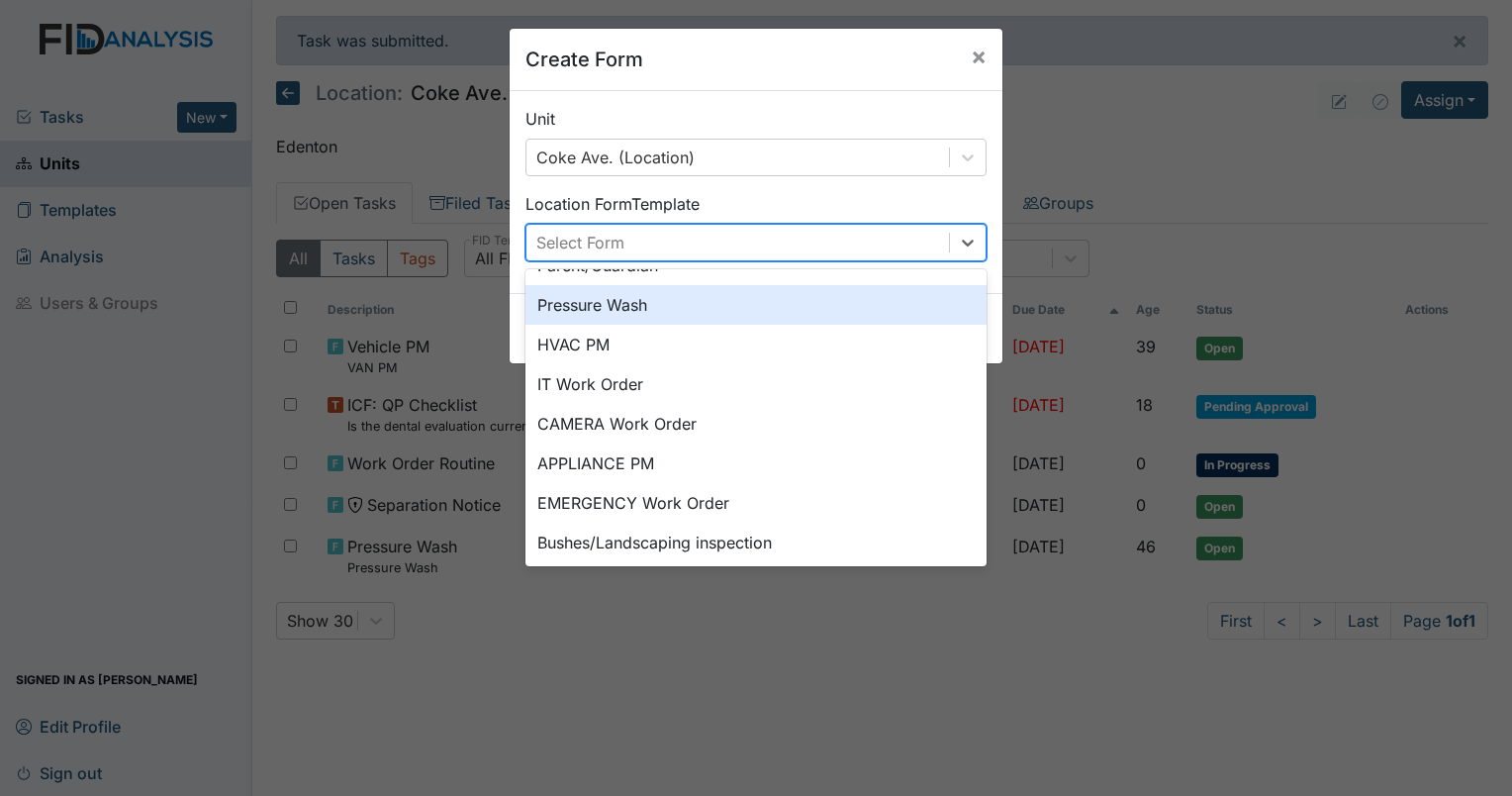 scroll, scrollTop: 206, scrollLeft: 0, axis: vertical 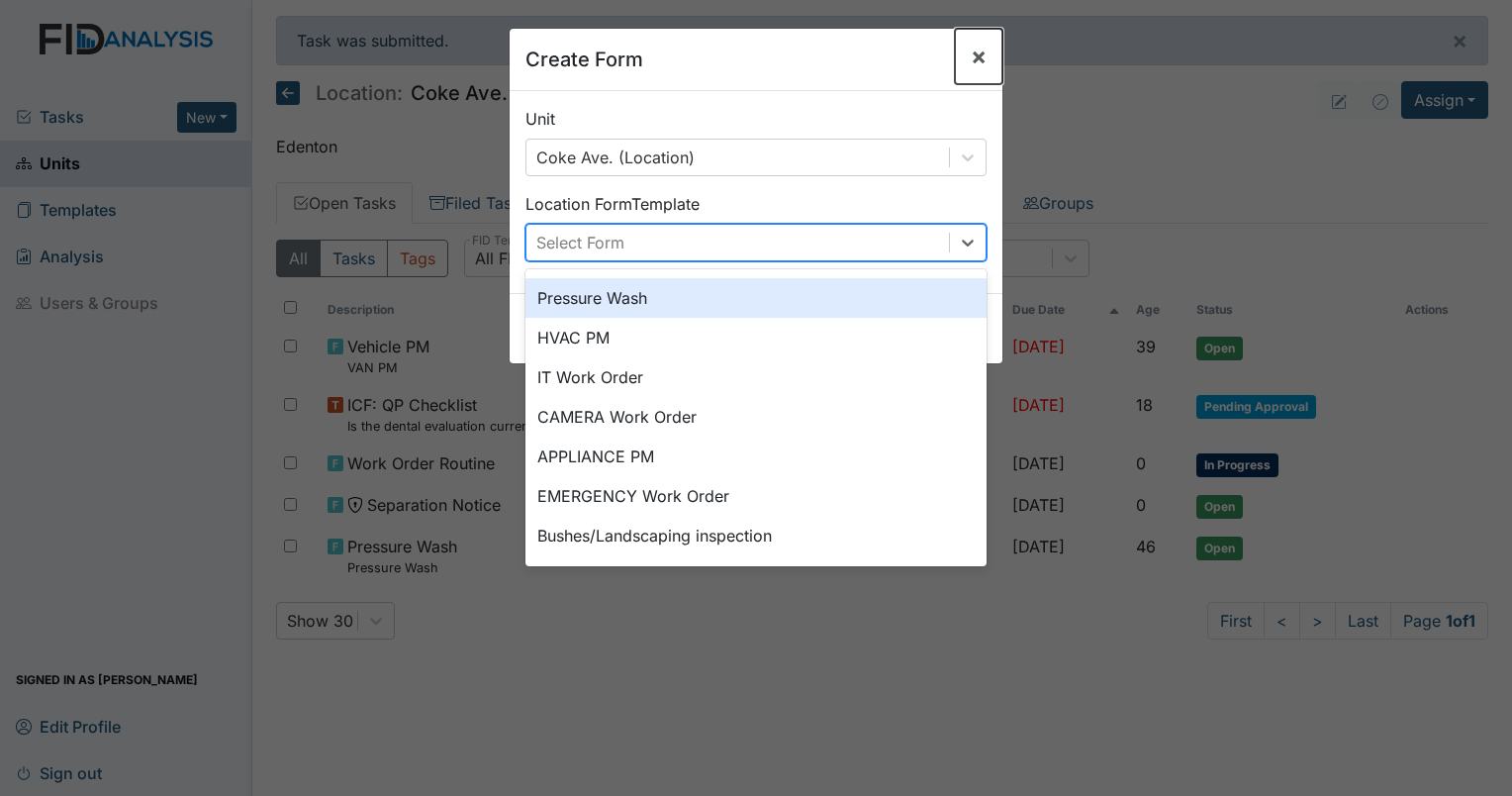 click on "×" at bounding box center (979, 55) 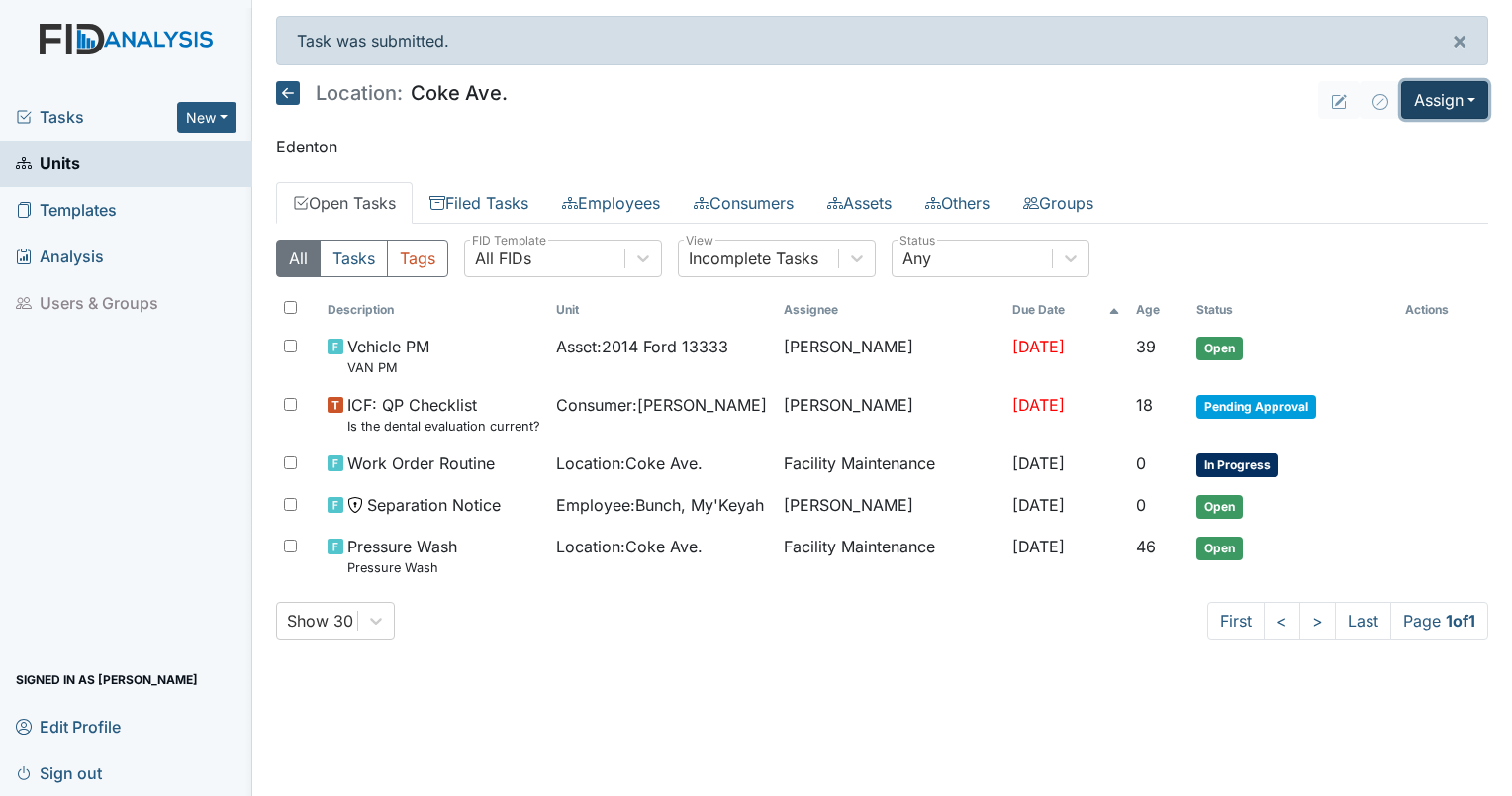 click on "Assign" at bounding box center [1445, 100] 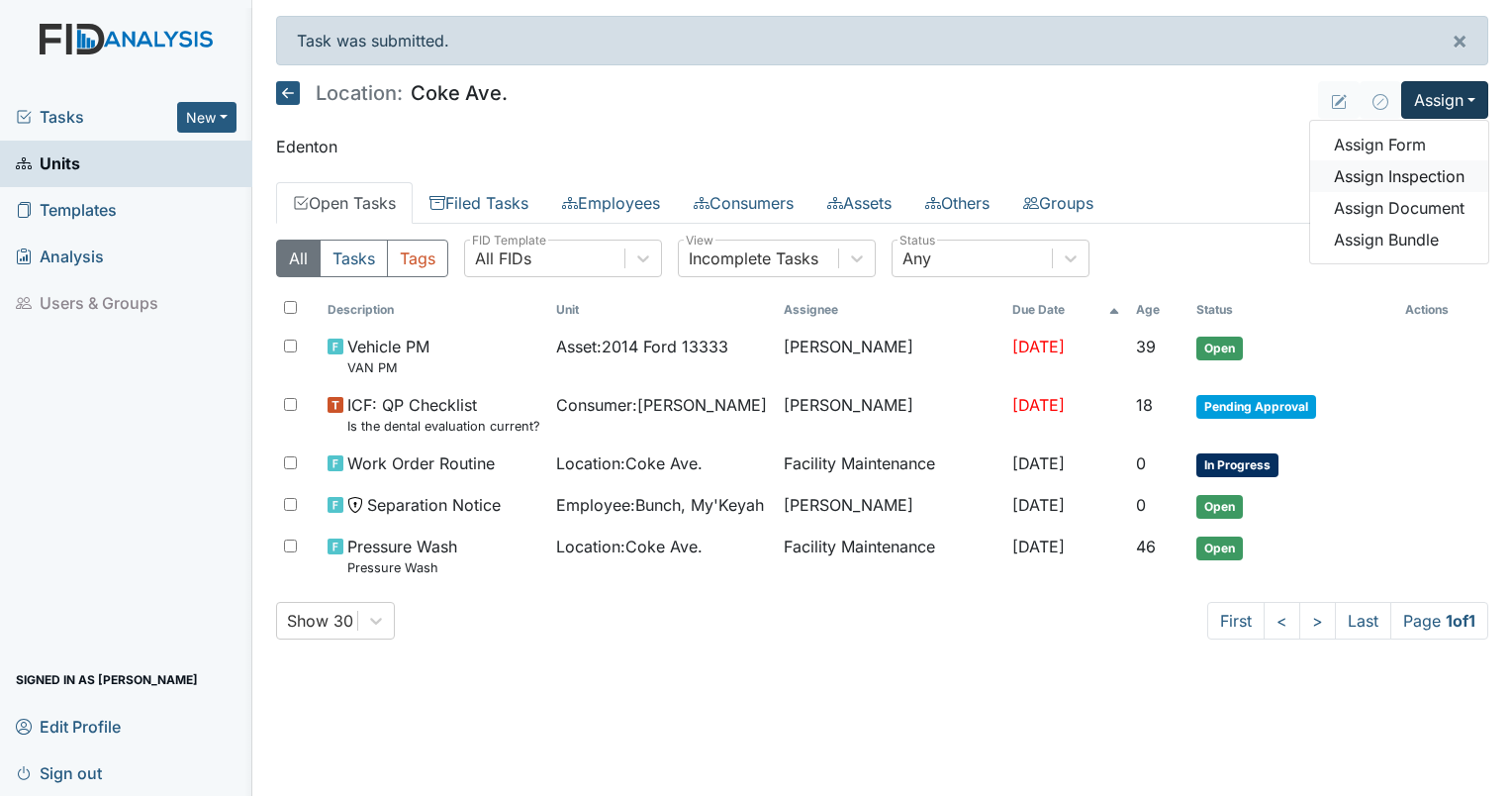 click on "Assign Inspection" at bounding box center [1399, 176] 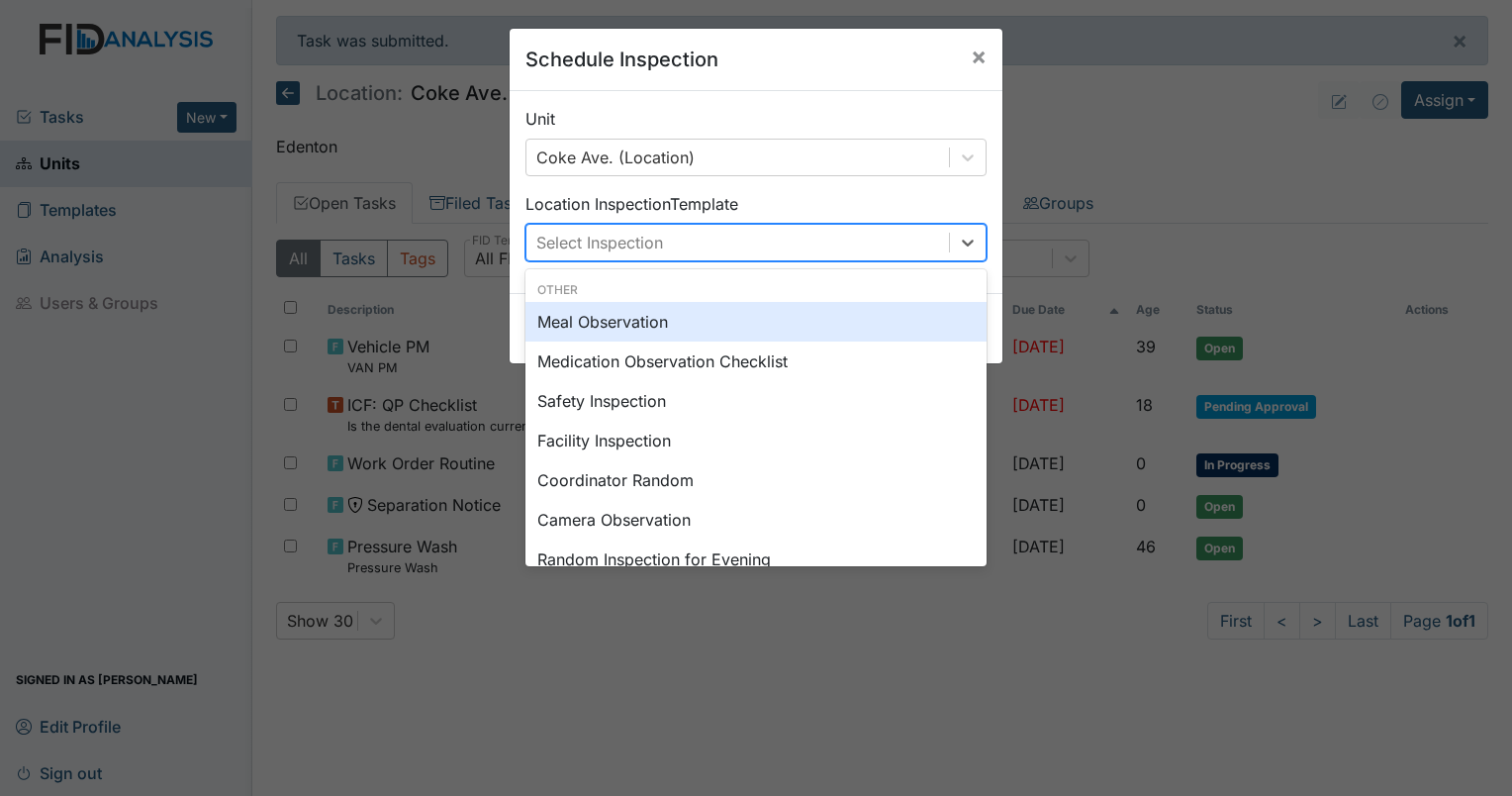 click on "Select Inspection" at bounding box center (737, 243) 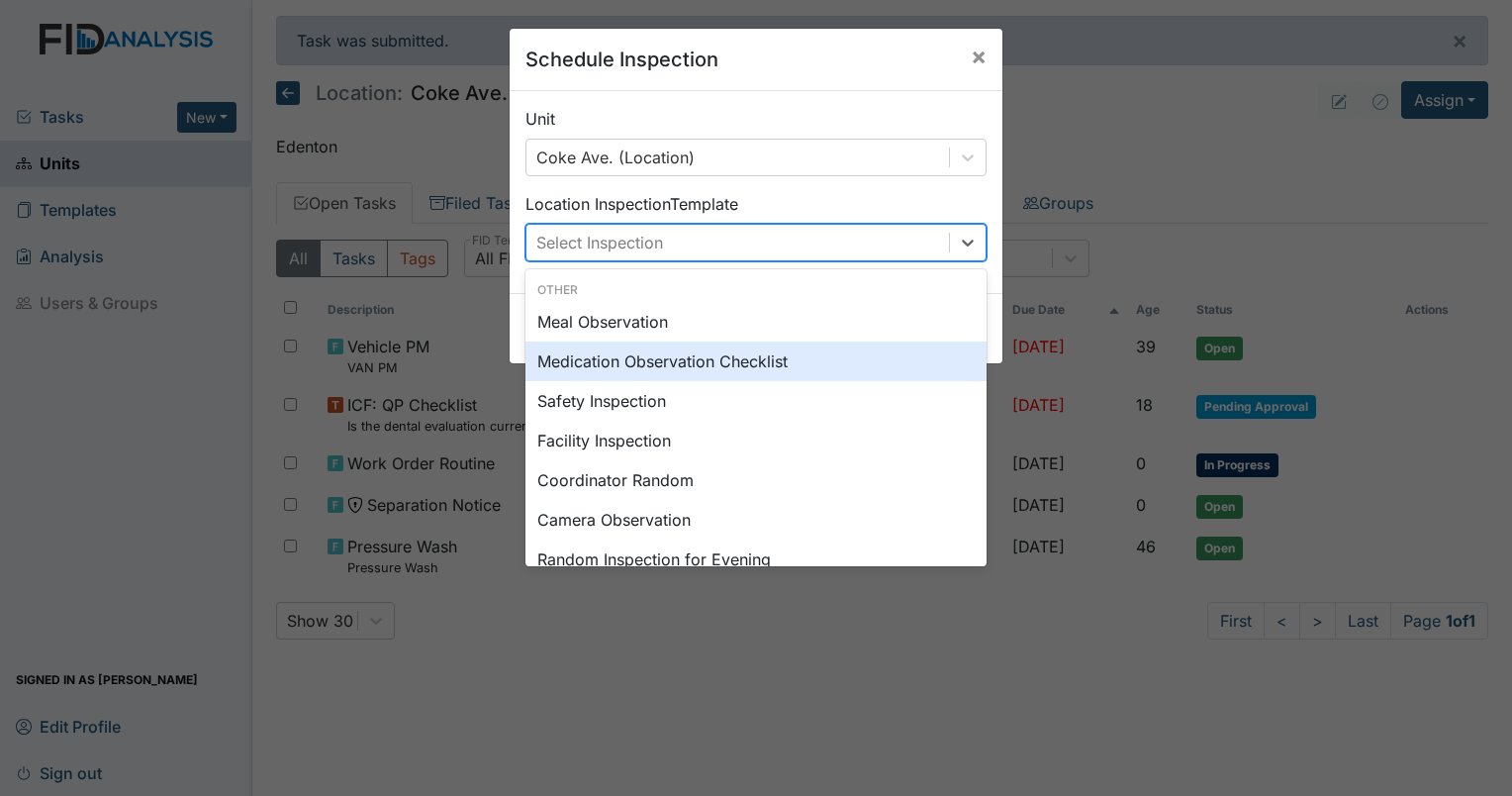 drag, startPoint x: 674, startPoint y: 324, endPoint x: 693, endPoint y: 353, distance: 34.669872 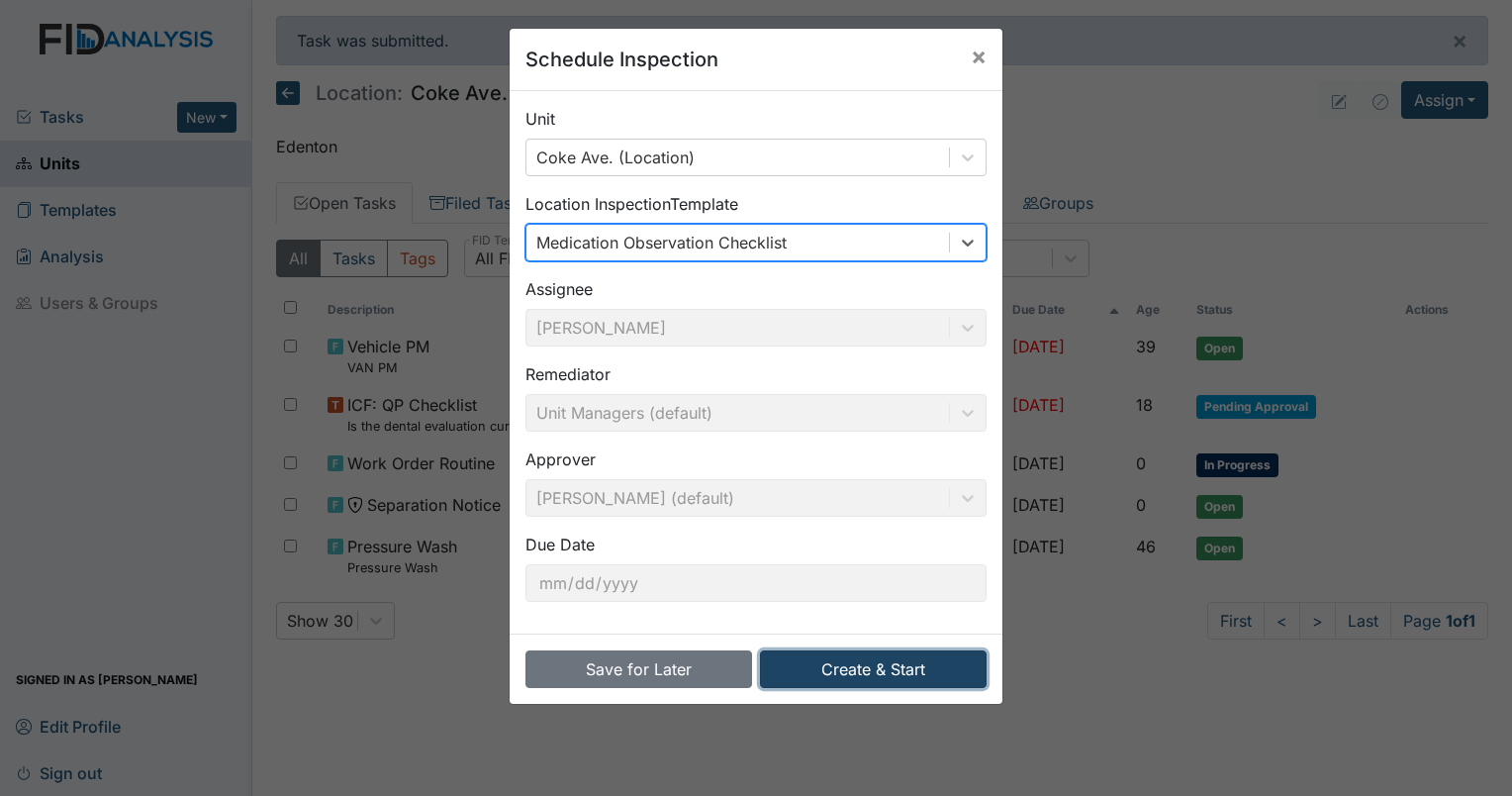 click on "Create & Start" at bounding box center [873, 669] 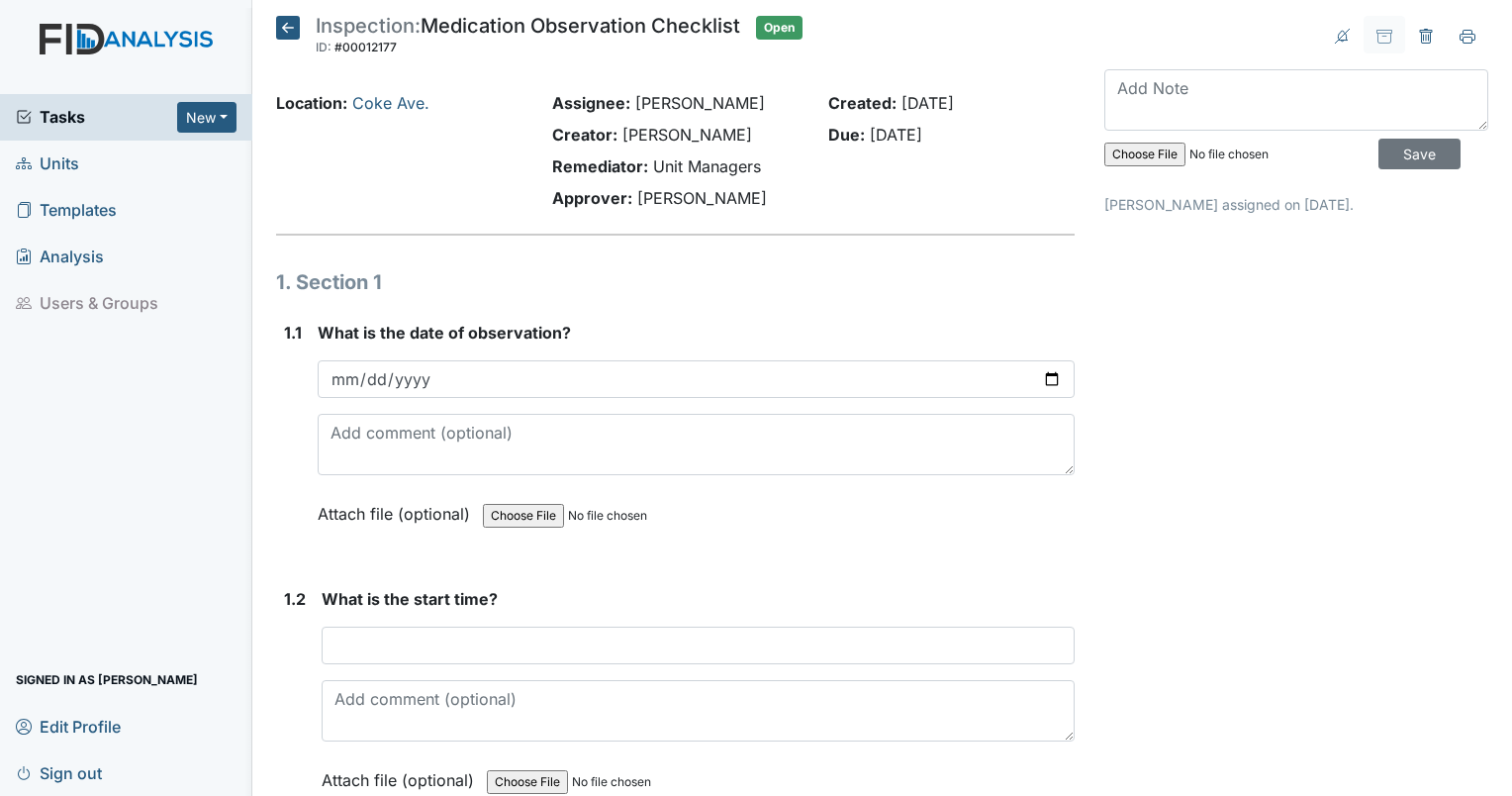 scroll, scrollTop: 0, scrollLeft: 0, axis: both 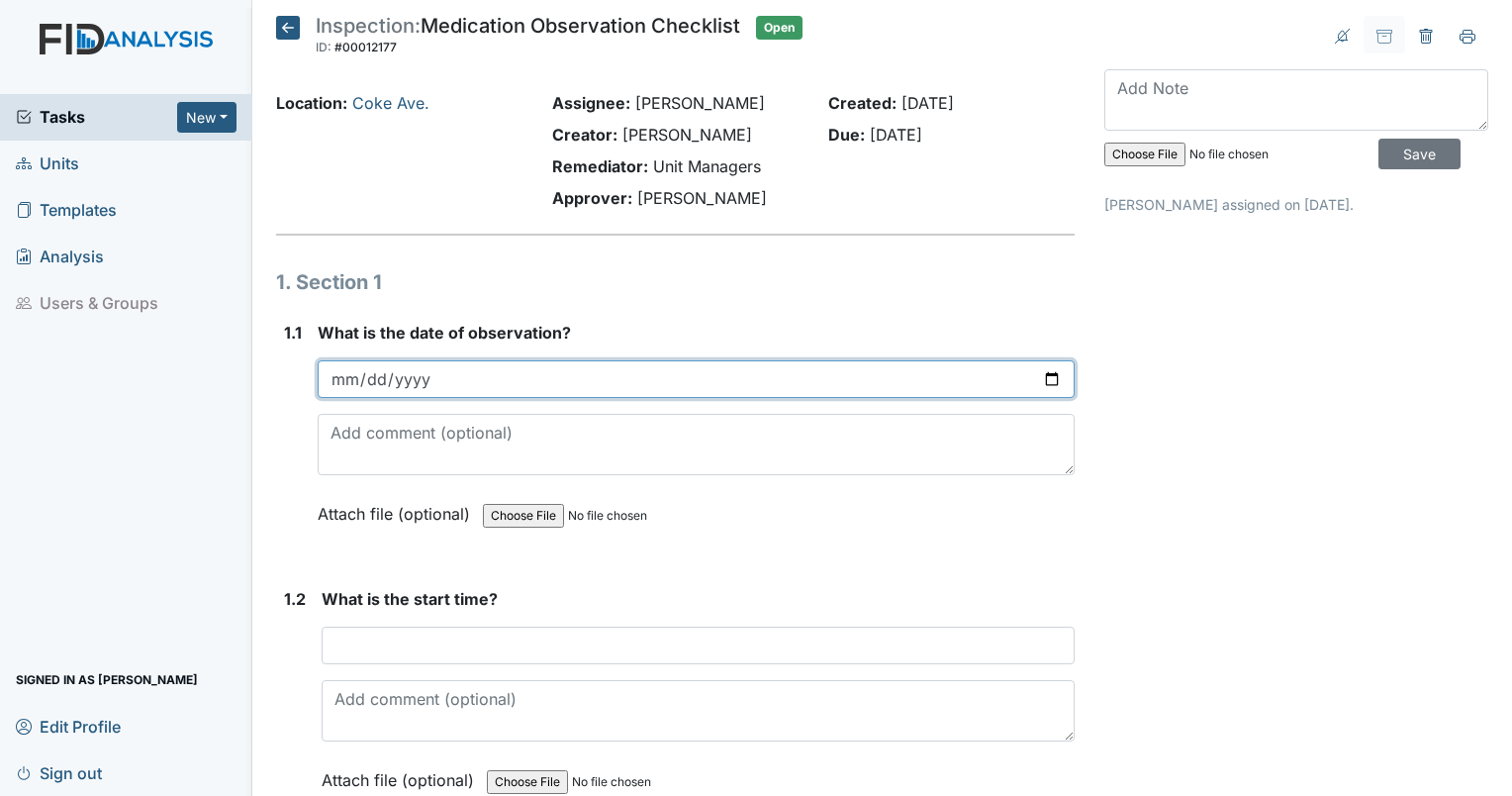 click at bounding box center [696, 379] 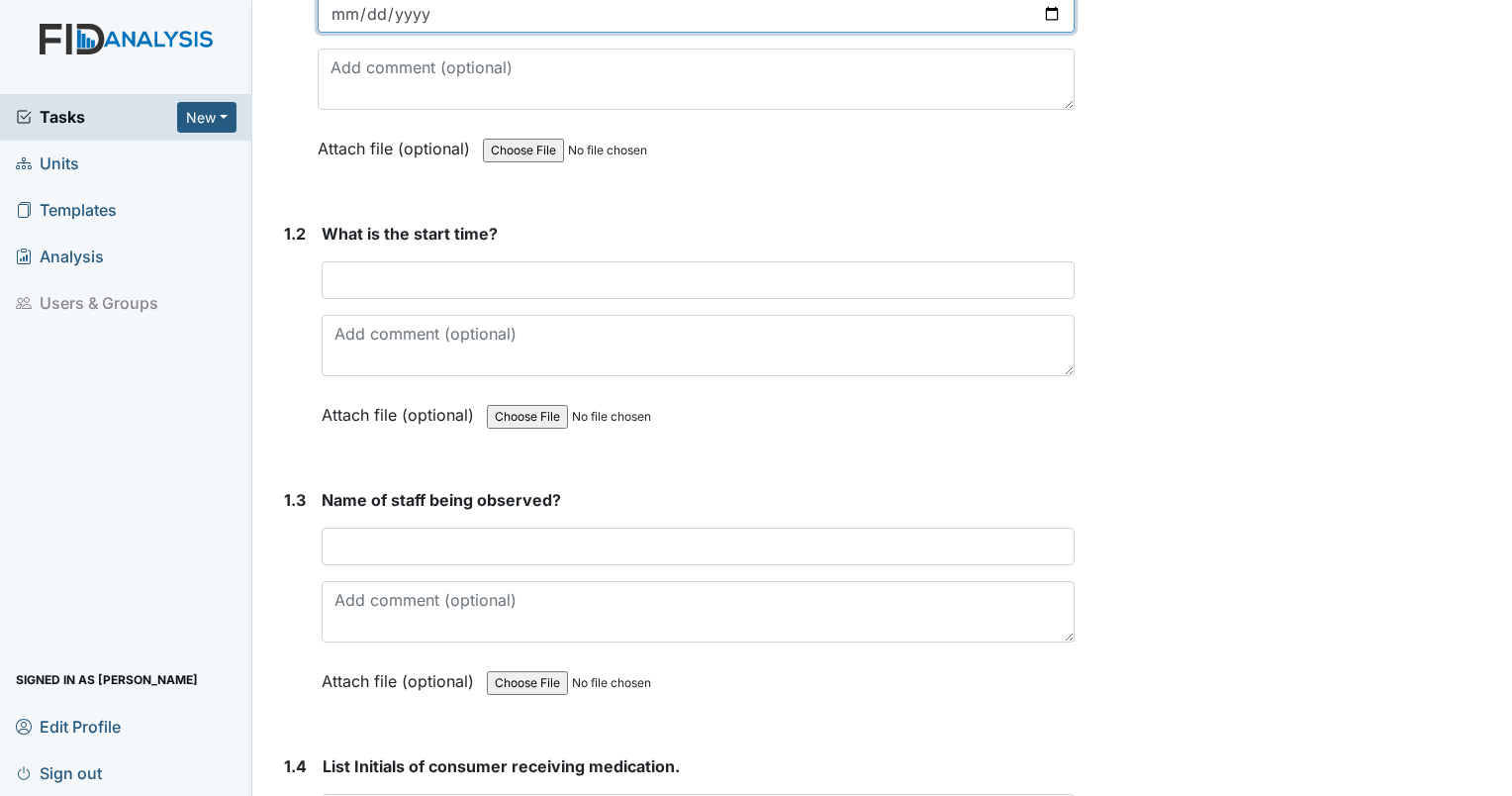 scroll, scrollTop: 396, scrollLeft: 0, axis: vertical 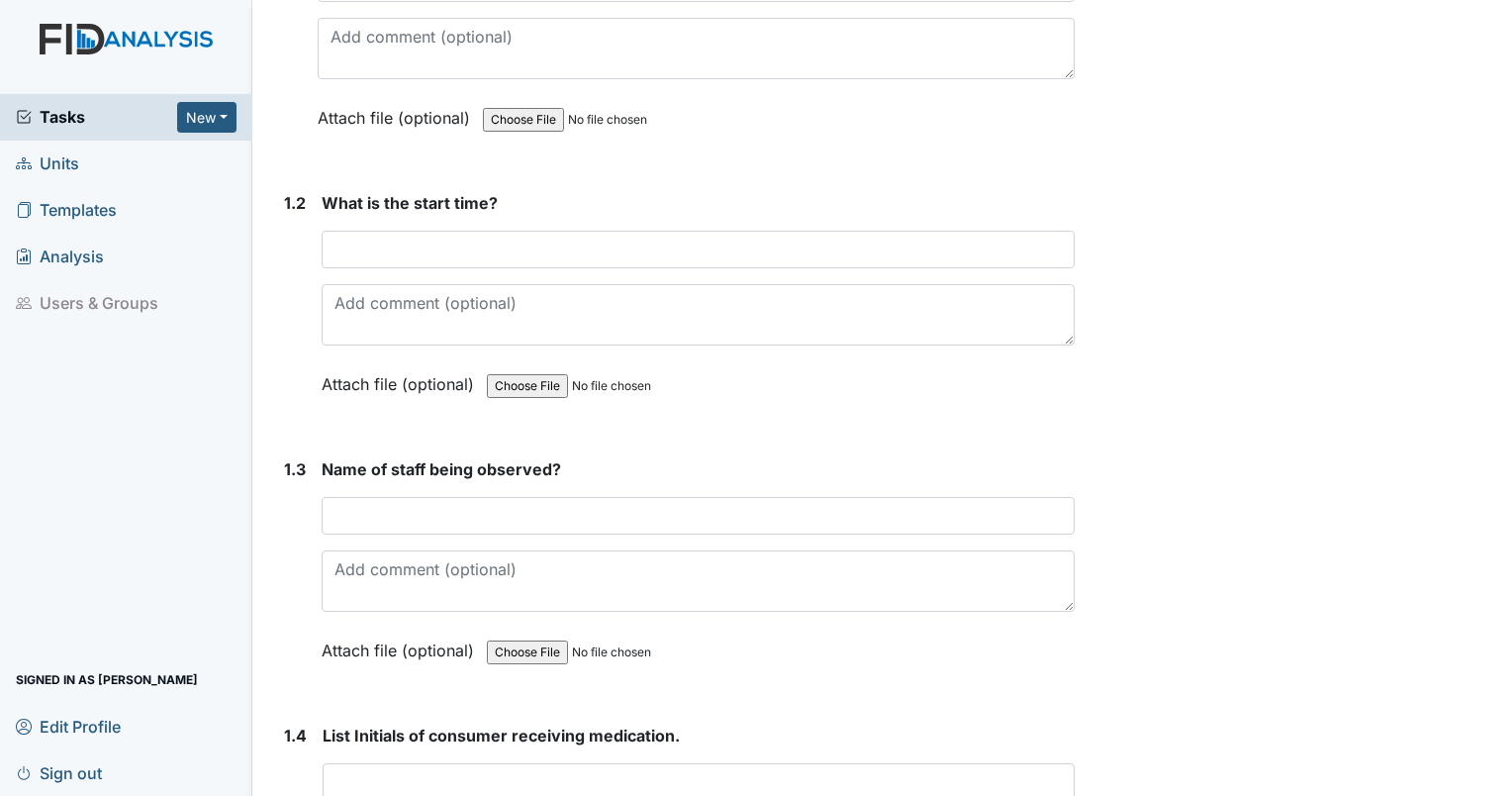 click on "What is the start time?
This field is required.
Attach file (optional)
You can upload .pdf, .txt, .jpg, .jpeg, .png, .csv, .xls, or .doc files under 100MB." at bounding box center (698, 300) 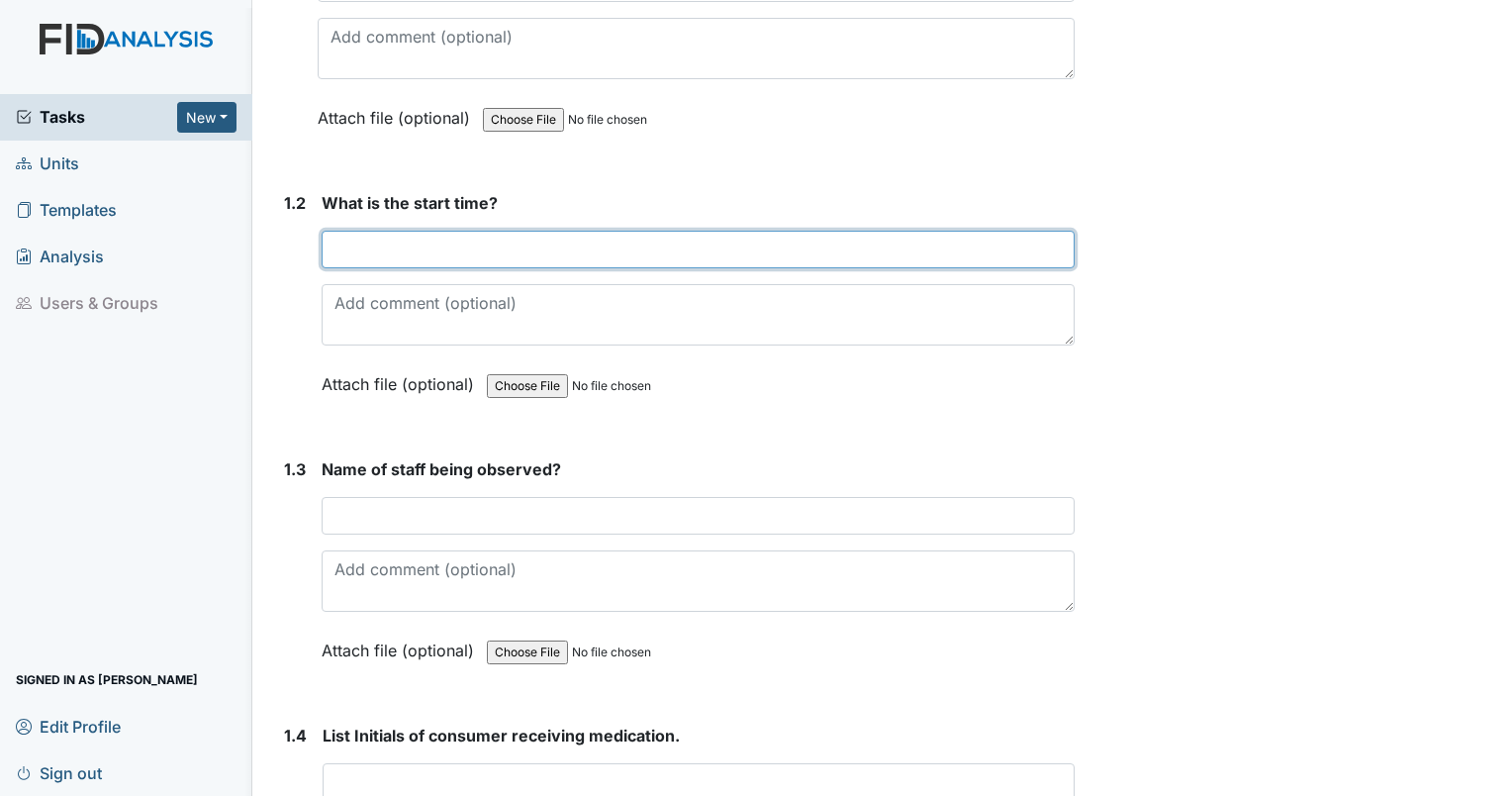 click at bounding box center [698, 249] 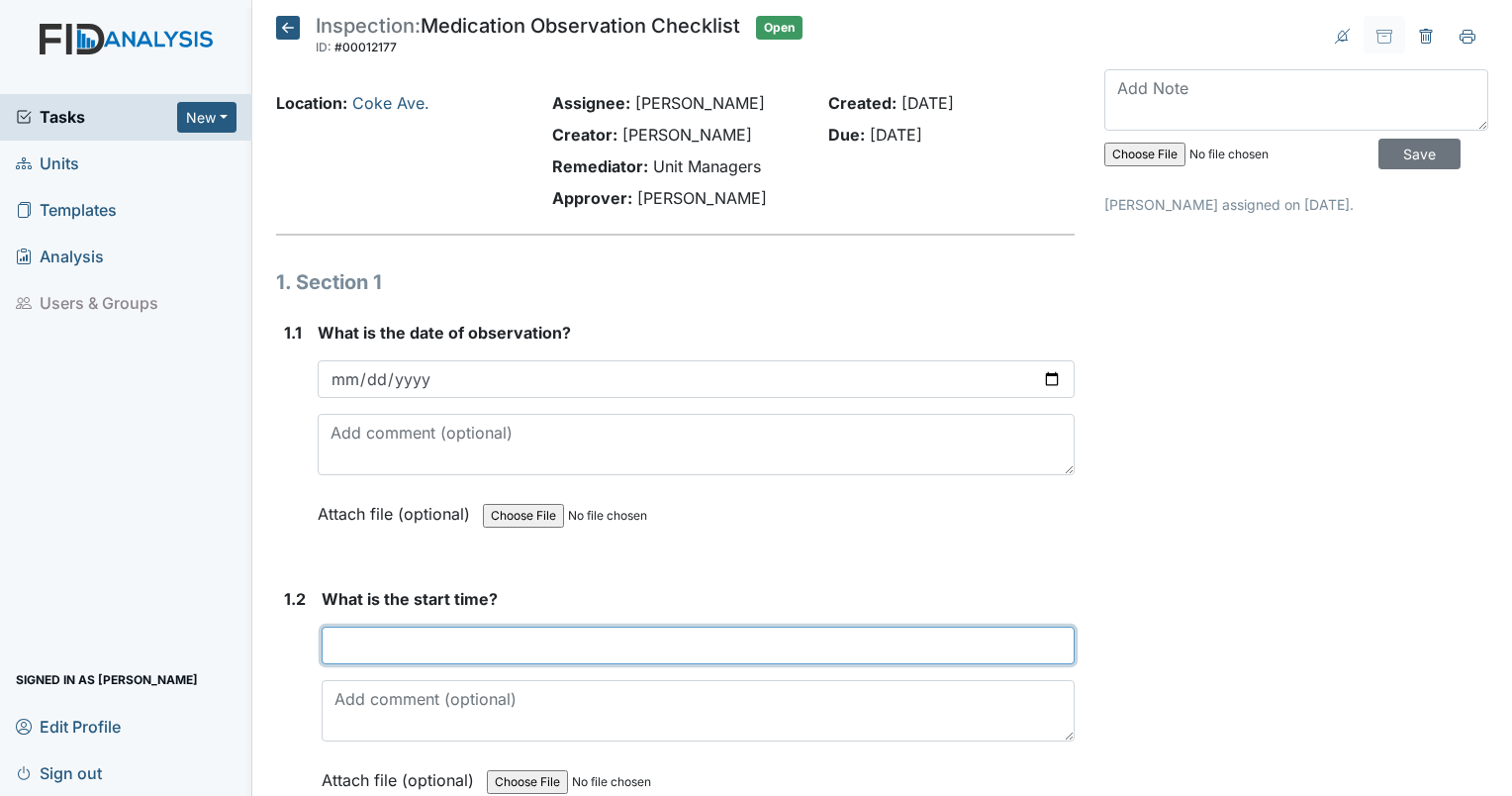scroll, scrollTop: 594, scrollLeft: 0, axis: vertical 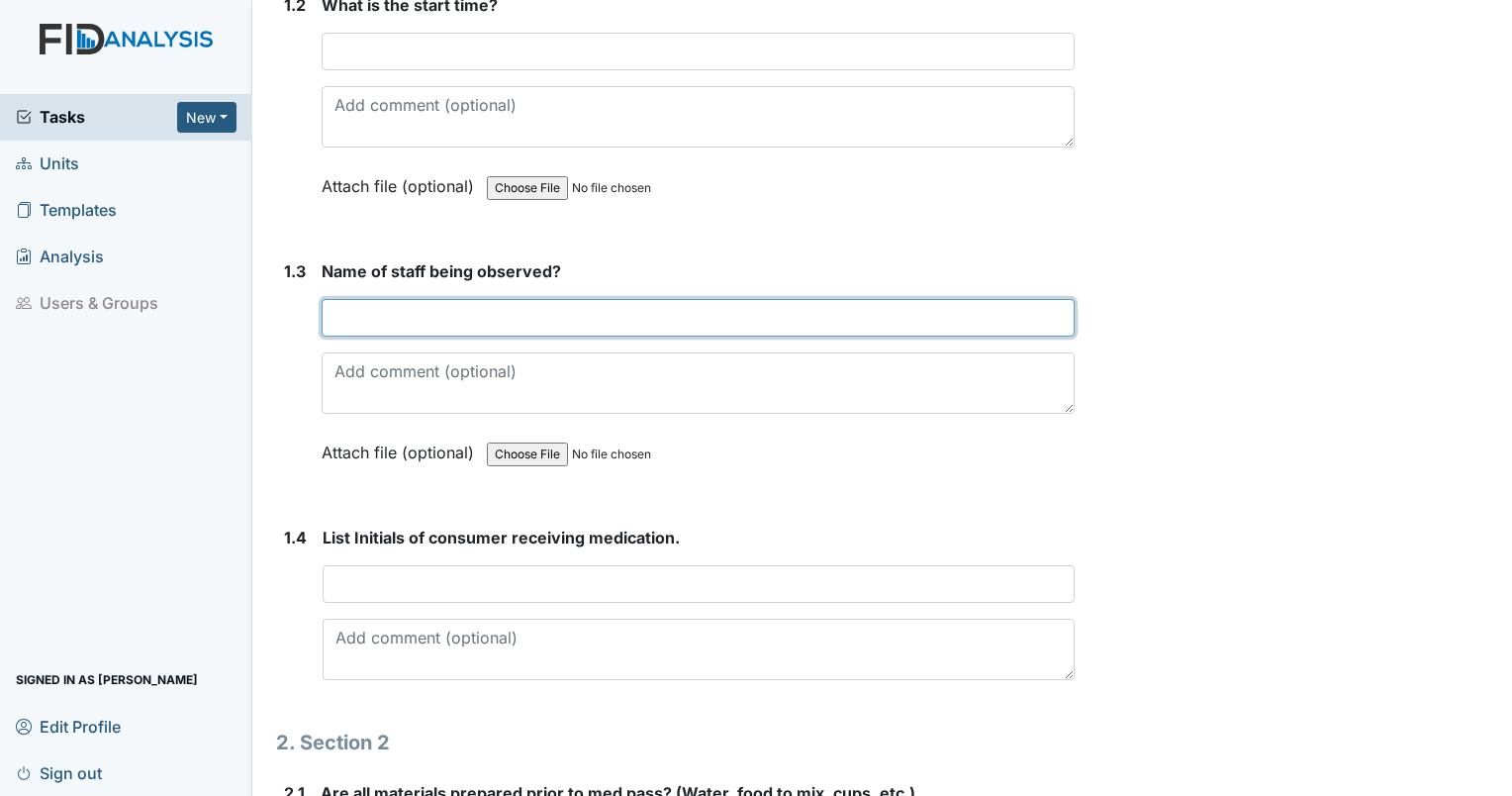 click at bounding box center [698, 318] 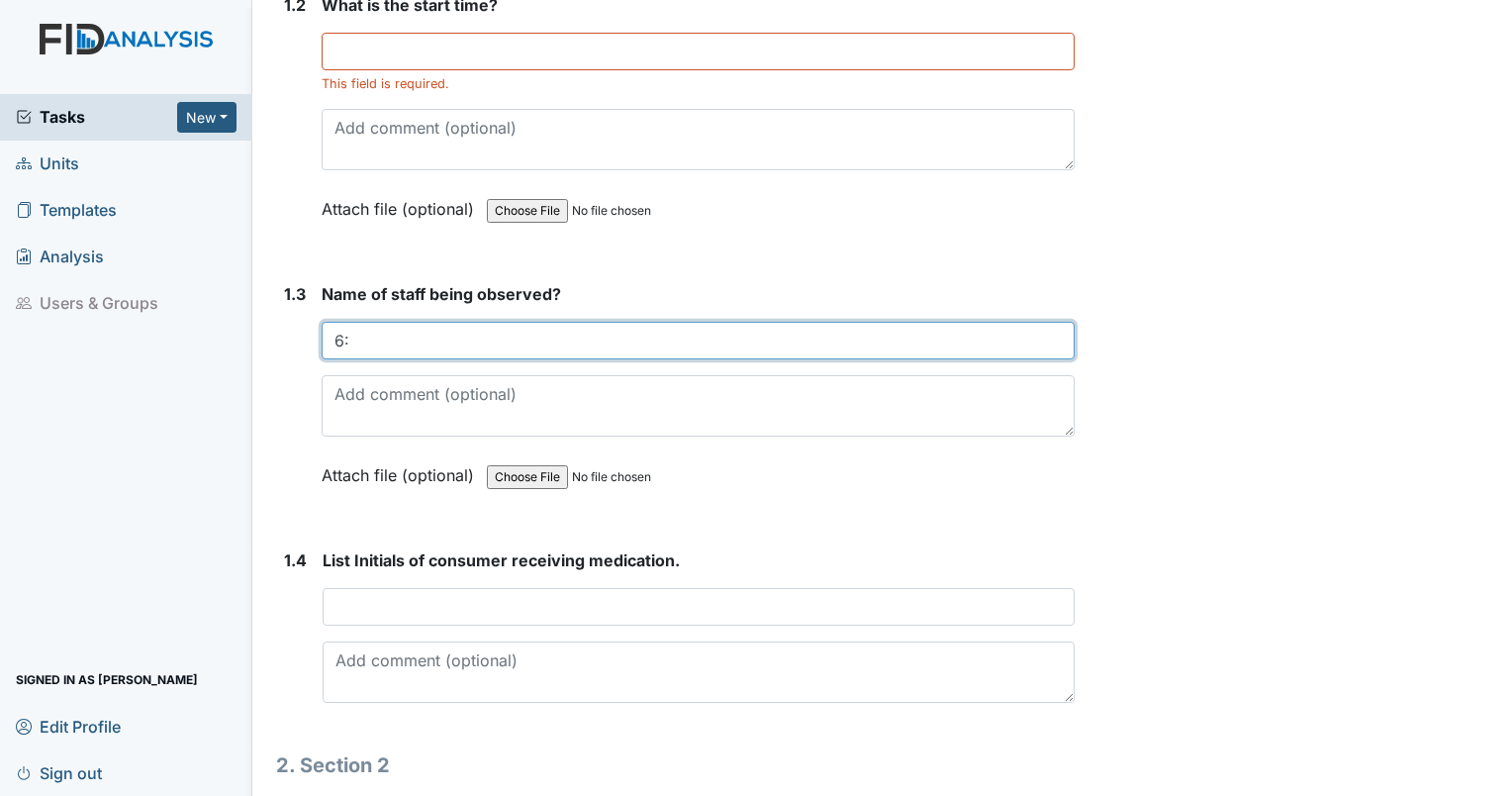 type on "6" 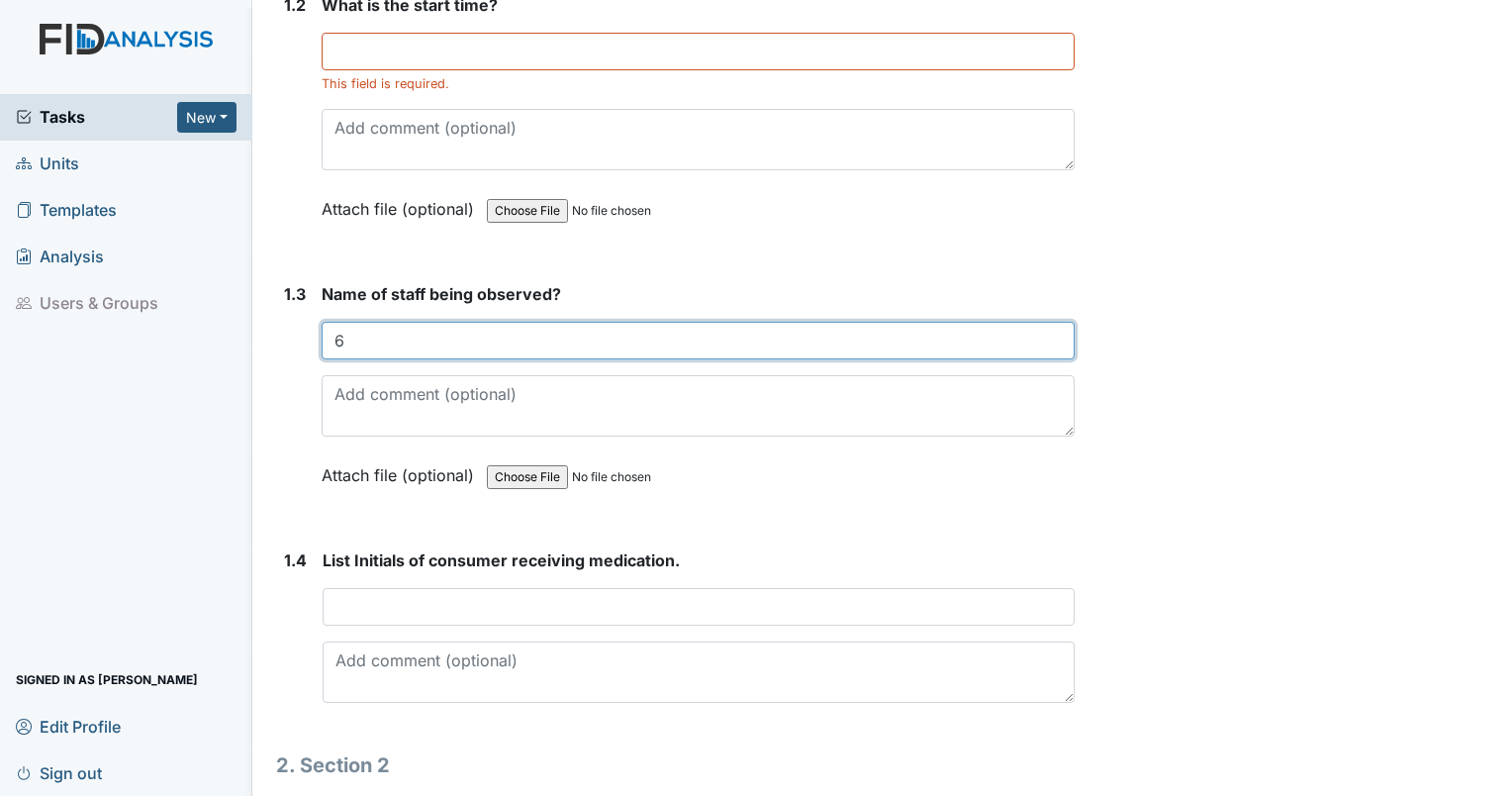 type 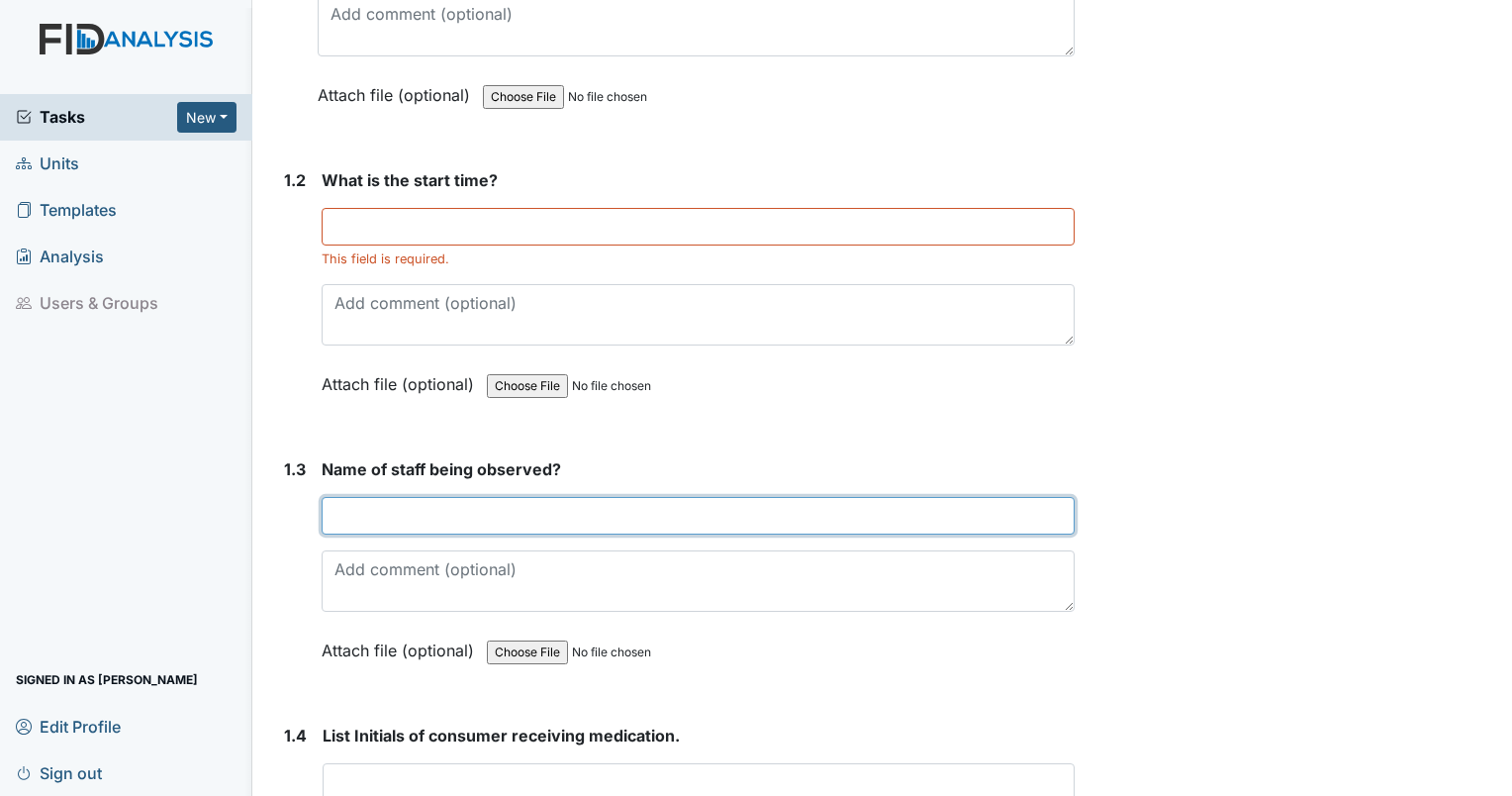 scroll, scrollTop: 396, scrollLeft: 0, axis: vertical 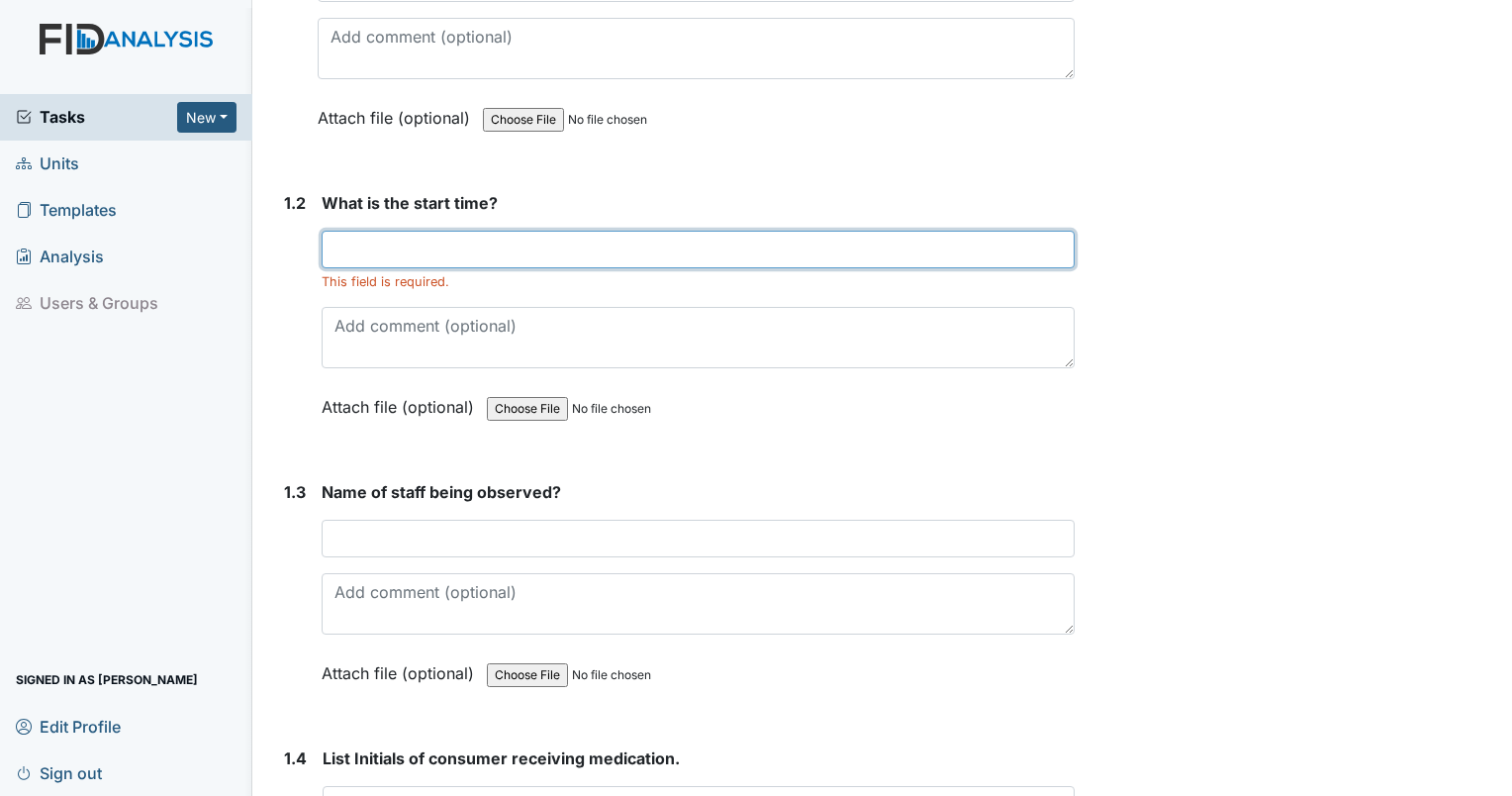 click at bounding box center [698, 249] 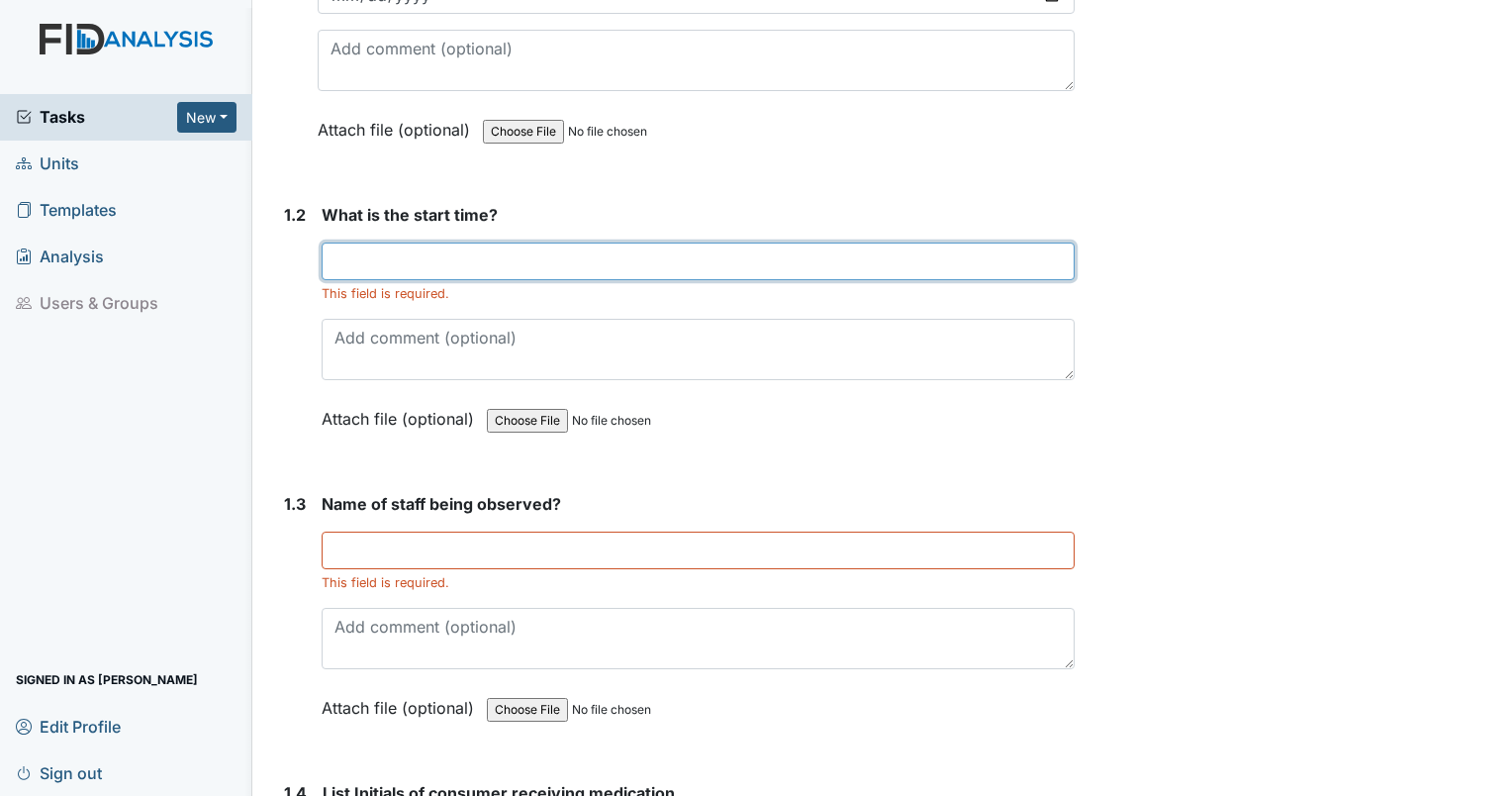 scroll, scrollTop: 396, scrollLeft: 0, axis: vertical 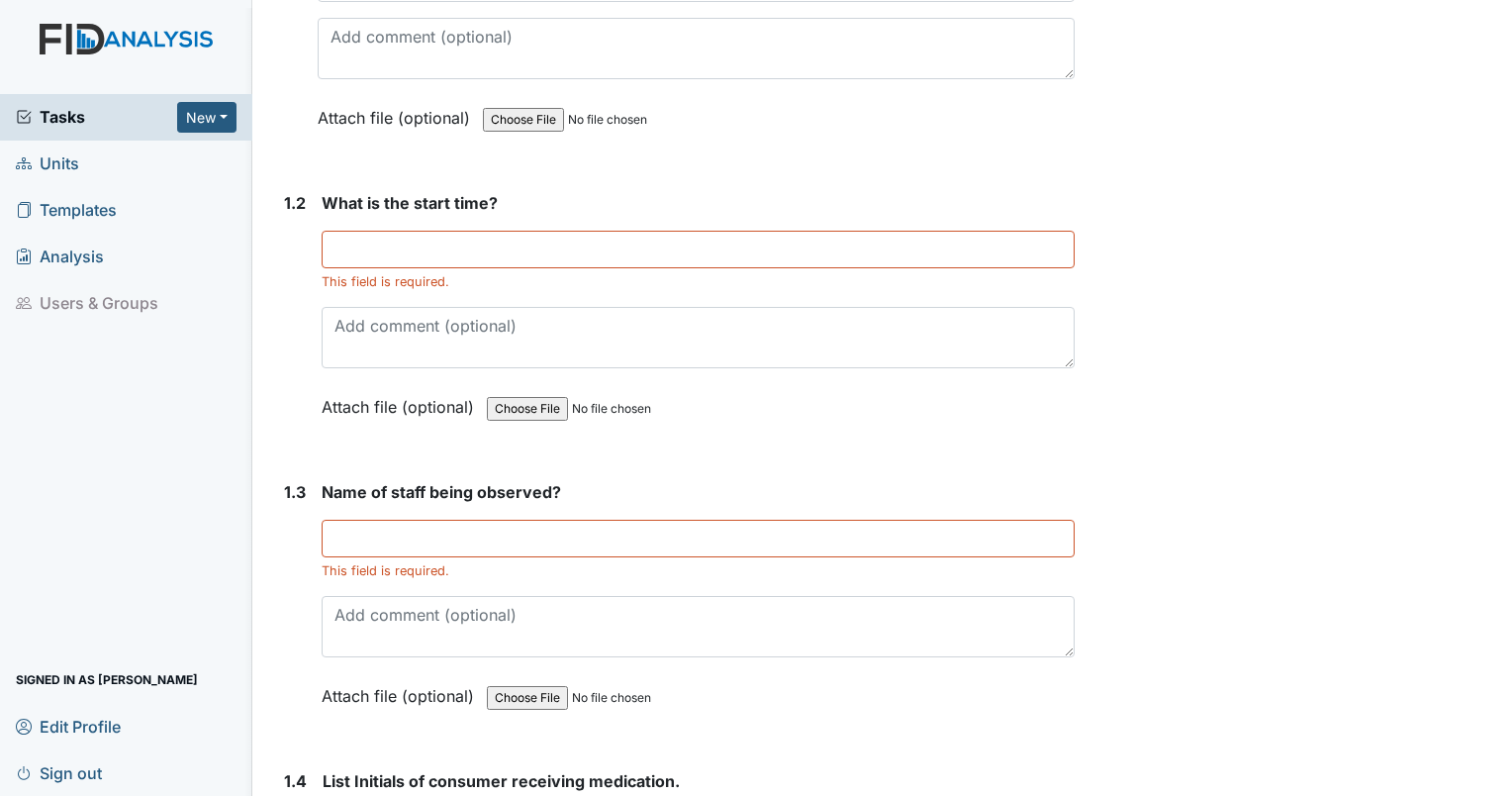 click on "Archive Task
×
Are you sure you want to archive this task? It will appear as incomplete on reports.
Archive
Delete Task
×
Are you sure you want to delete this task?
Delete
Save
Ericka Holley assigned on Jul 08, 2025." at bounding box center [1296, 1578] 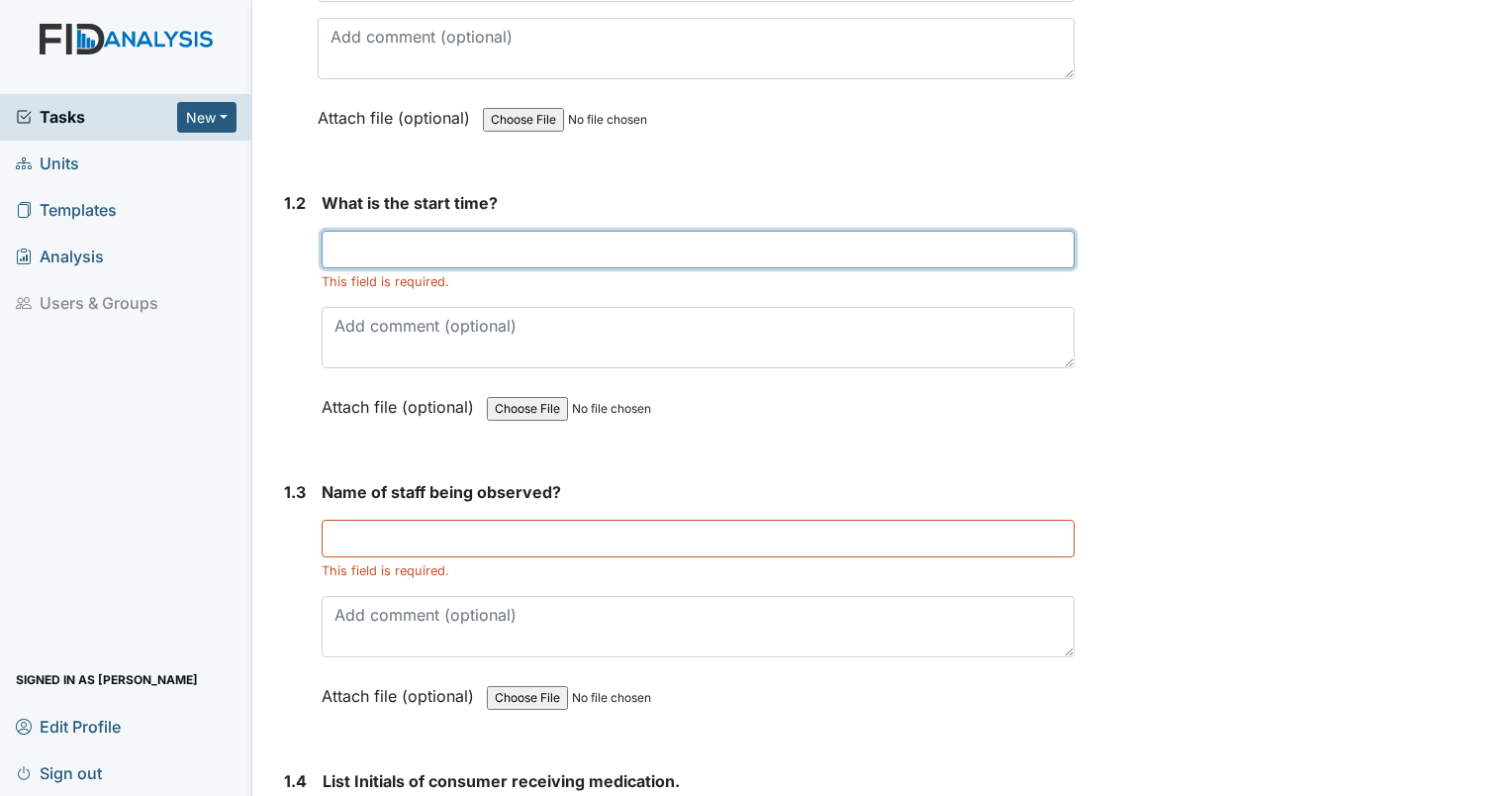 click at bounding box center (698, 249) 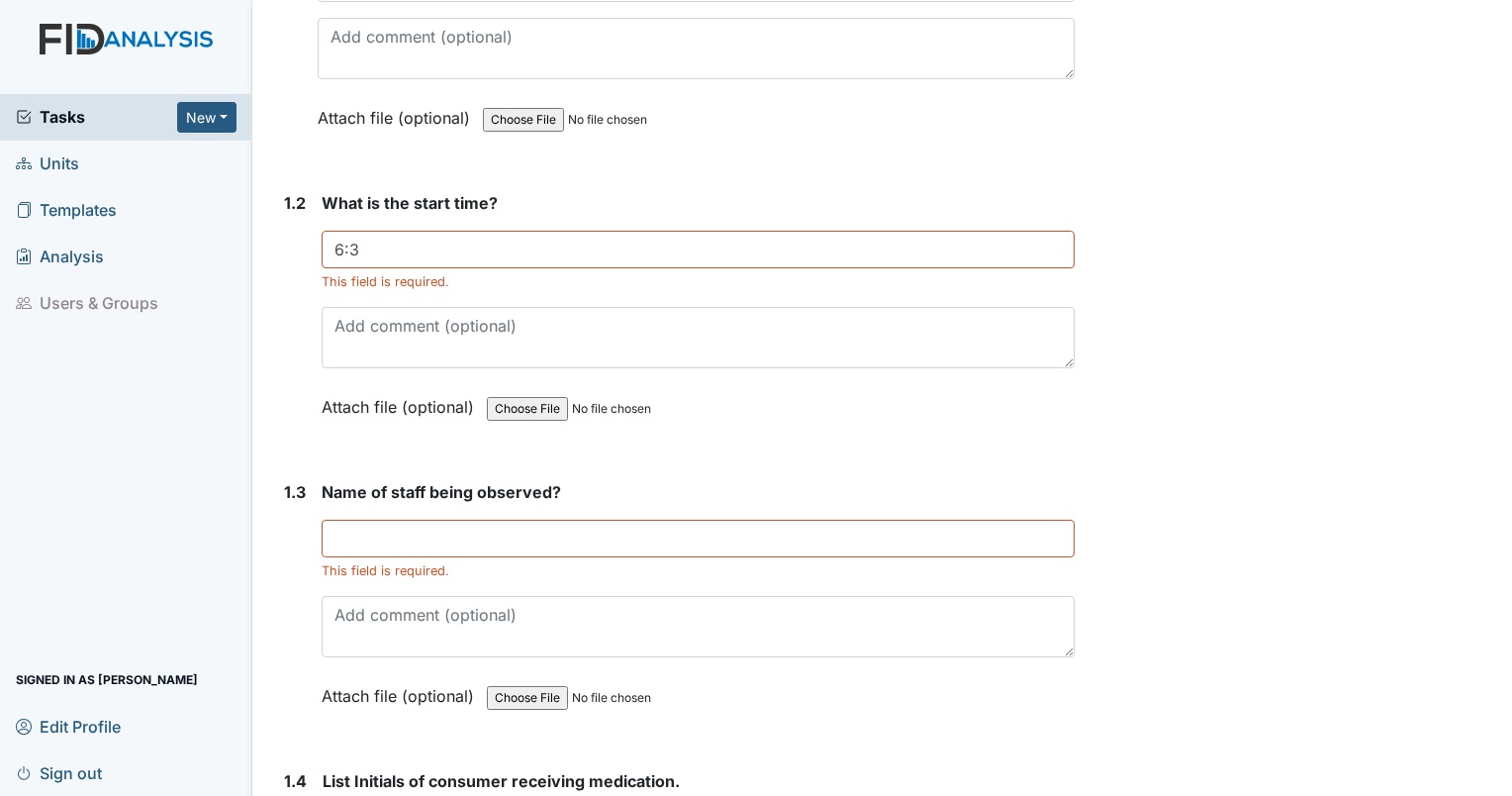 click on "Archive Task
×
Are you sure you want to archive this task? It will appear as incomplete on reports.
Archive
Delete Task
×
Are you sure you want to delete this task?
Delete
Save
Ericka Holley assigned on Jul 08, 2025." at bounding box center (1296, 1578) 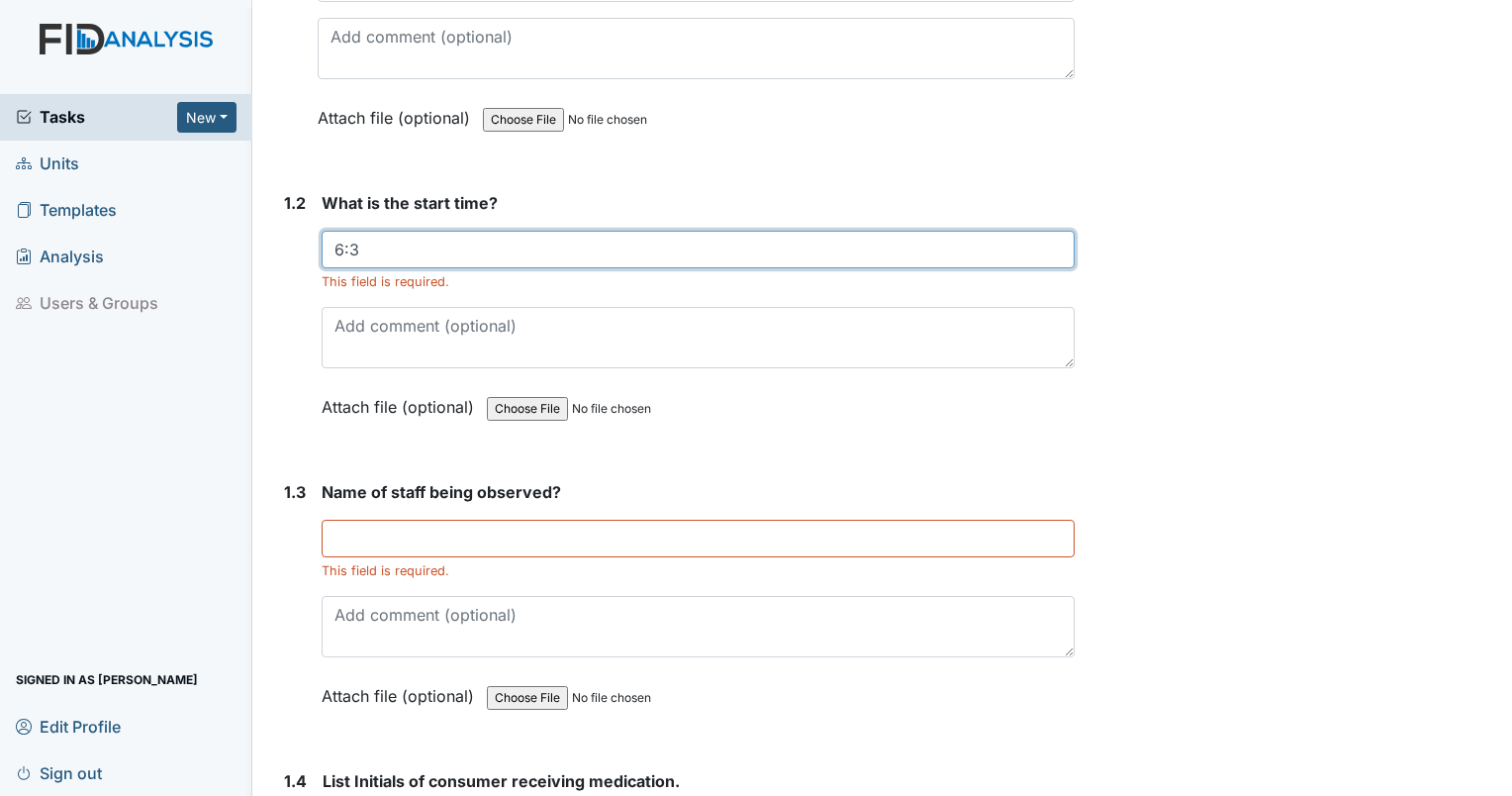 click on "6:3" at bounding box center (698, 249) 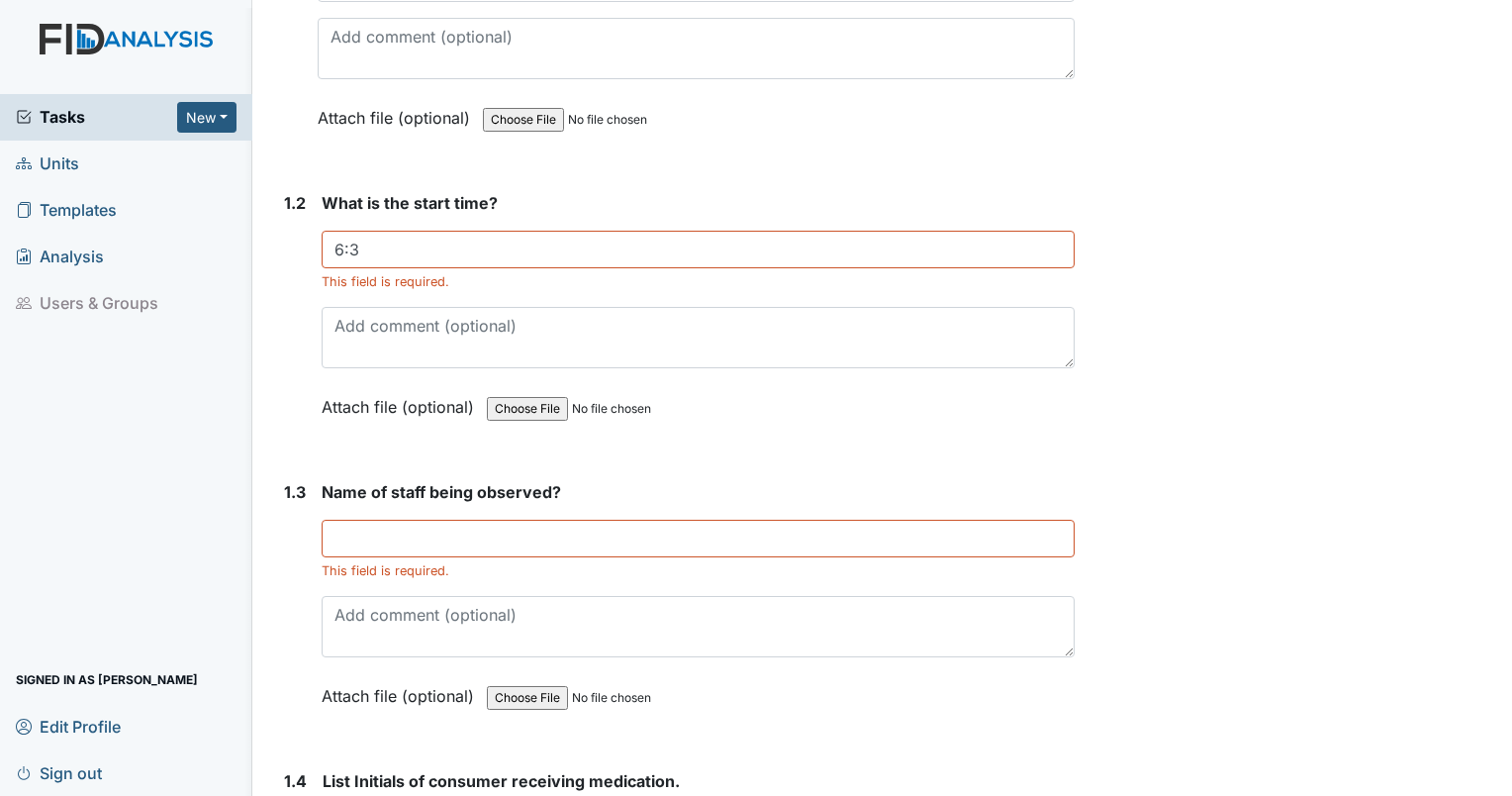 click on "What is the start time?
6:3
This field is required.
Attach file (optional)
You can upload .pdf, .txt, .jpg, .jpeg, .png, .csv, .xls, or .doc files under 100MB." at bounding box center (698, 312) 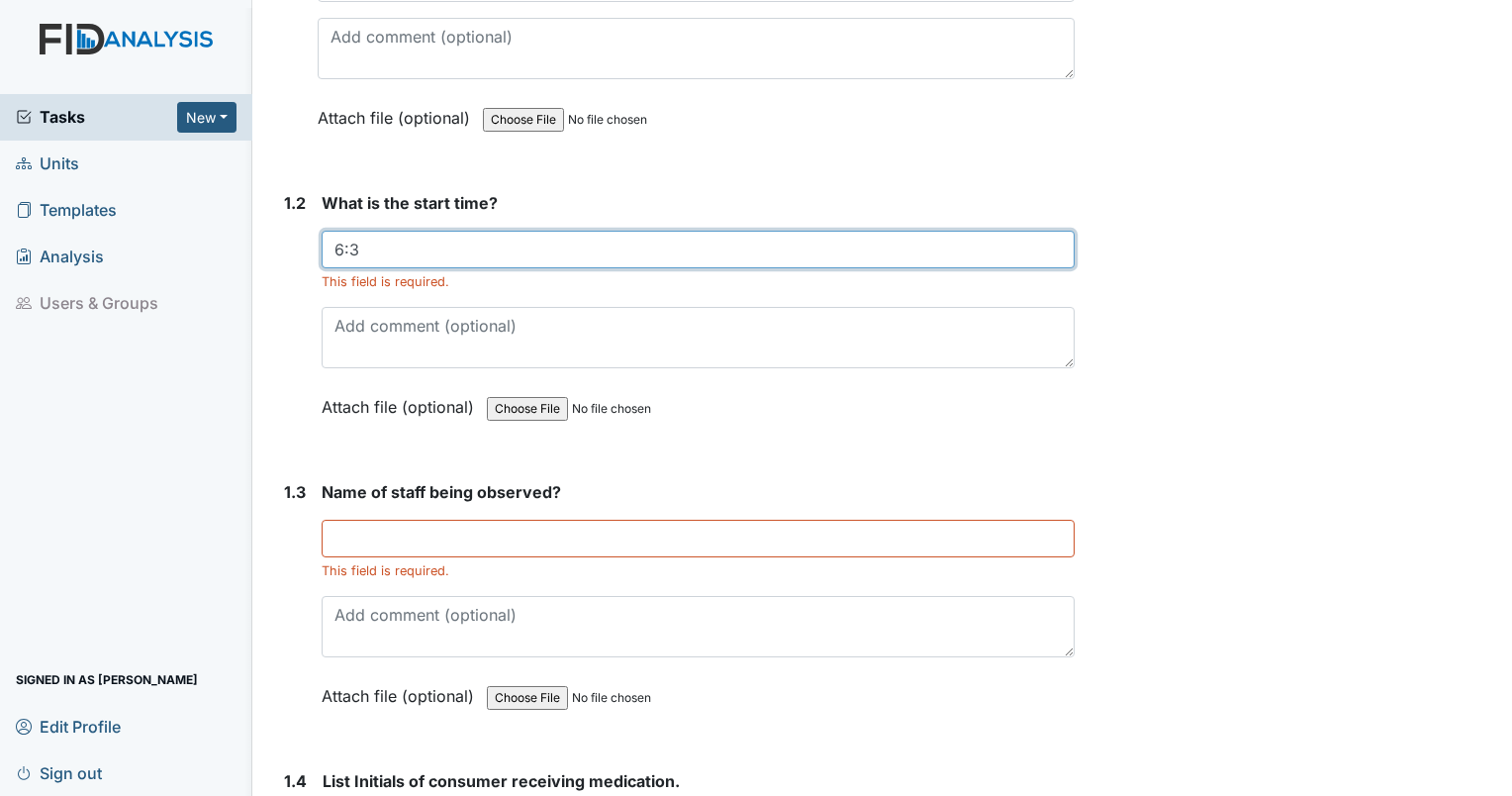 click on "6:3" at bounding box center (698, 249) 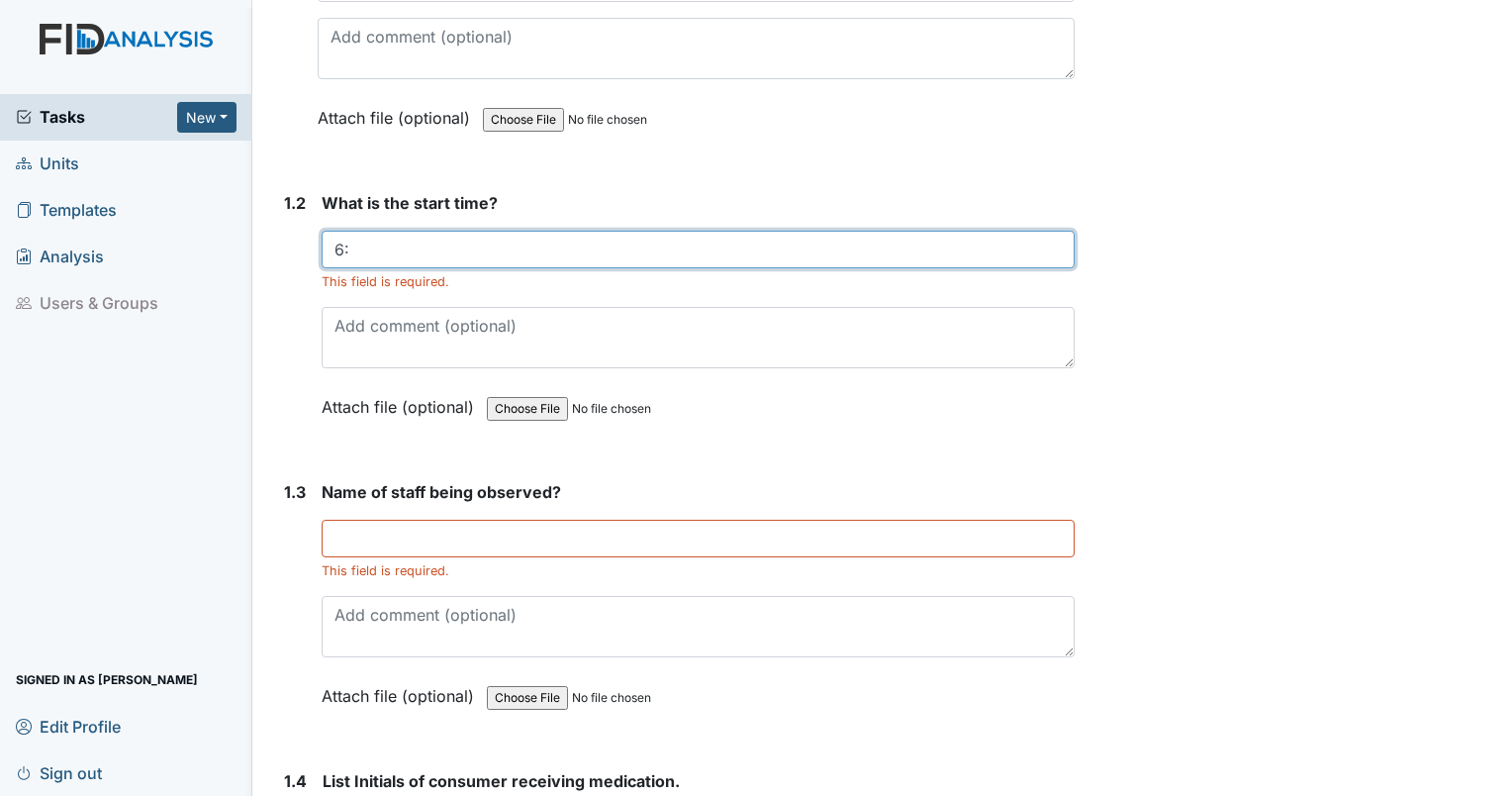 type on "6" 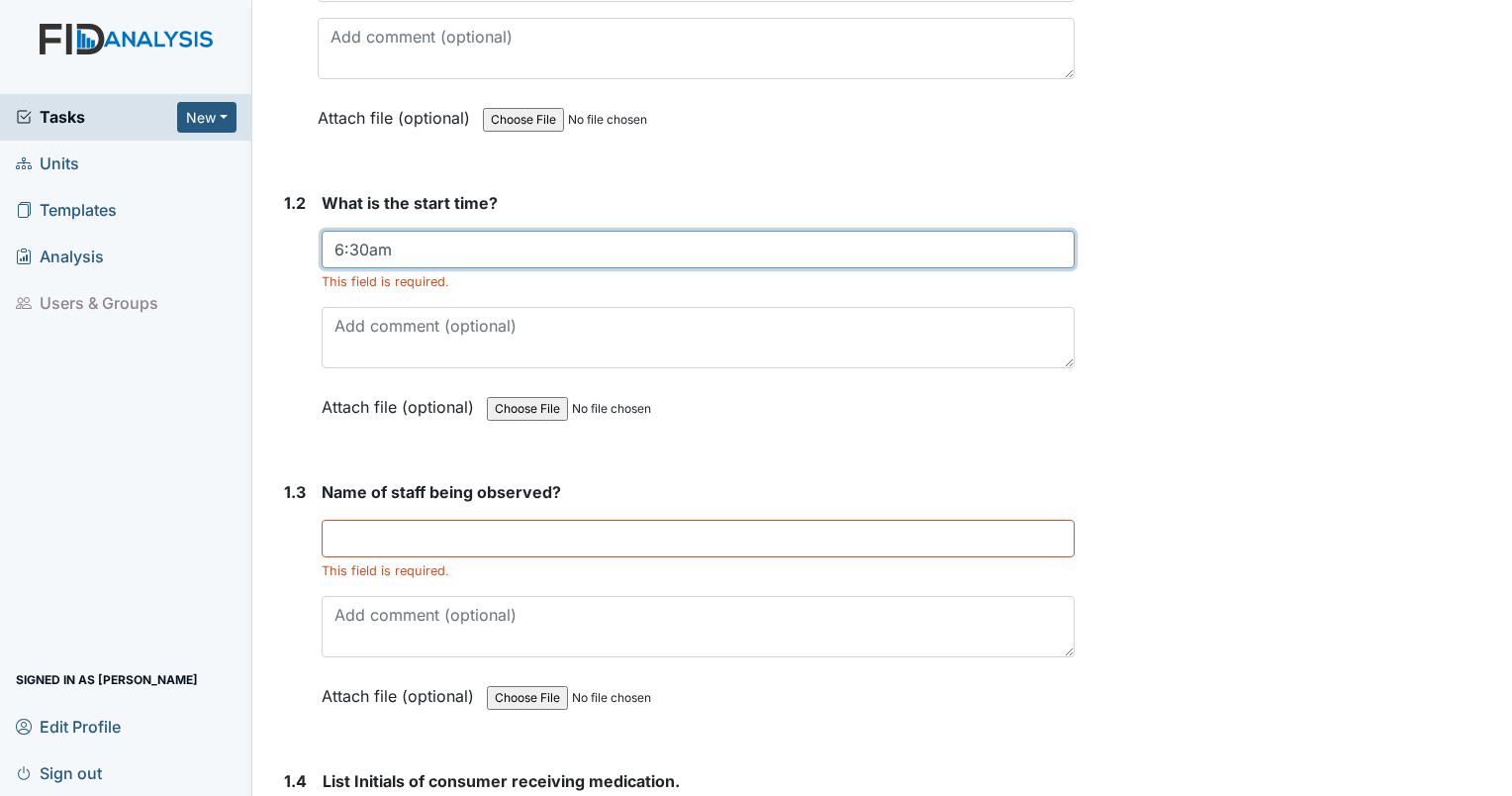 type on "6:30am" 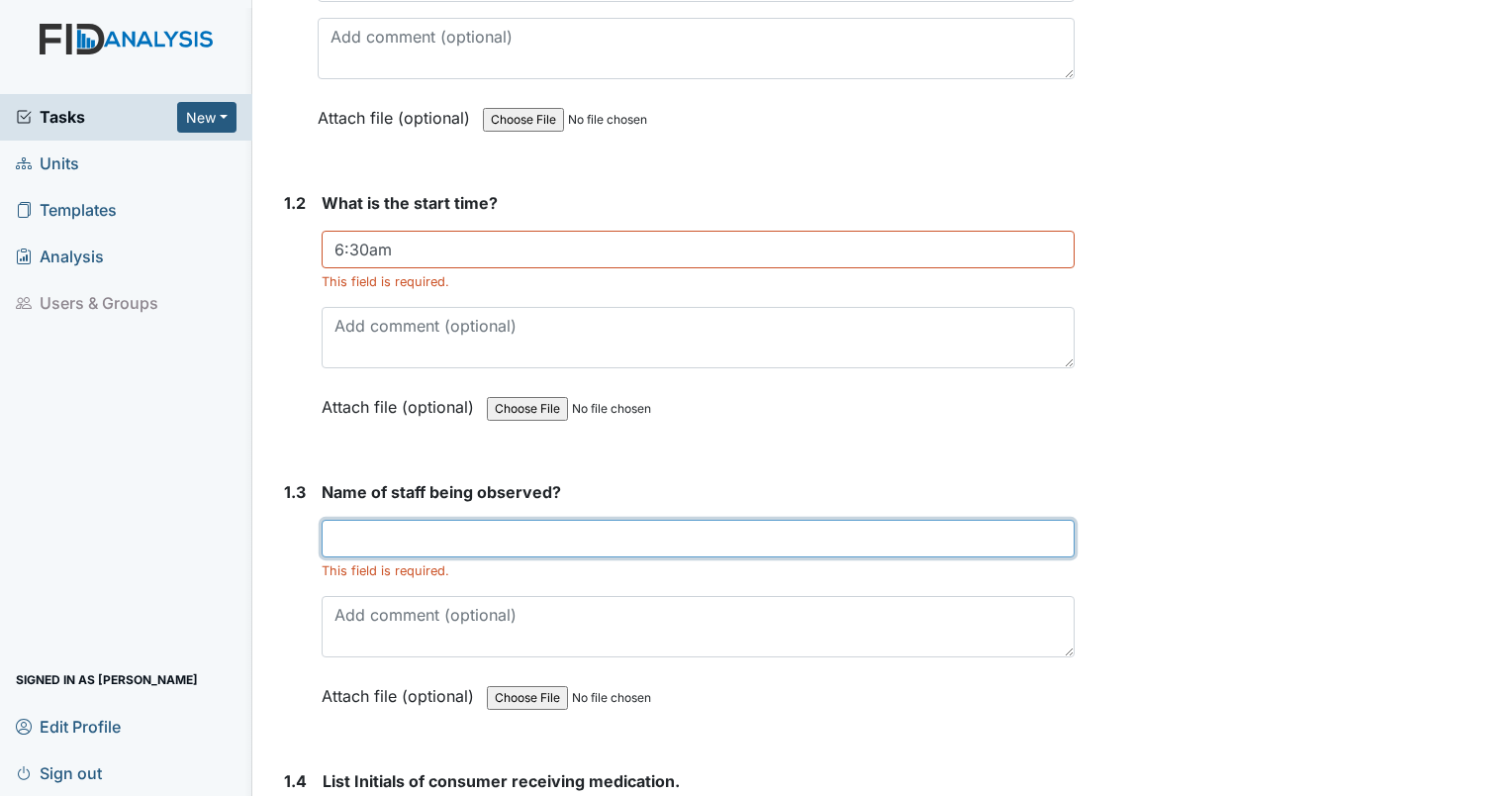 click at bounding box center [698, 539] 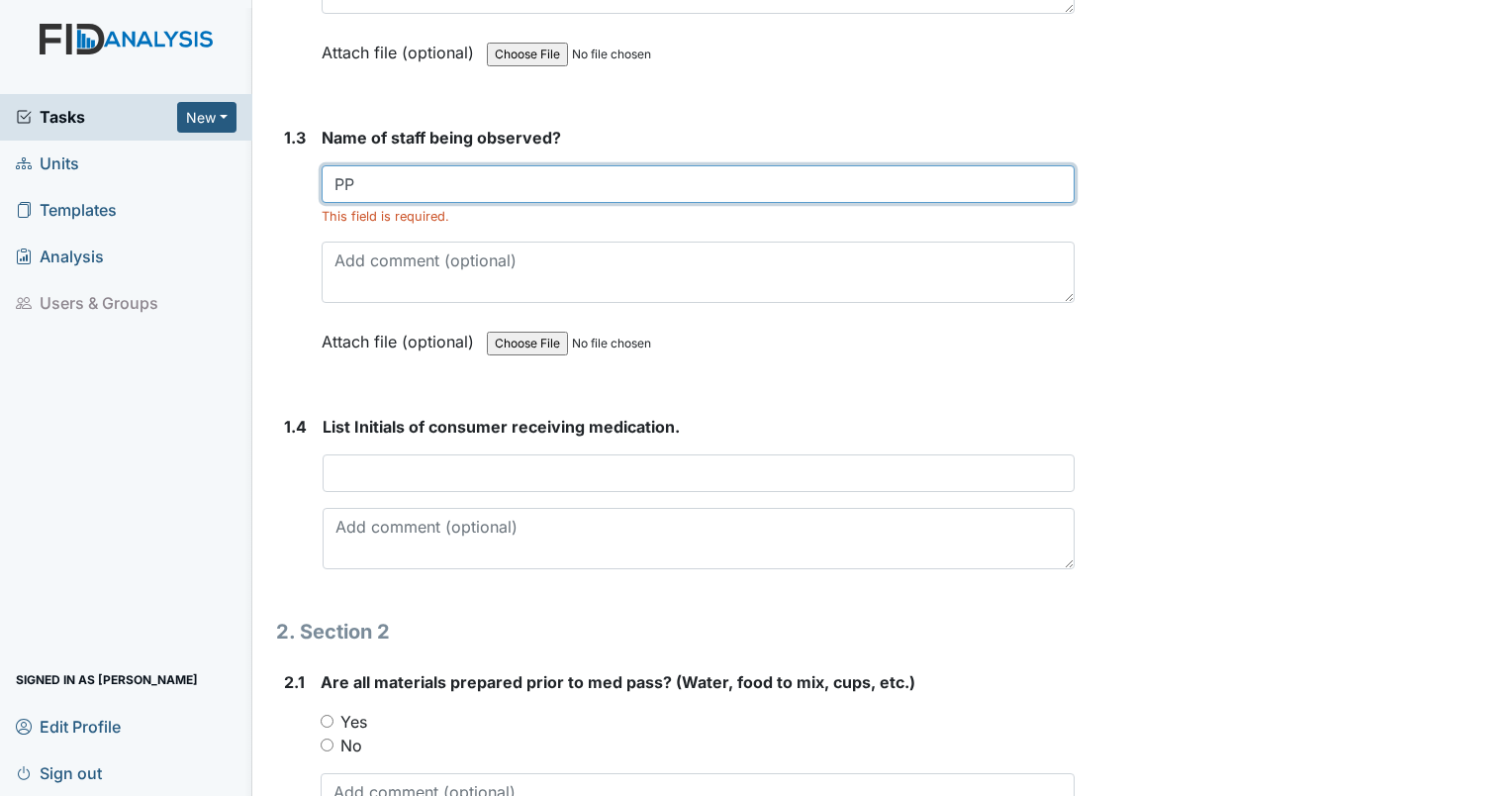 scroll, scrollTop: 792, scrollLeft: 0, axis: vertical 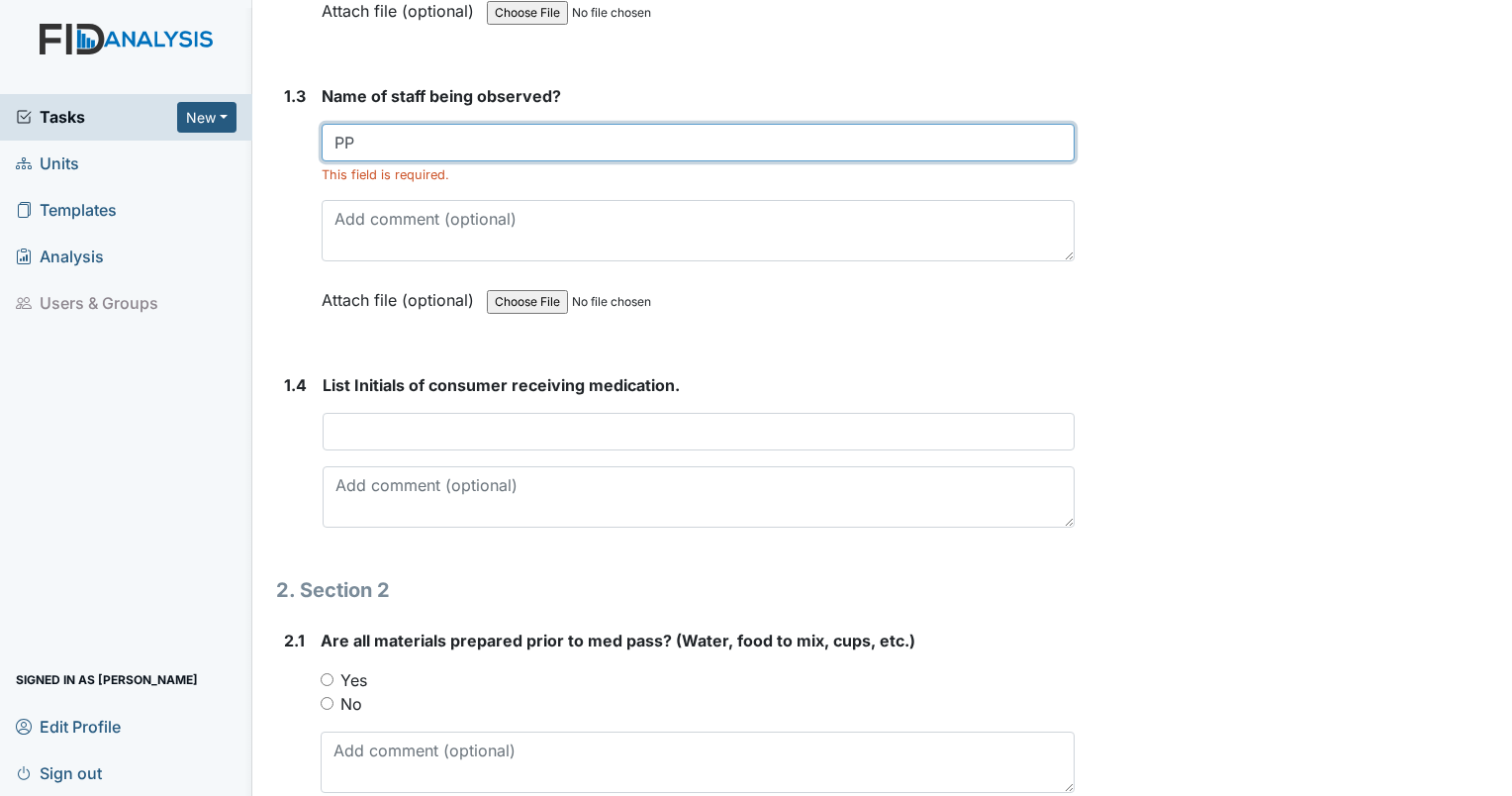 type on "PP" 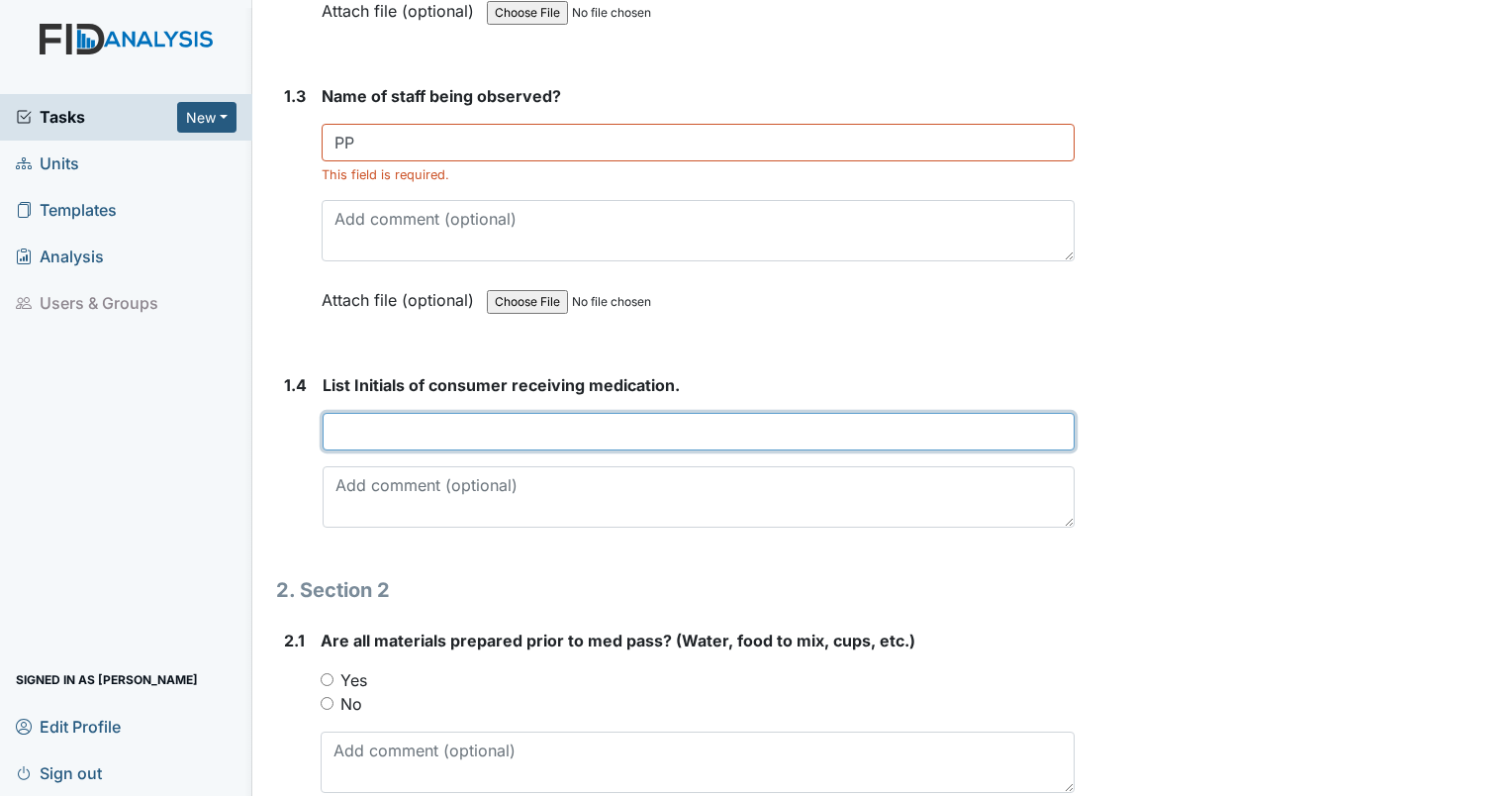 click at bounding box center (699, 432) 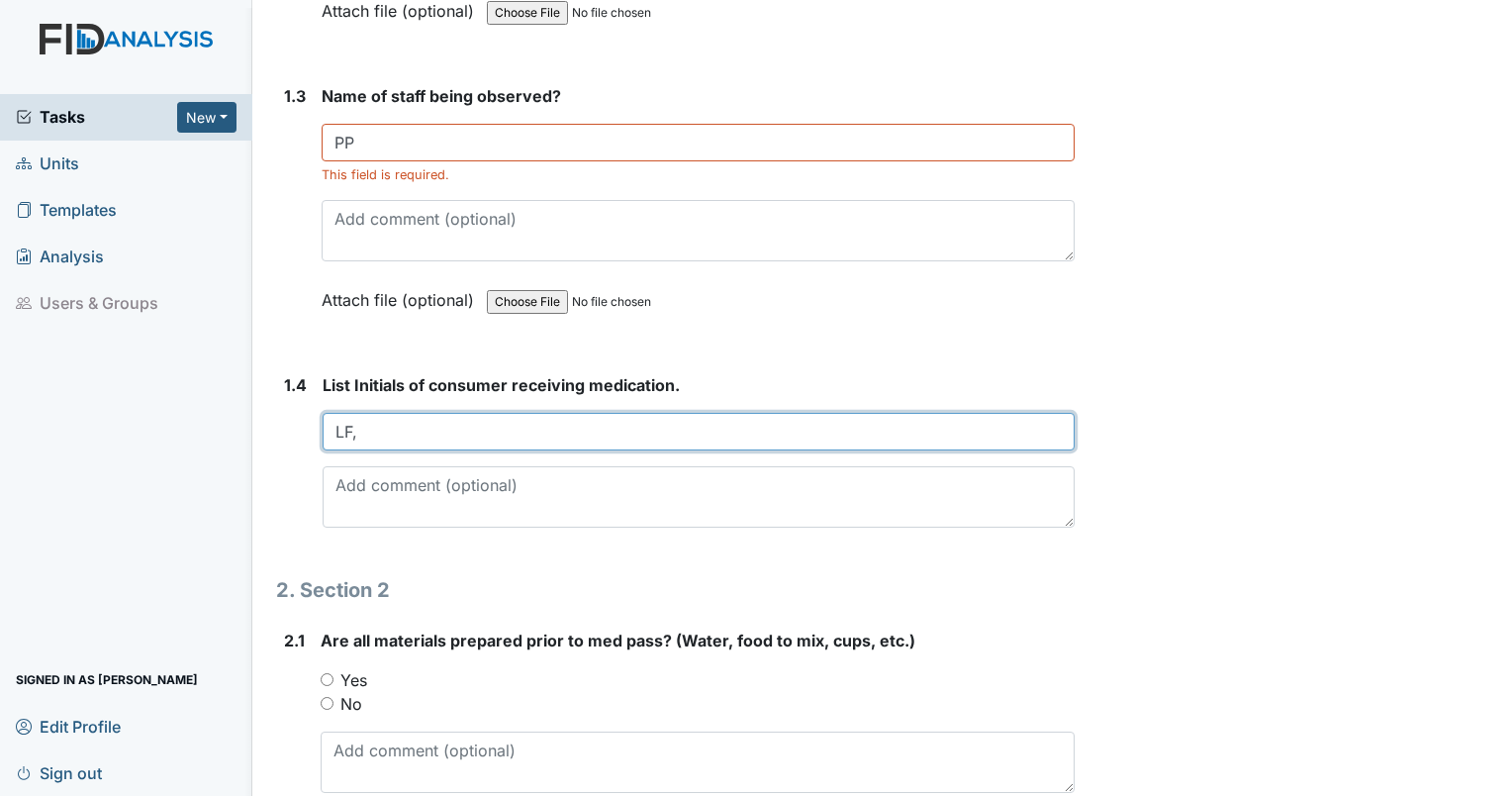 click on "LF," at bounding box center [699, 432] 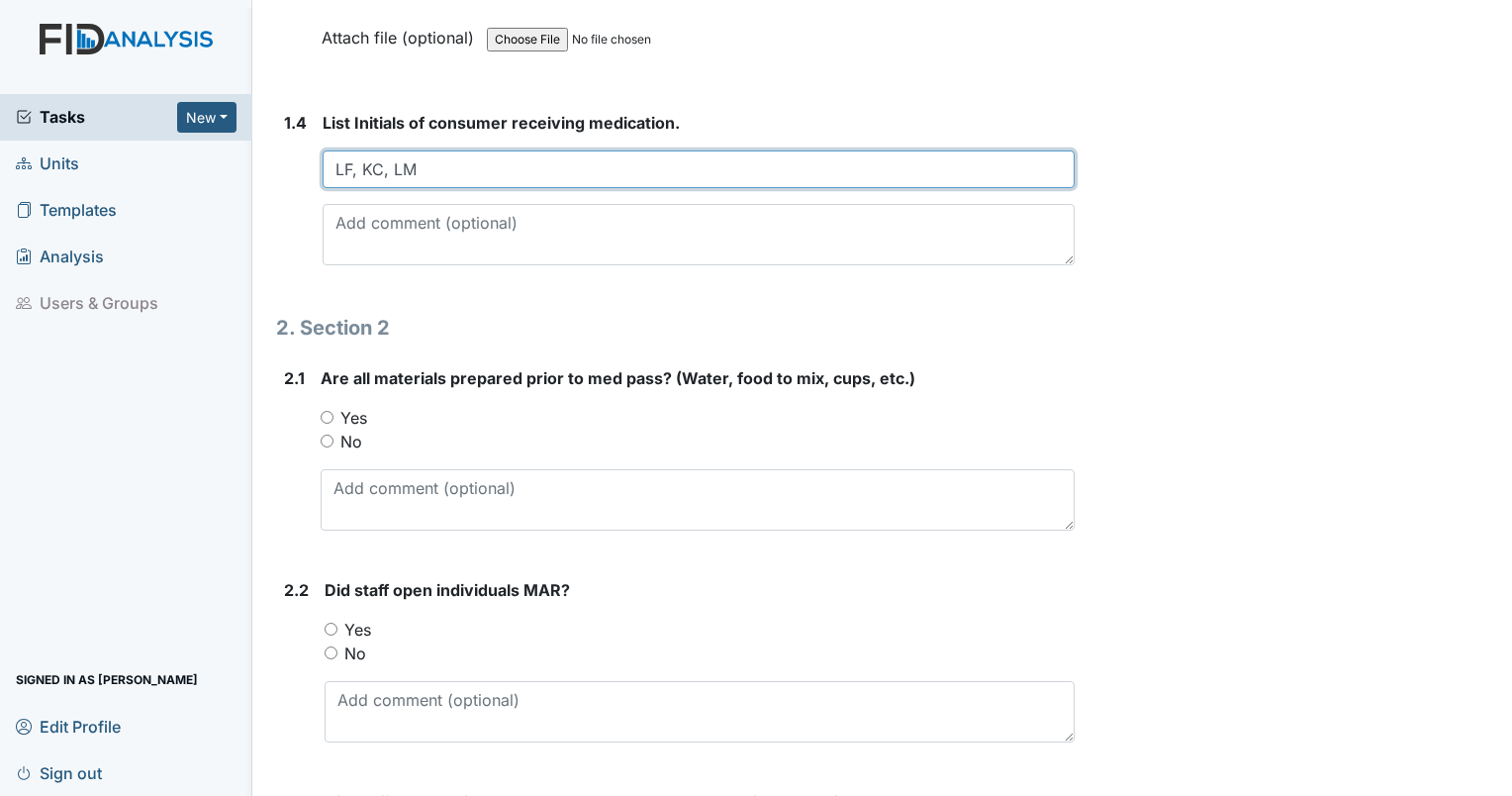 scroll, scrollTop: 1089, scrollLeft: 0, axis: vertical 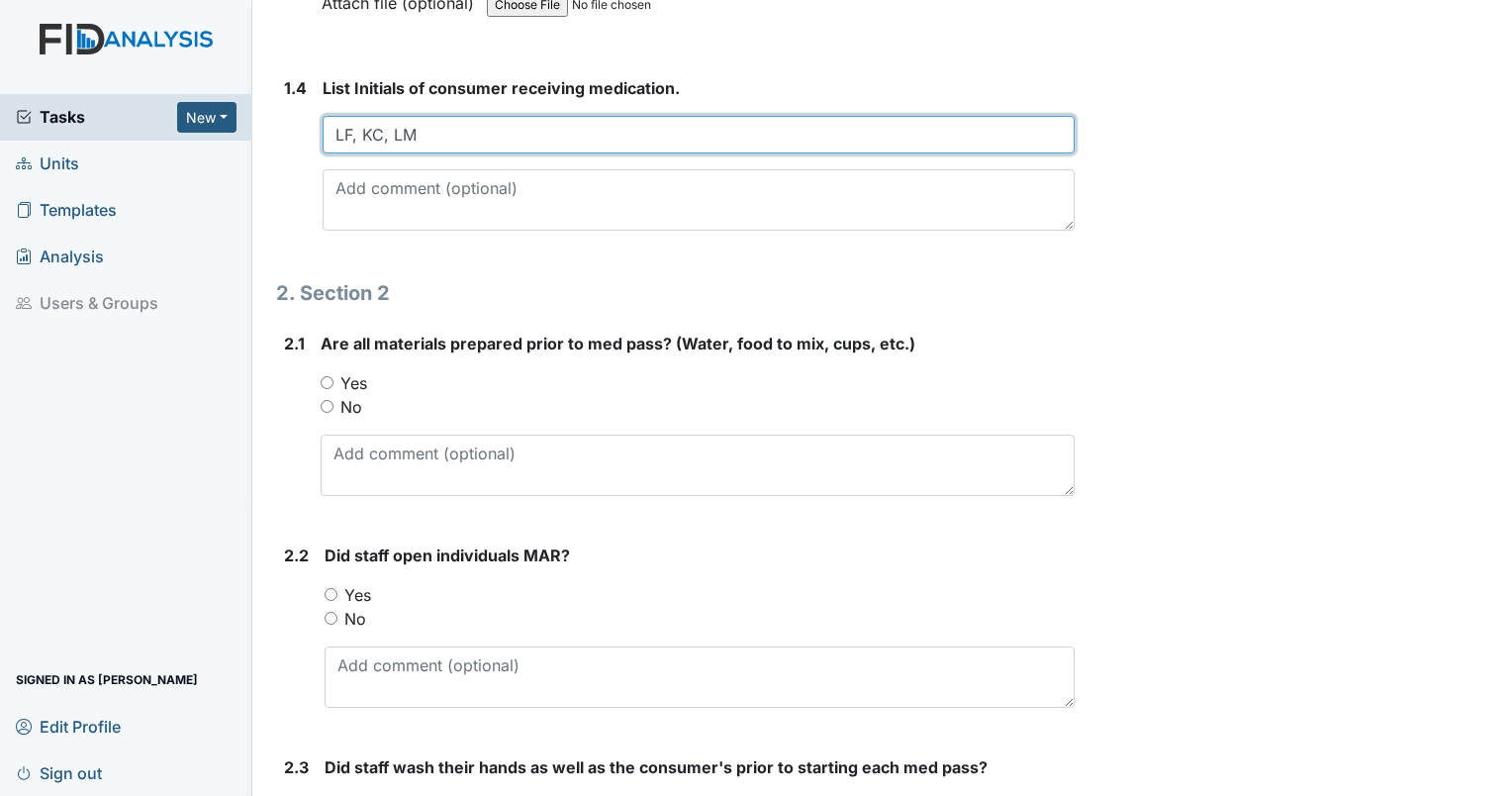 type on "LF, KC, LM" 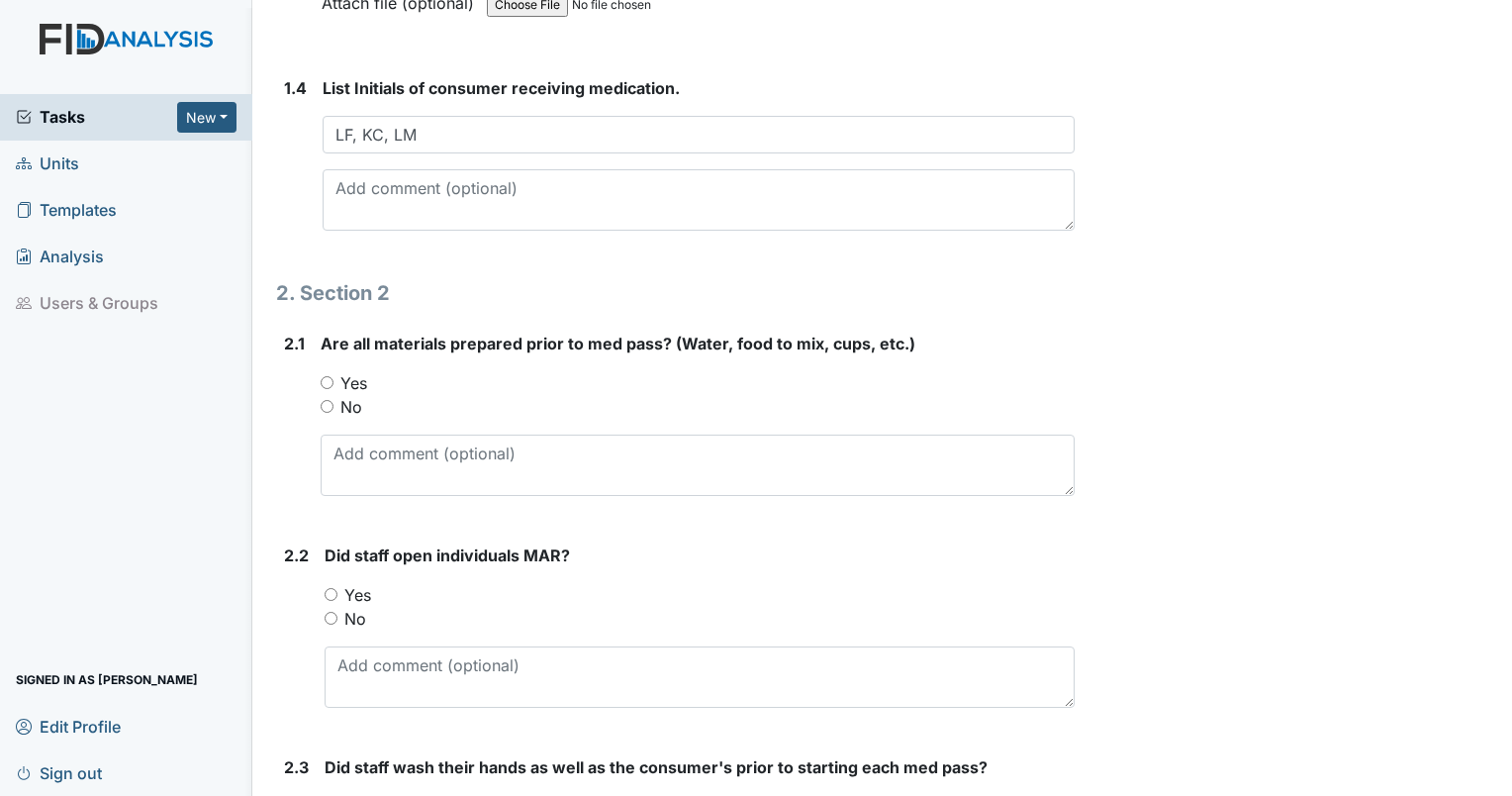 click on "Yes" at bounding box center [327, 382] 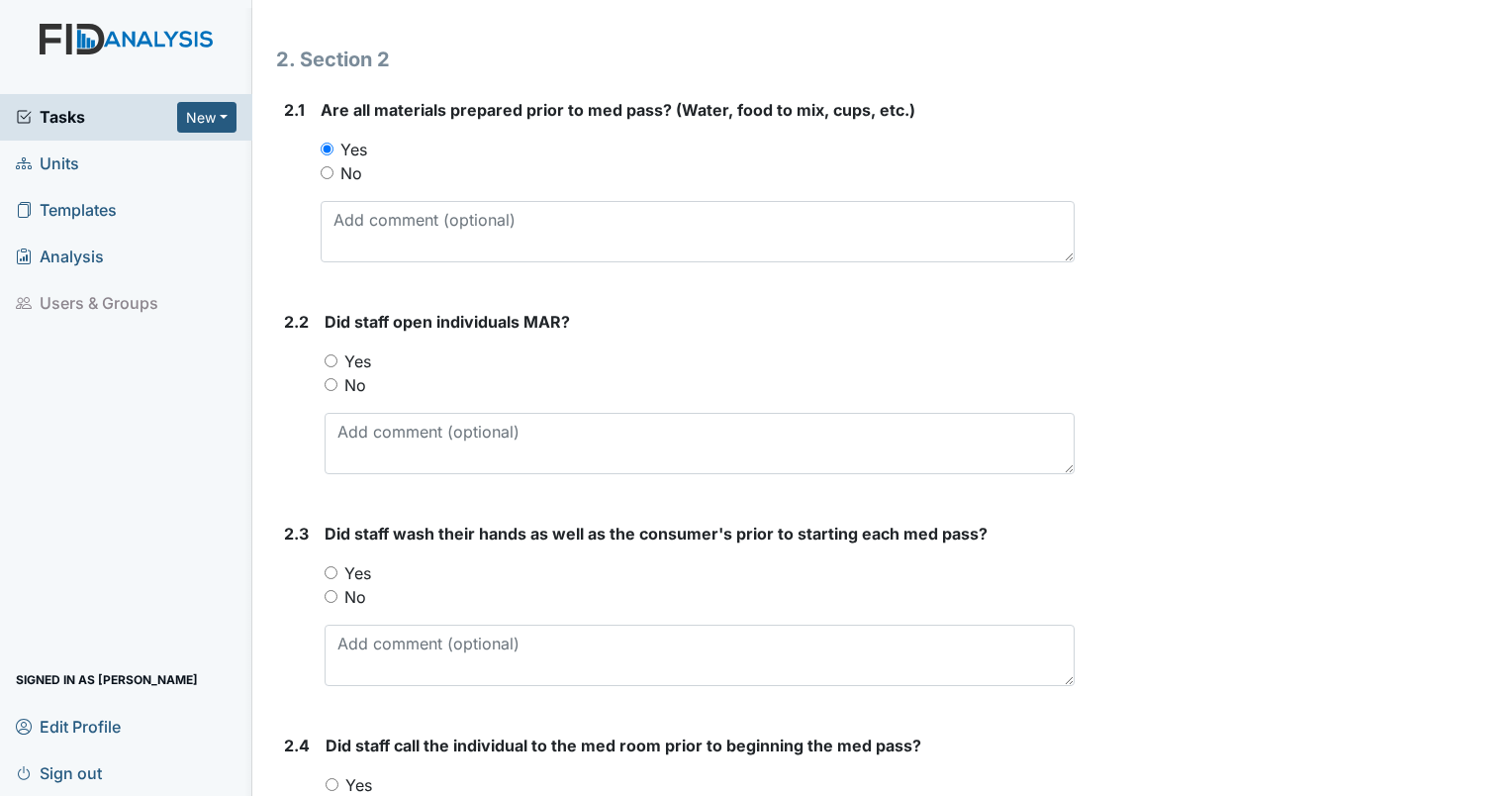 scroll, scrollTop: 1325, scrollLeft: 0, axis: vertical 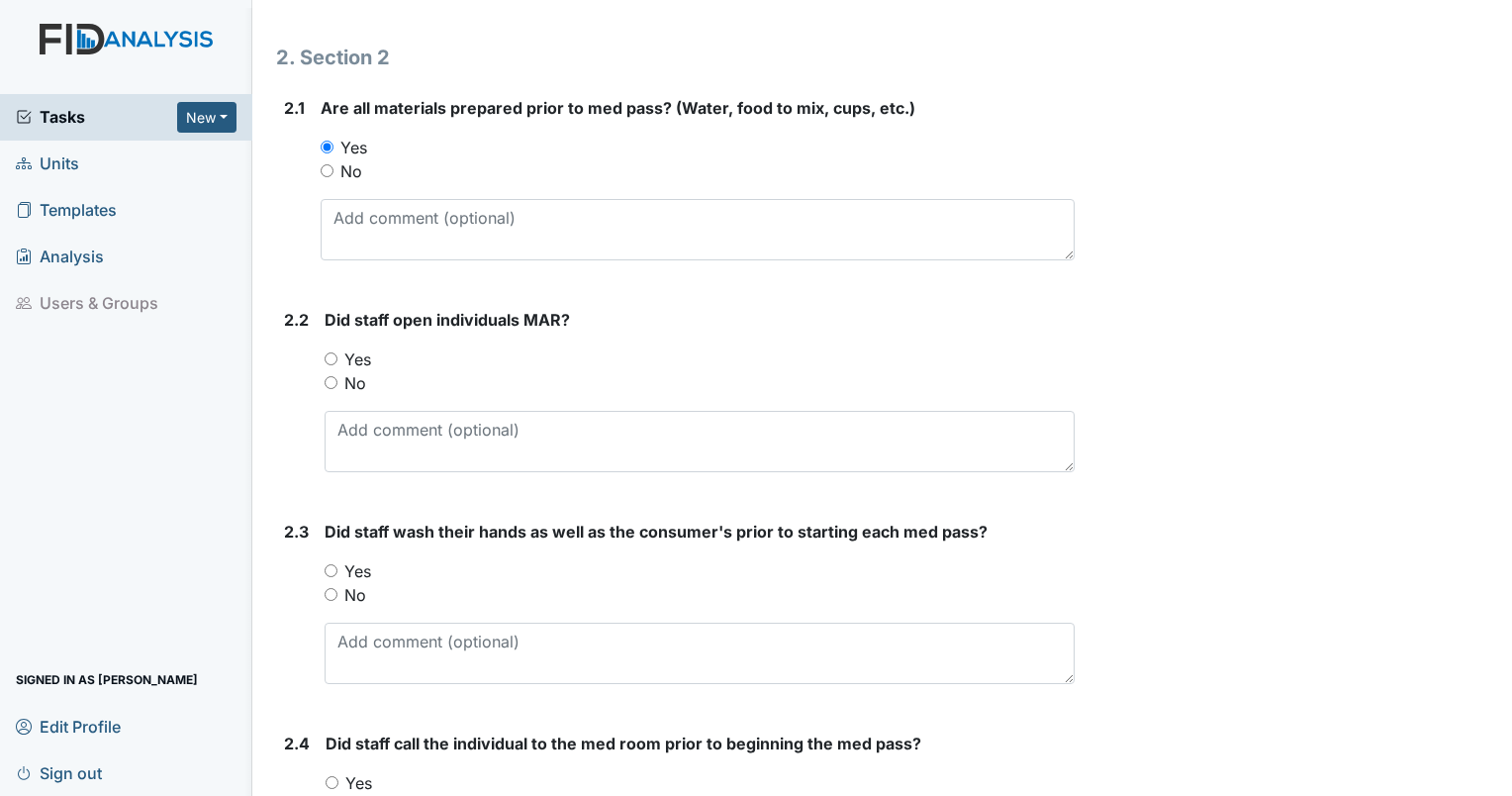 click on "Yes" at bounding box center (331, 358) 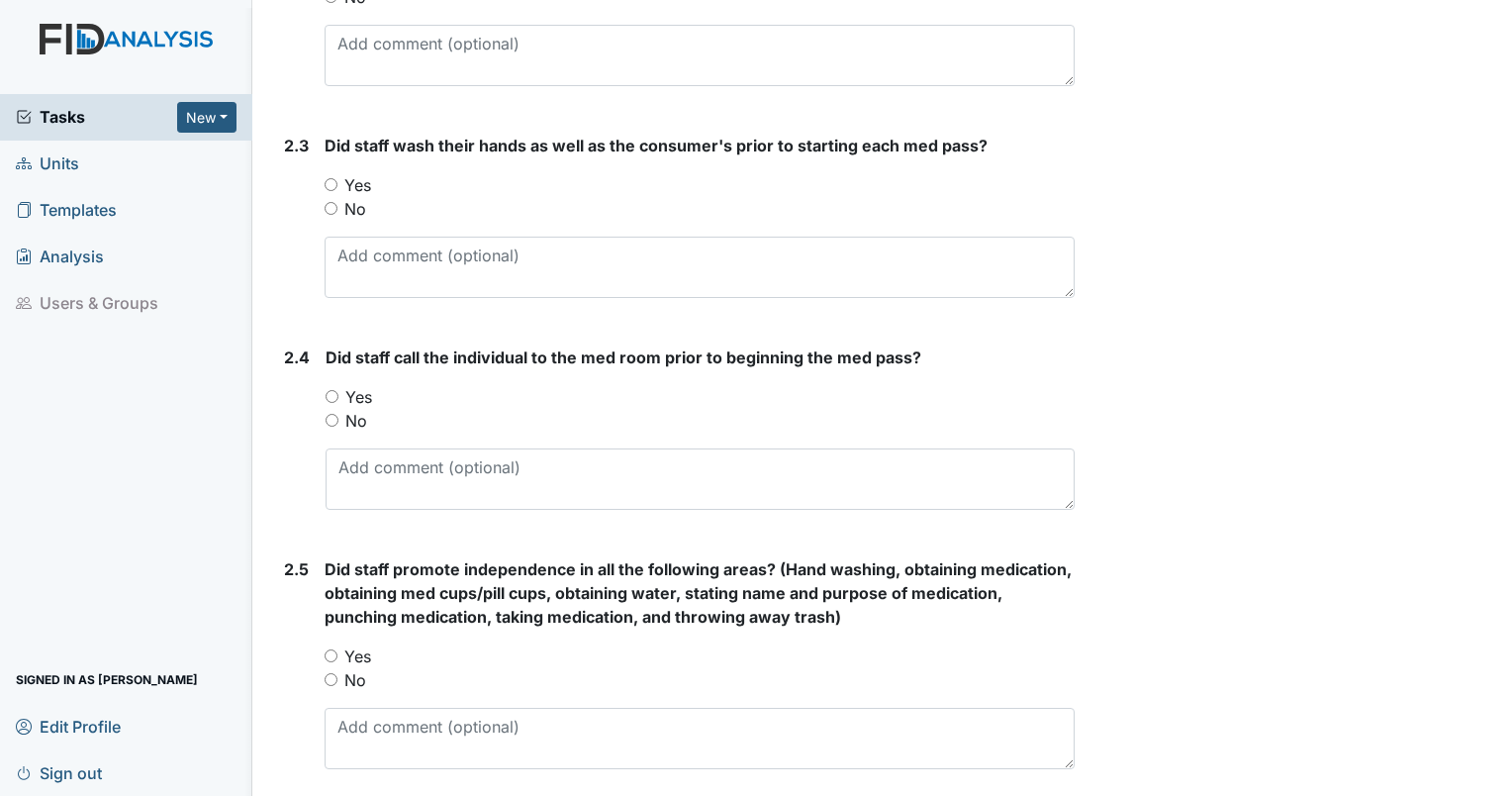 scroll, scrollTop: 1721, scrollLeft: 0, axis: vertical 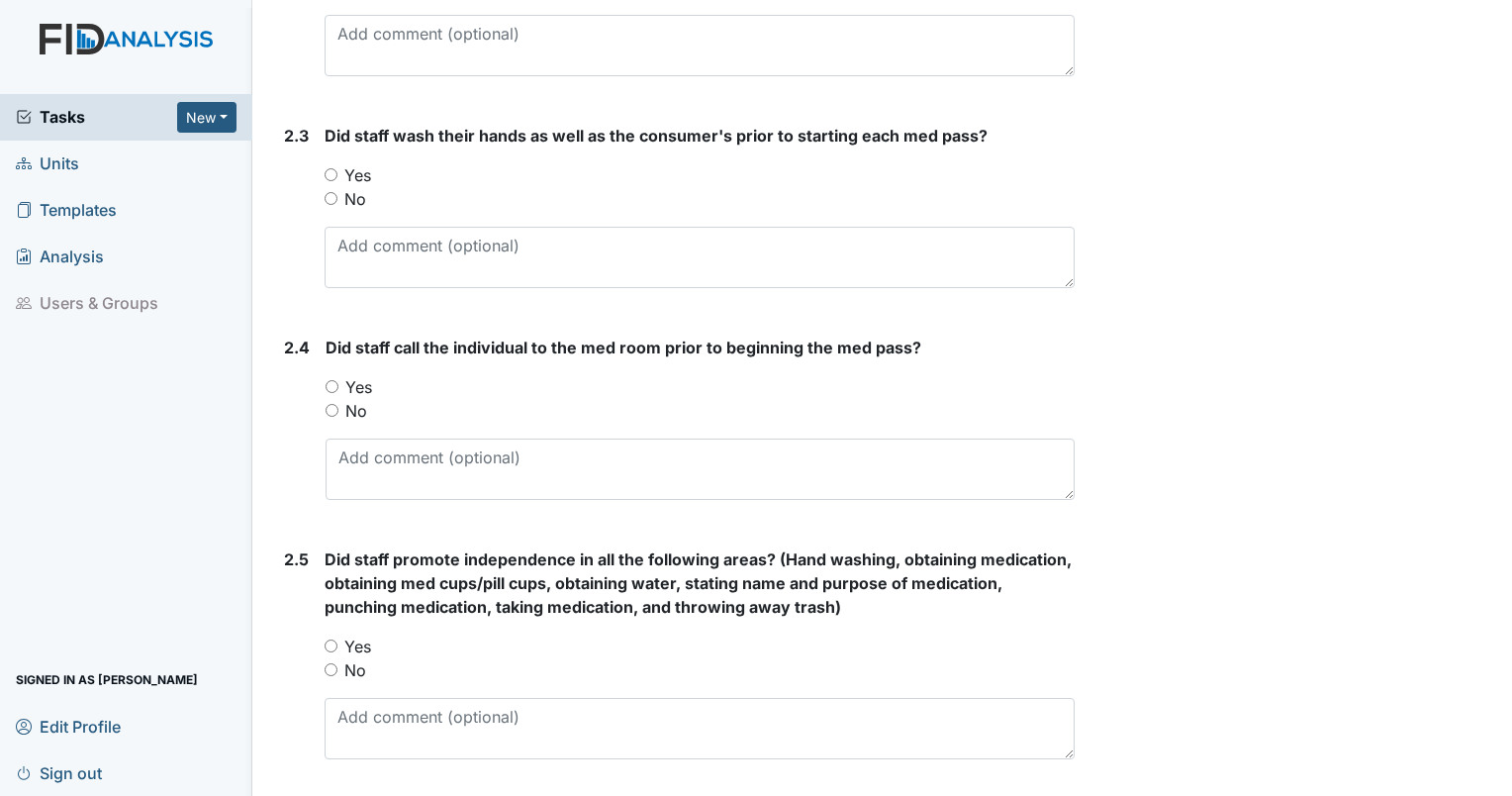 click on "Yes" at bounding box center (331, 174) 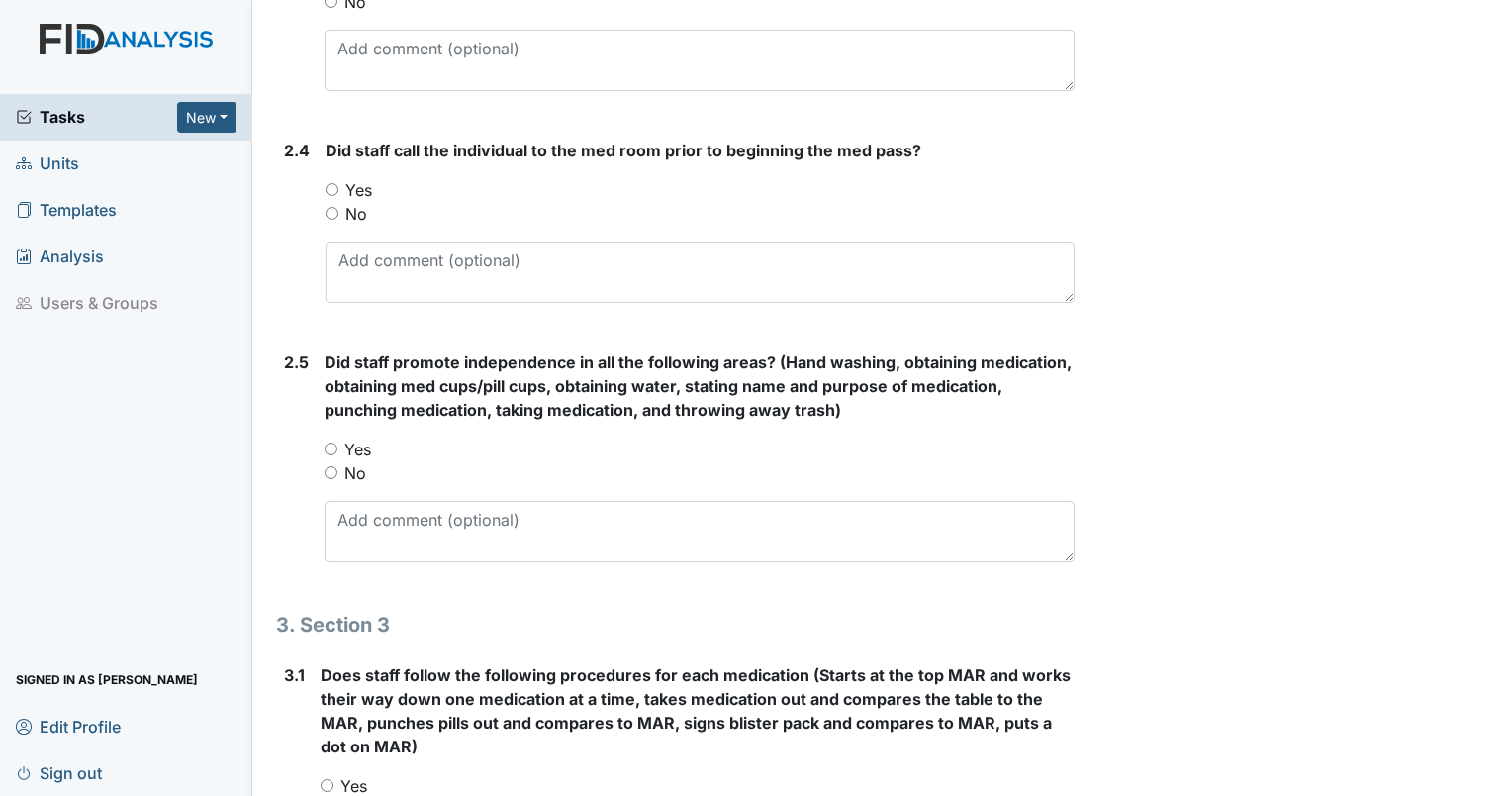 scroll, scrollTop: 1919, scrollLeft: 0, axis: vertical 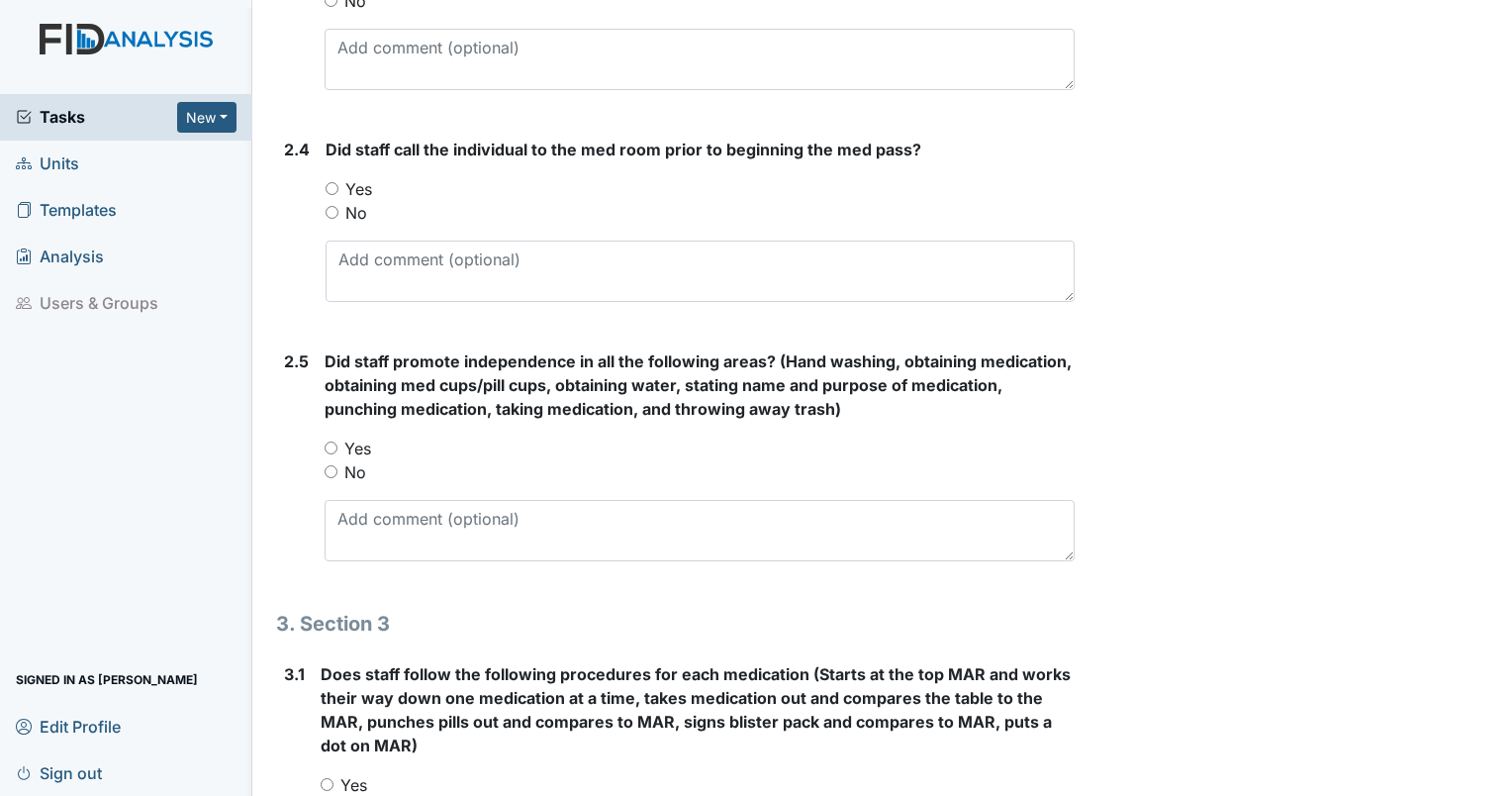 click on "Yes" at bounding box center [331, 188] 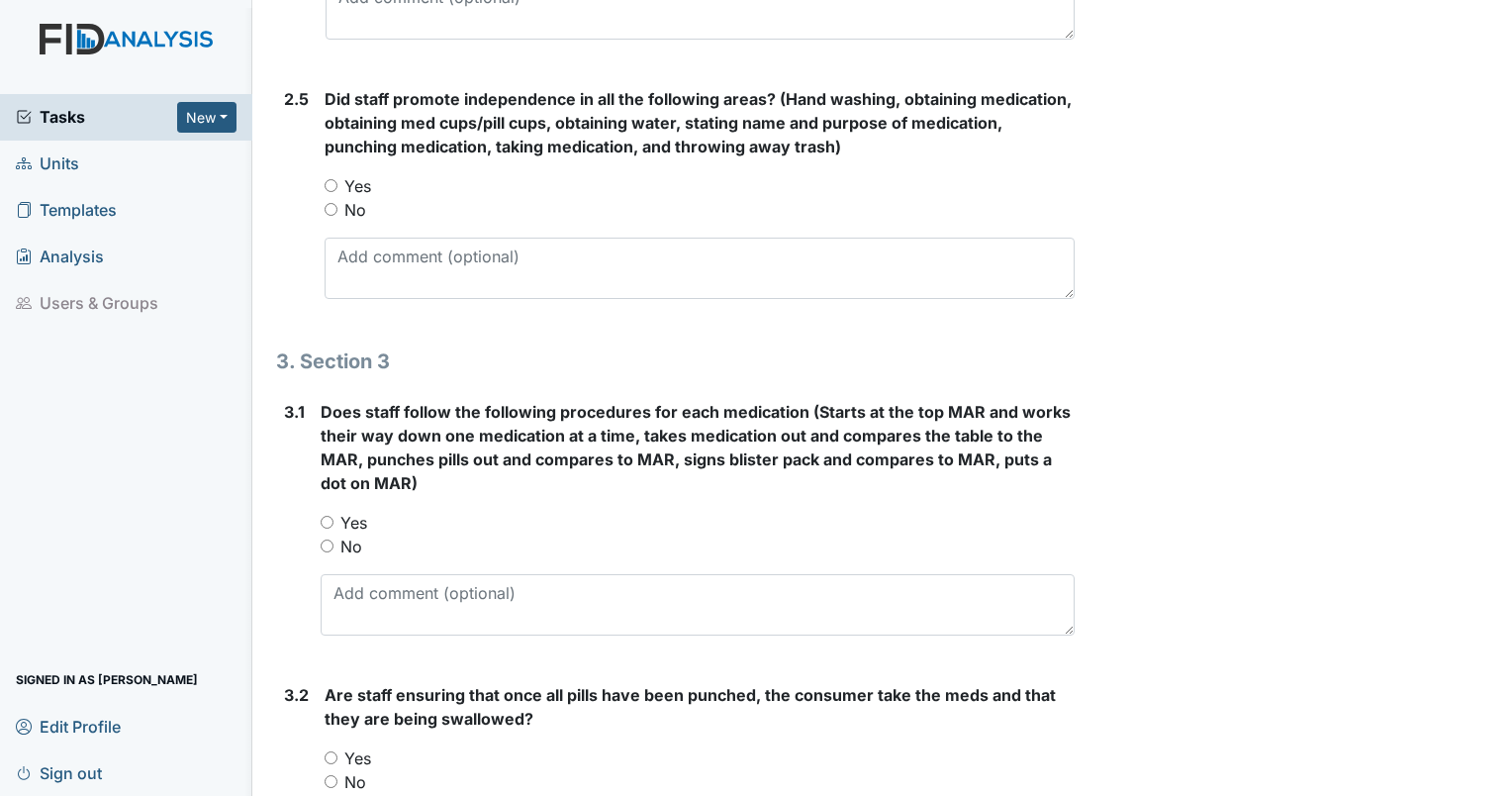 scroll, scrollTop: 2216, scrollLeft: 0, axis: vertical 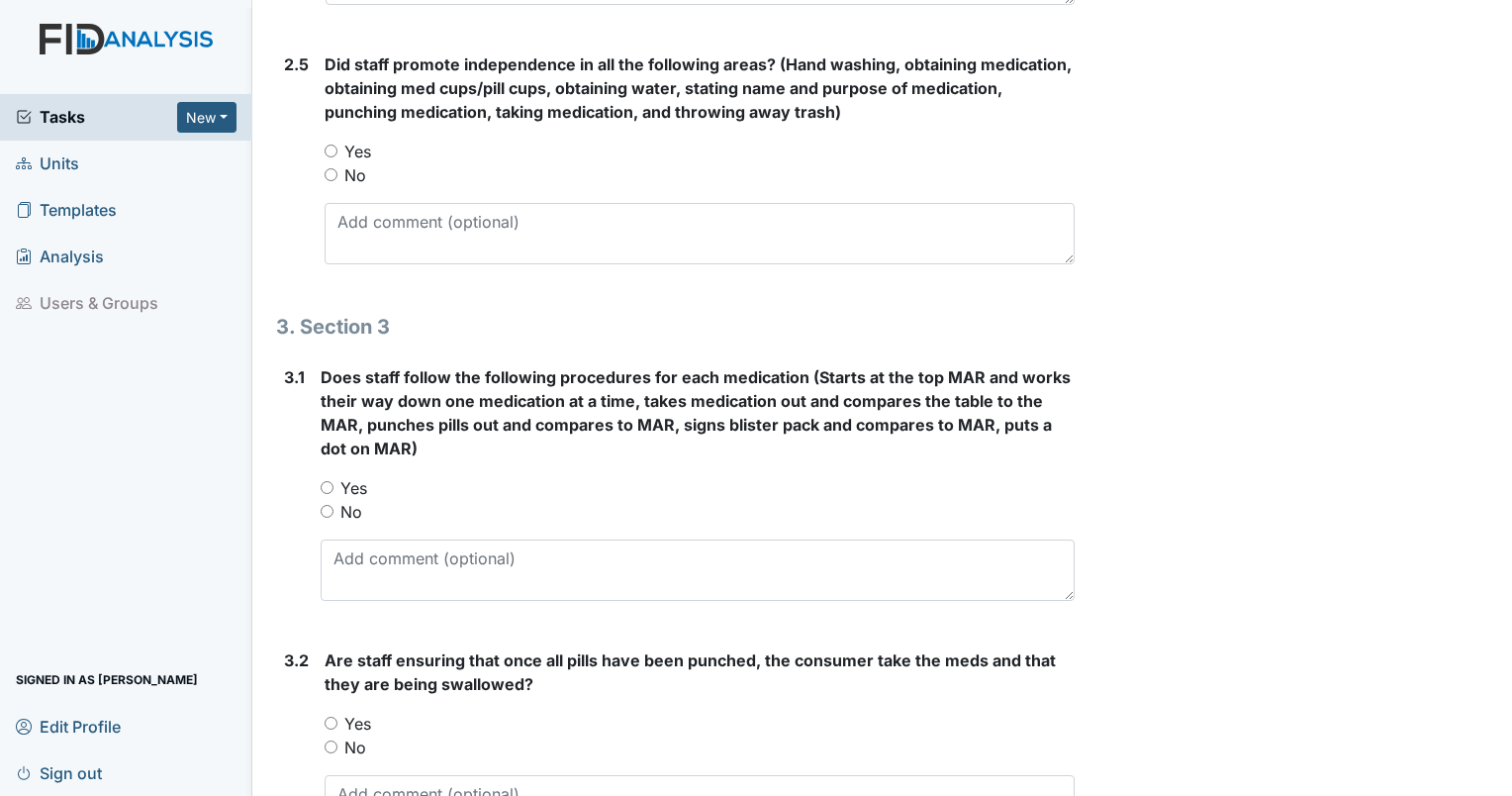 click on "Yes" at bounding box center [331, 150] 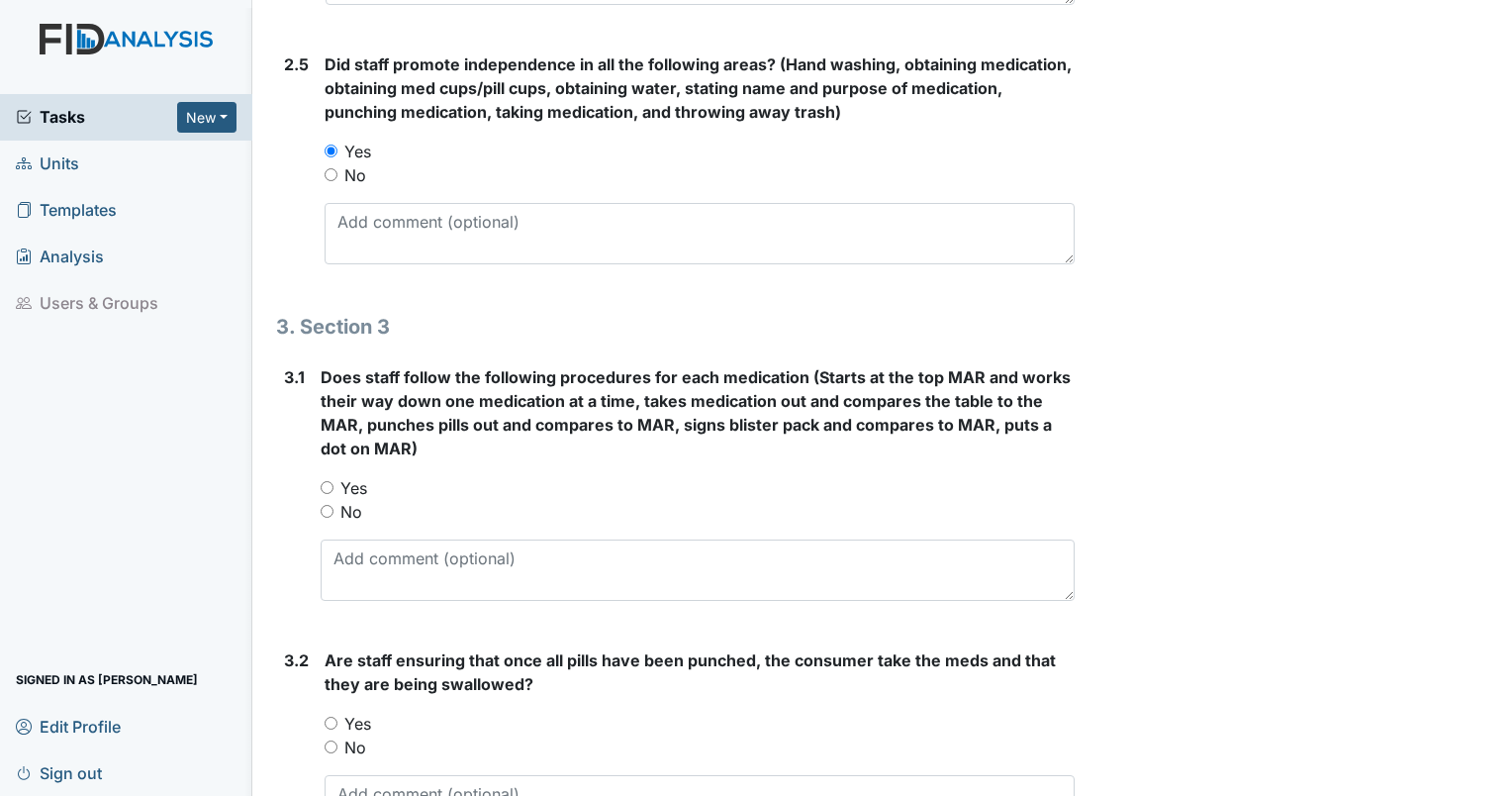 click on "Yes" at bounding box center [327, 487] 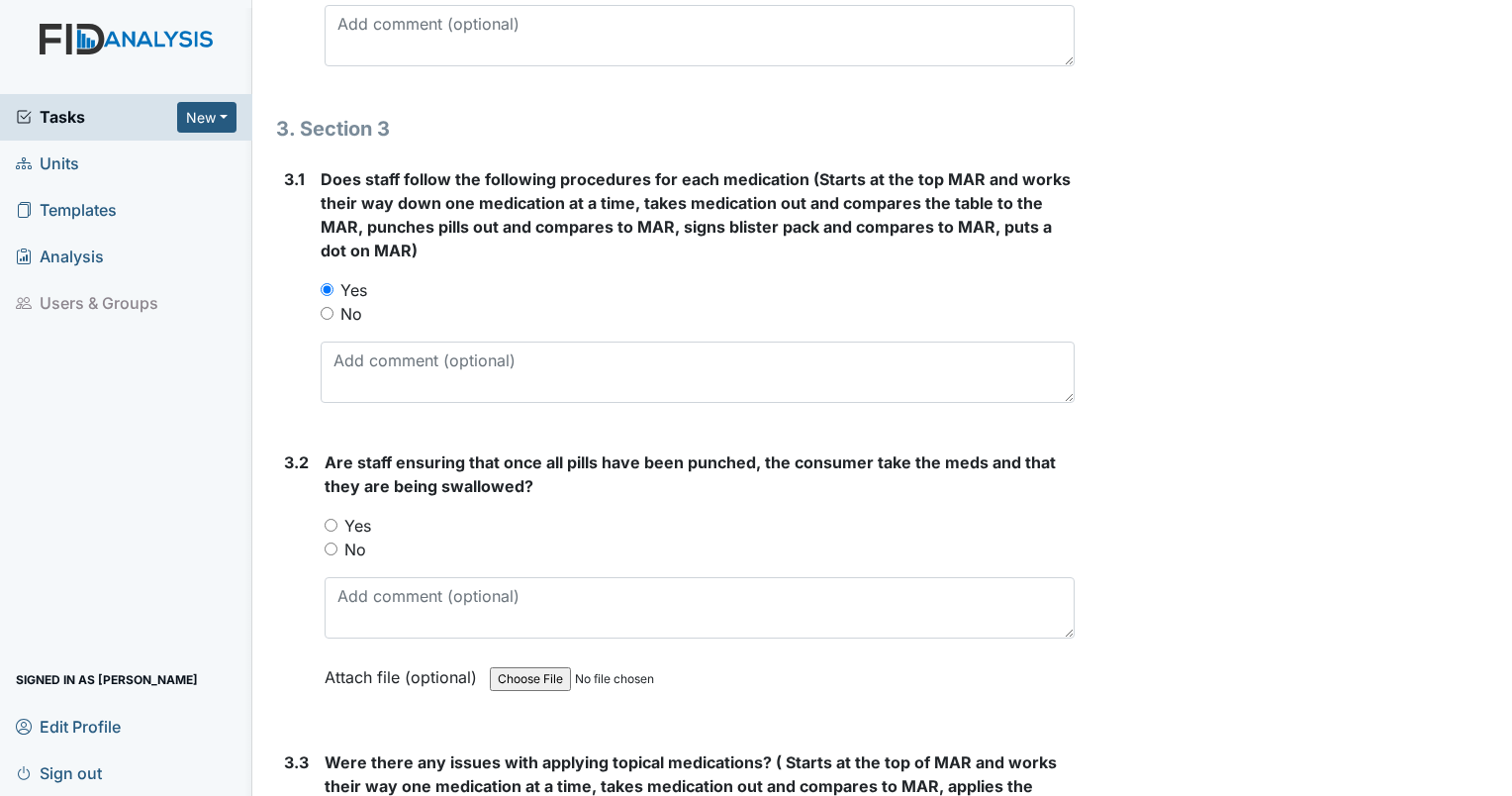 scroll, scrollTop: 2612, scrollLeft: 0, axis: vertical 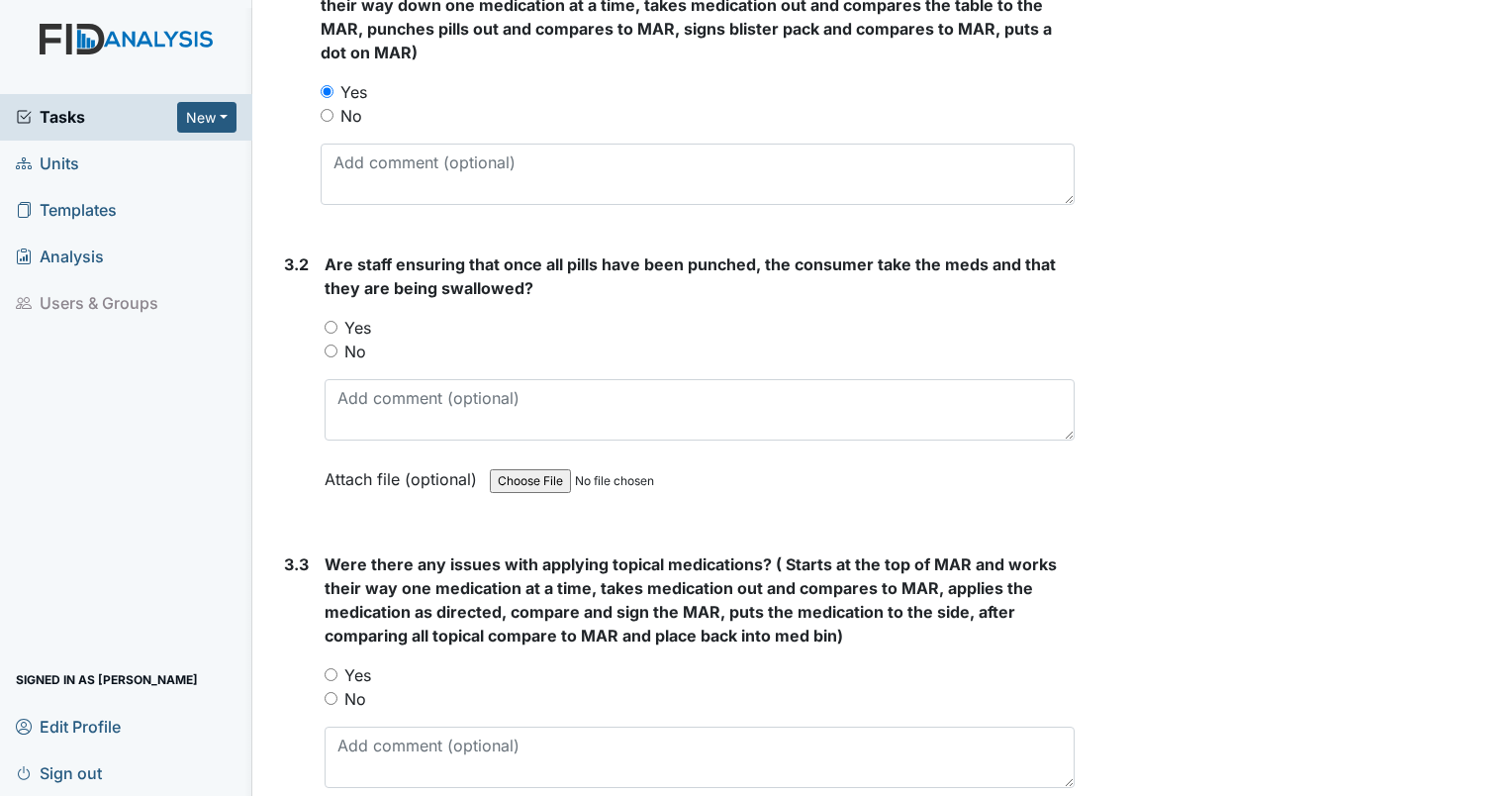 click on "Yes" at bounding box center [331, 327] 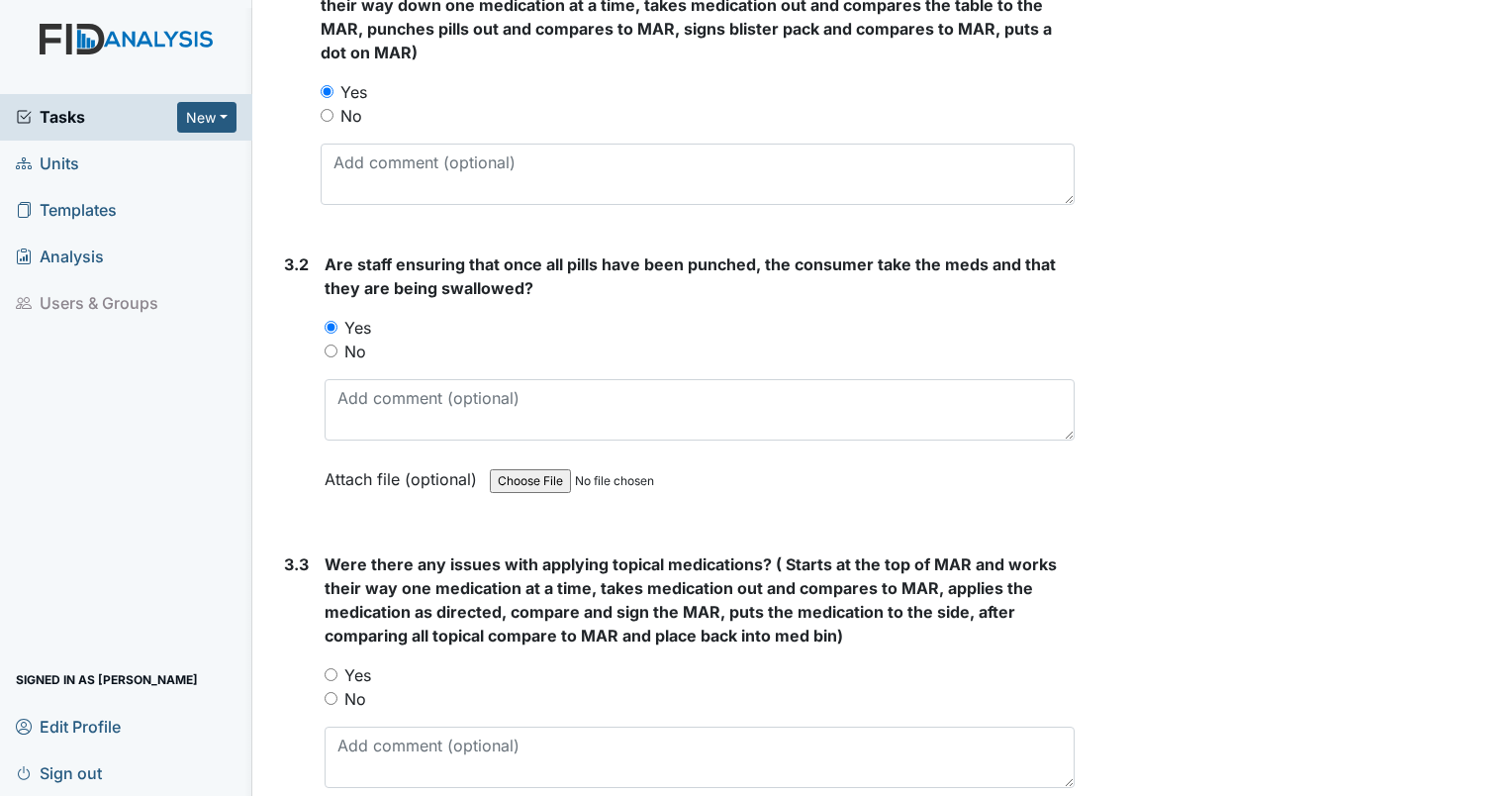 click on "Yes" at bounding box center [331, 674] 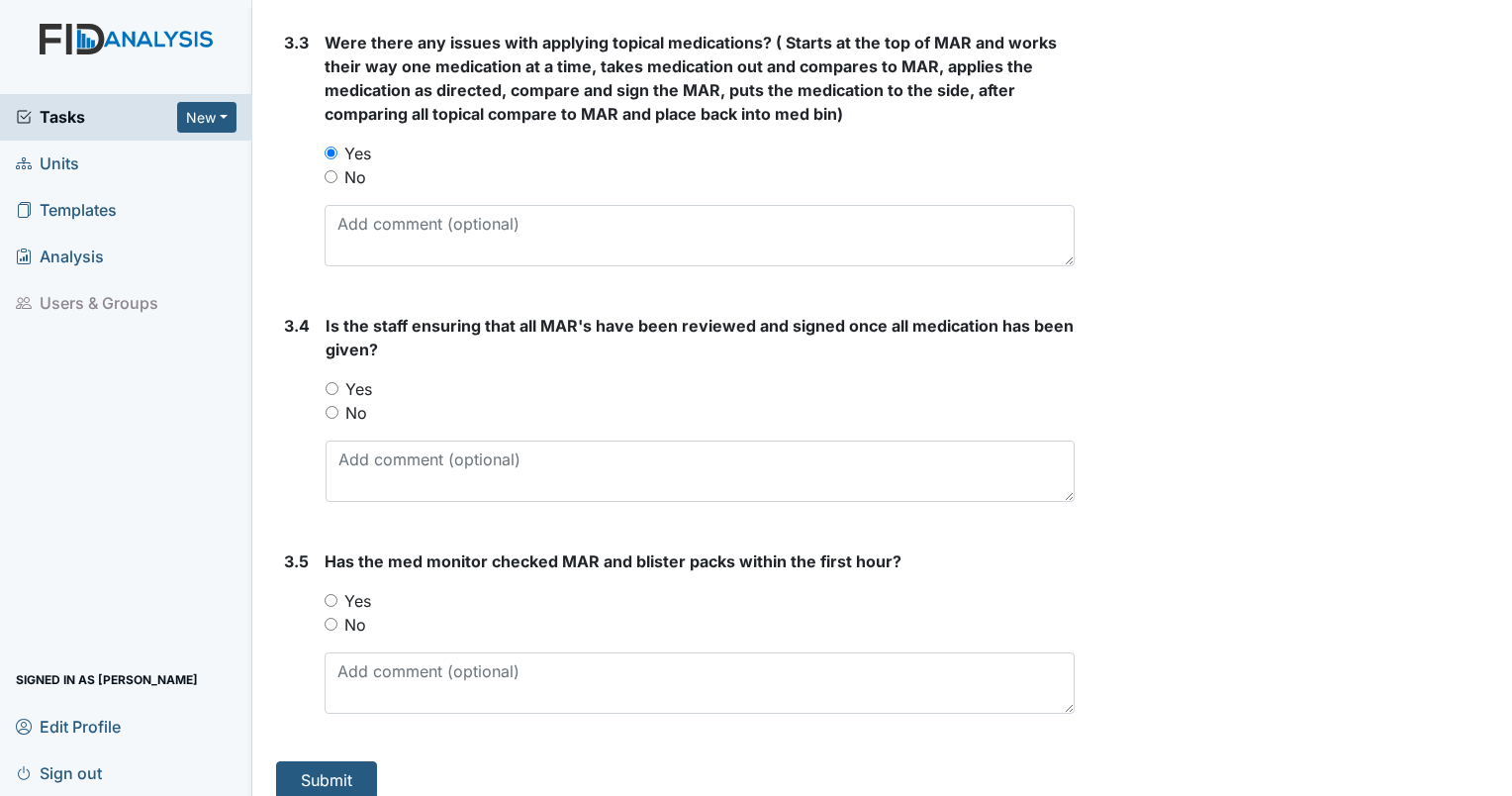 scroll, scrollTop: 3144, scrollLeft: 0, axis: vertical 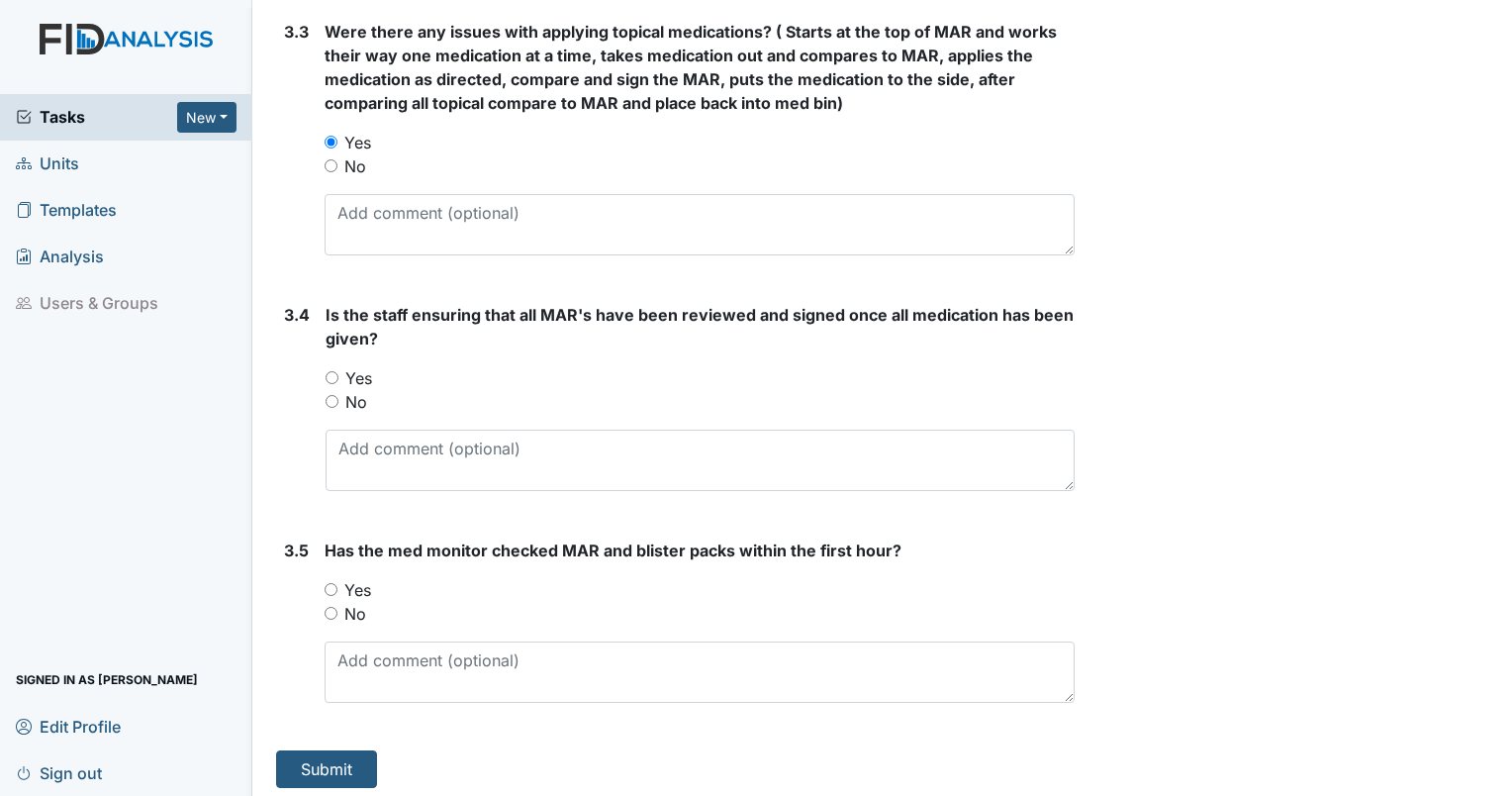 click on "Yes" at bounding box center [700, 590] 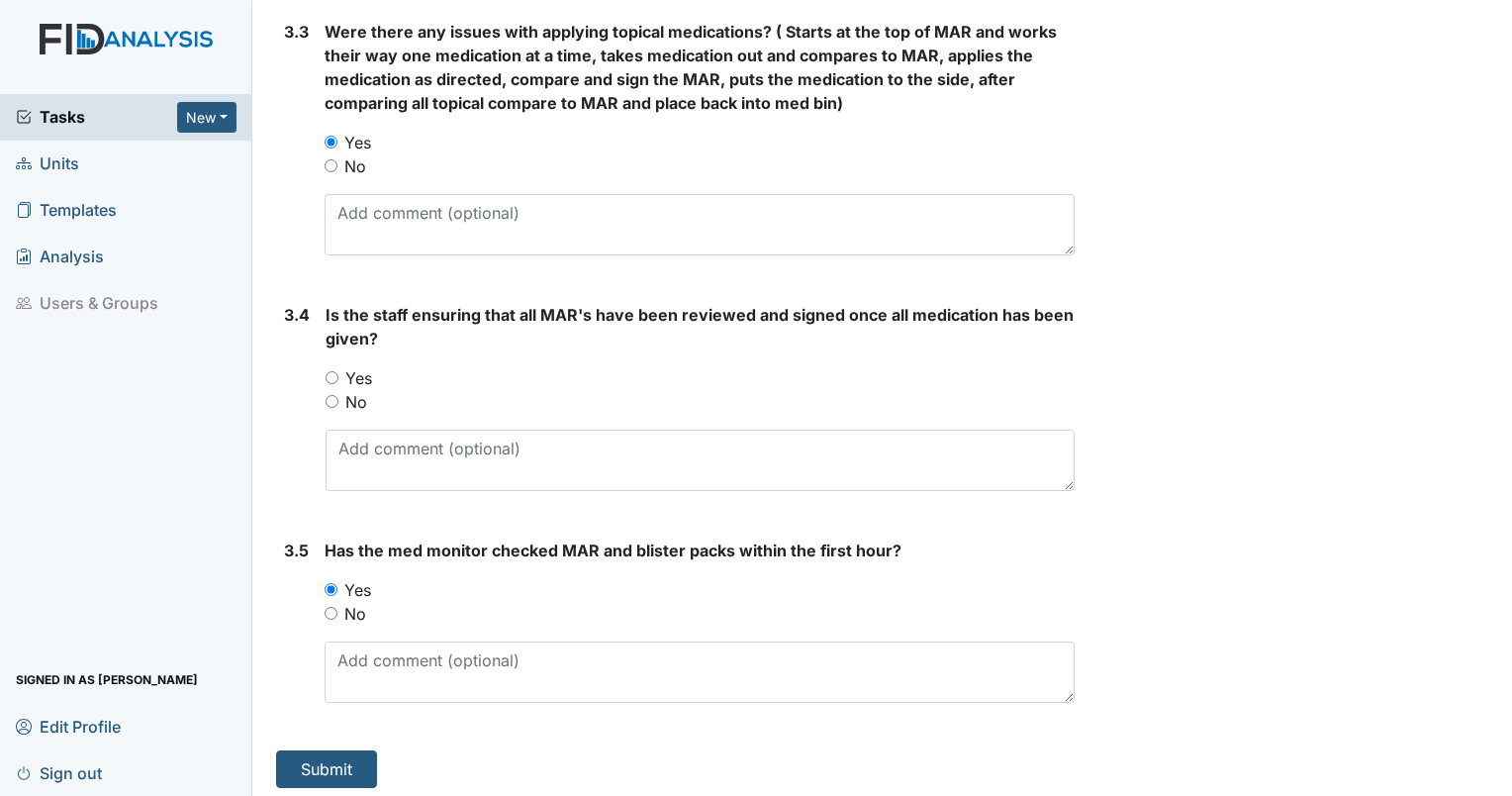 click on "Yes" at bounding box center (331, 377) 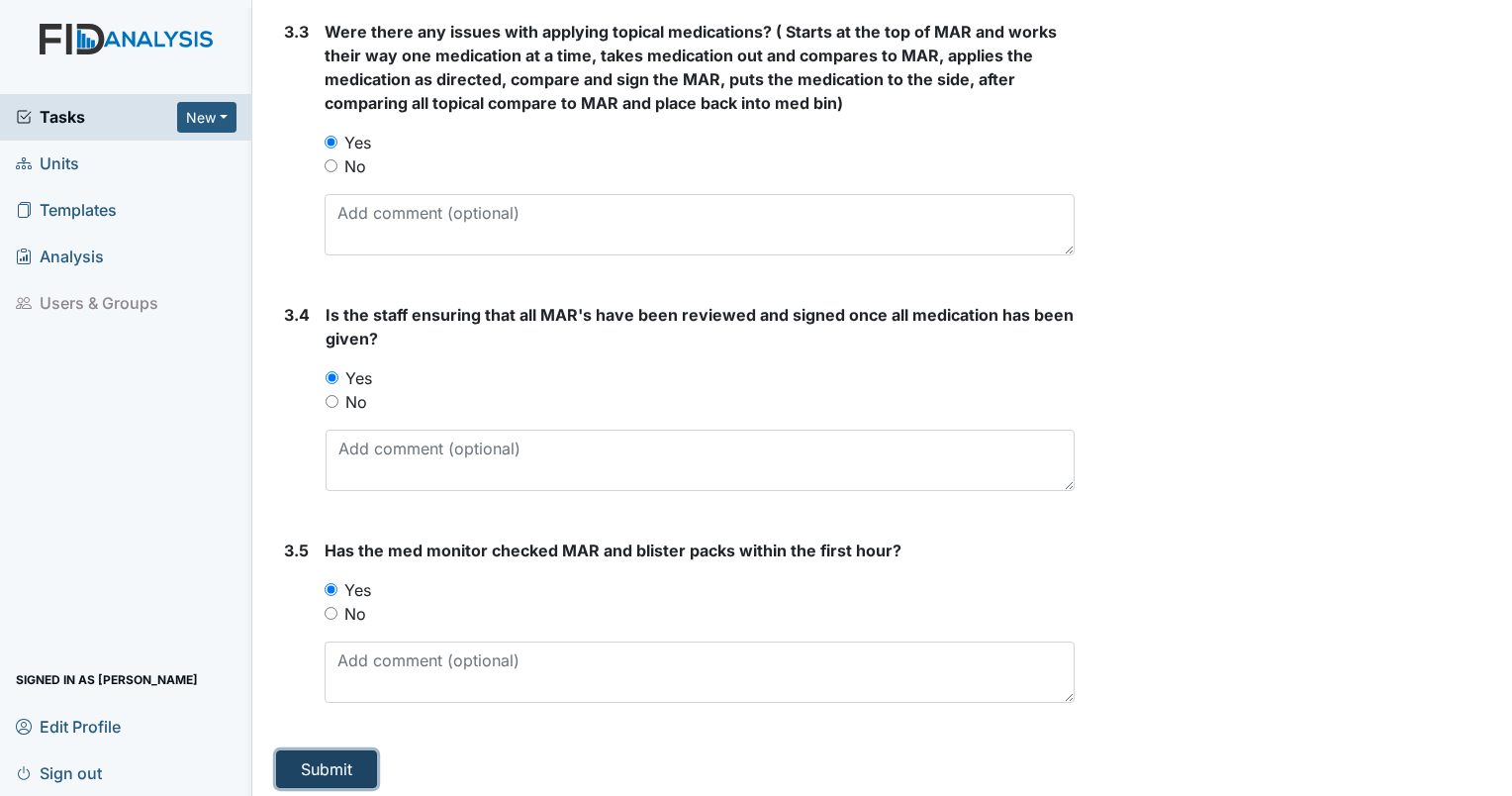click on "Submit" at bounding box center [327, 769] 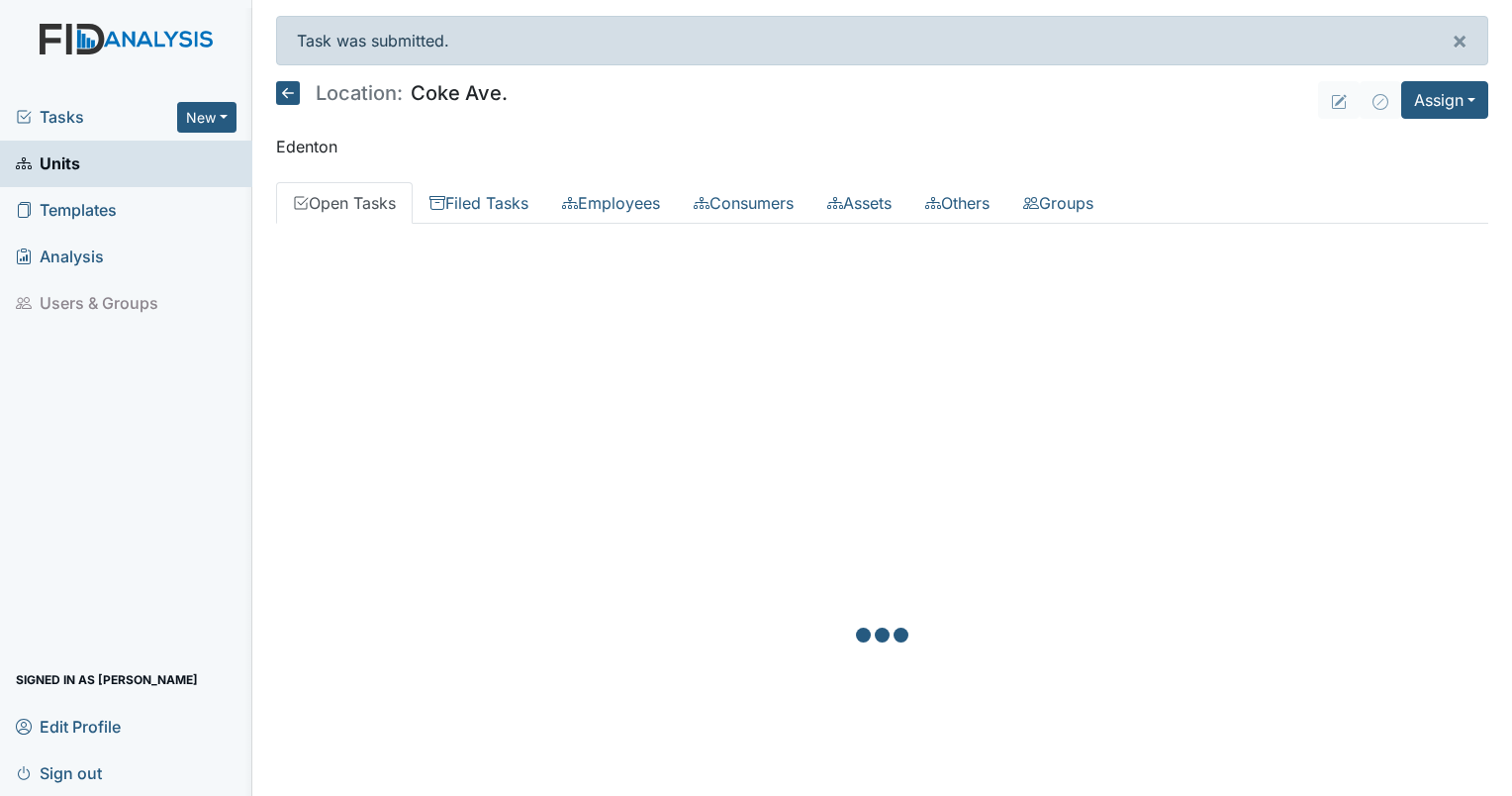 scroll, scrollTop: 0, scrollLeft: 0, axis: both 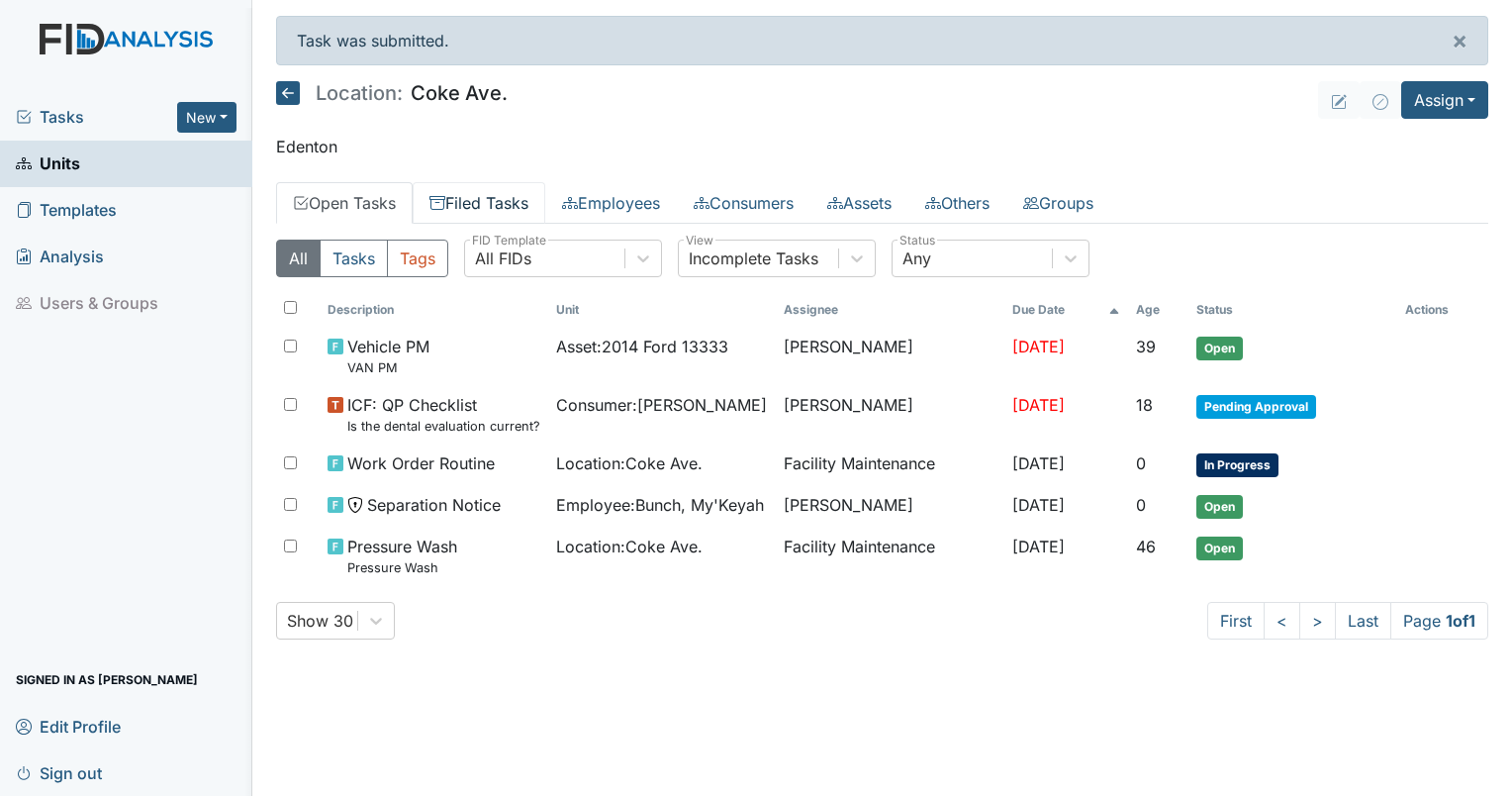 click on "Filed Tasks" at bounding box center (479, 203) 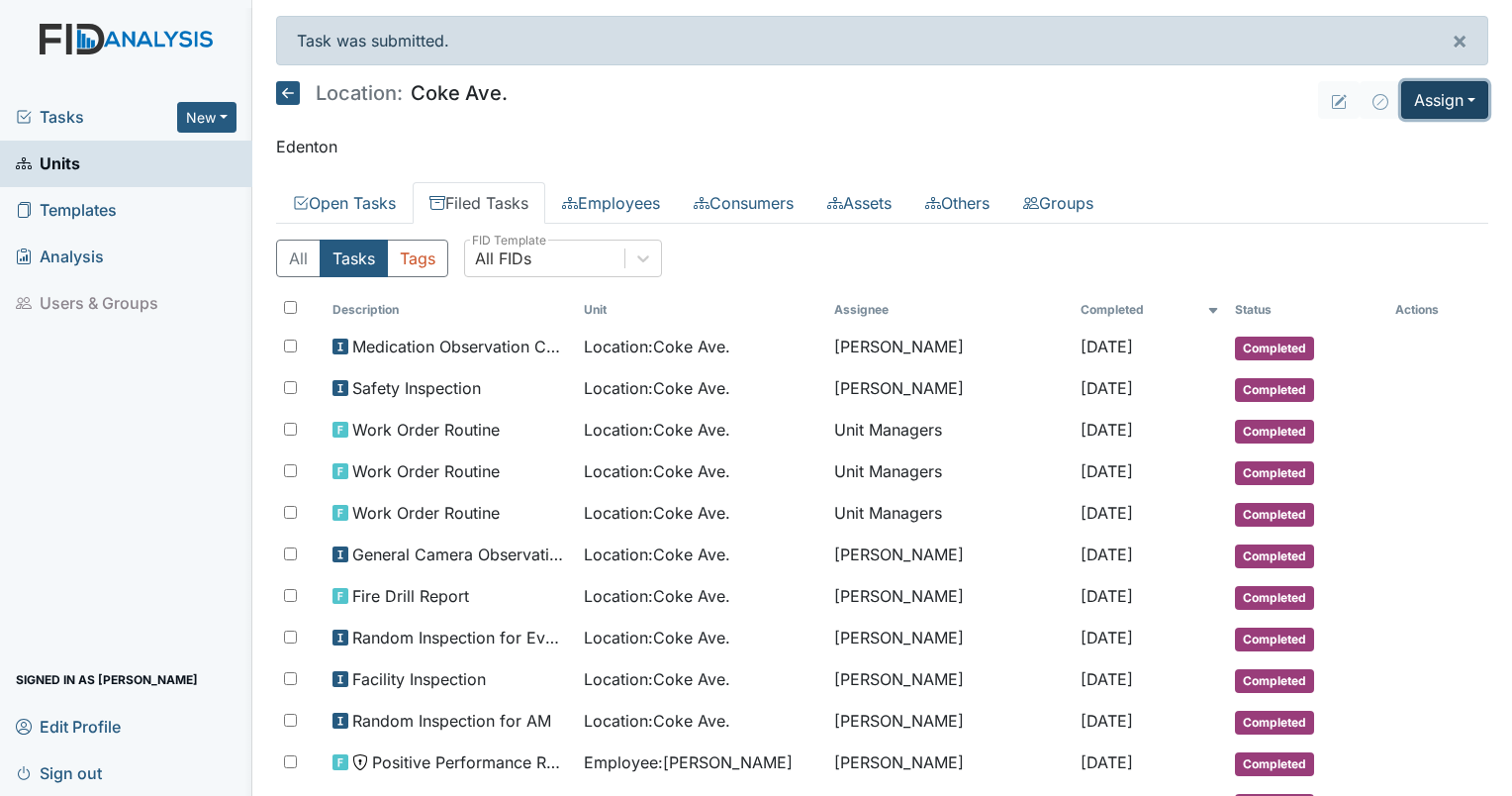 click on "Assign" at bounding box center (1445, 100) 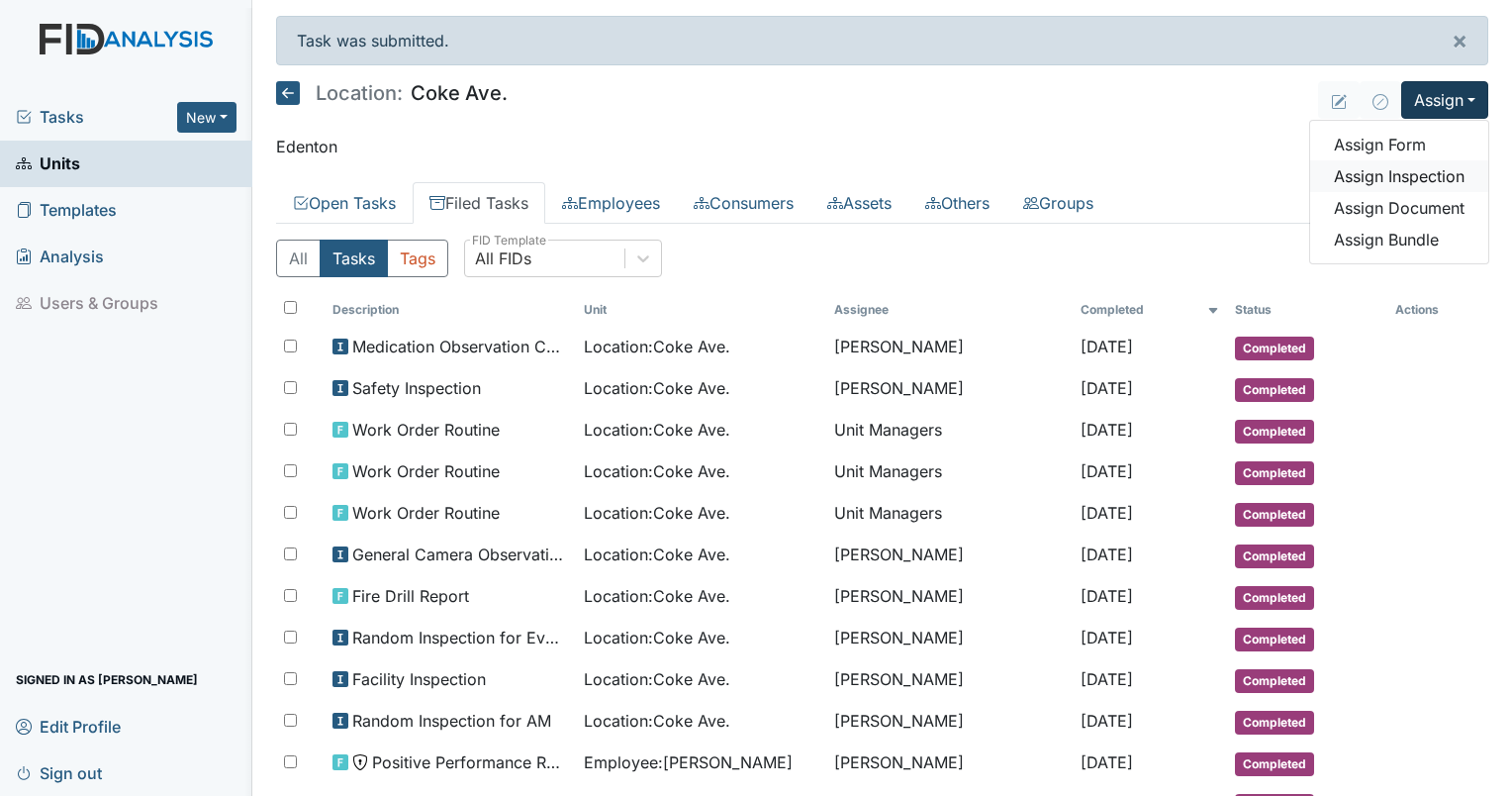 click on "Assign Inspection" at bounding box center [1399, 176] 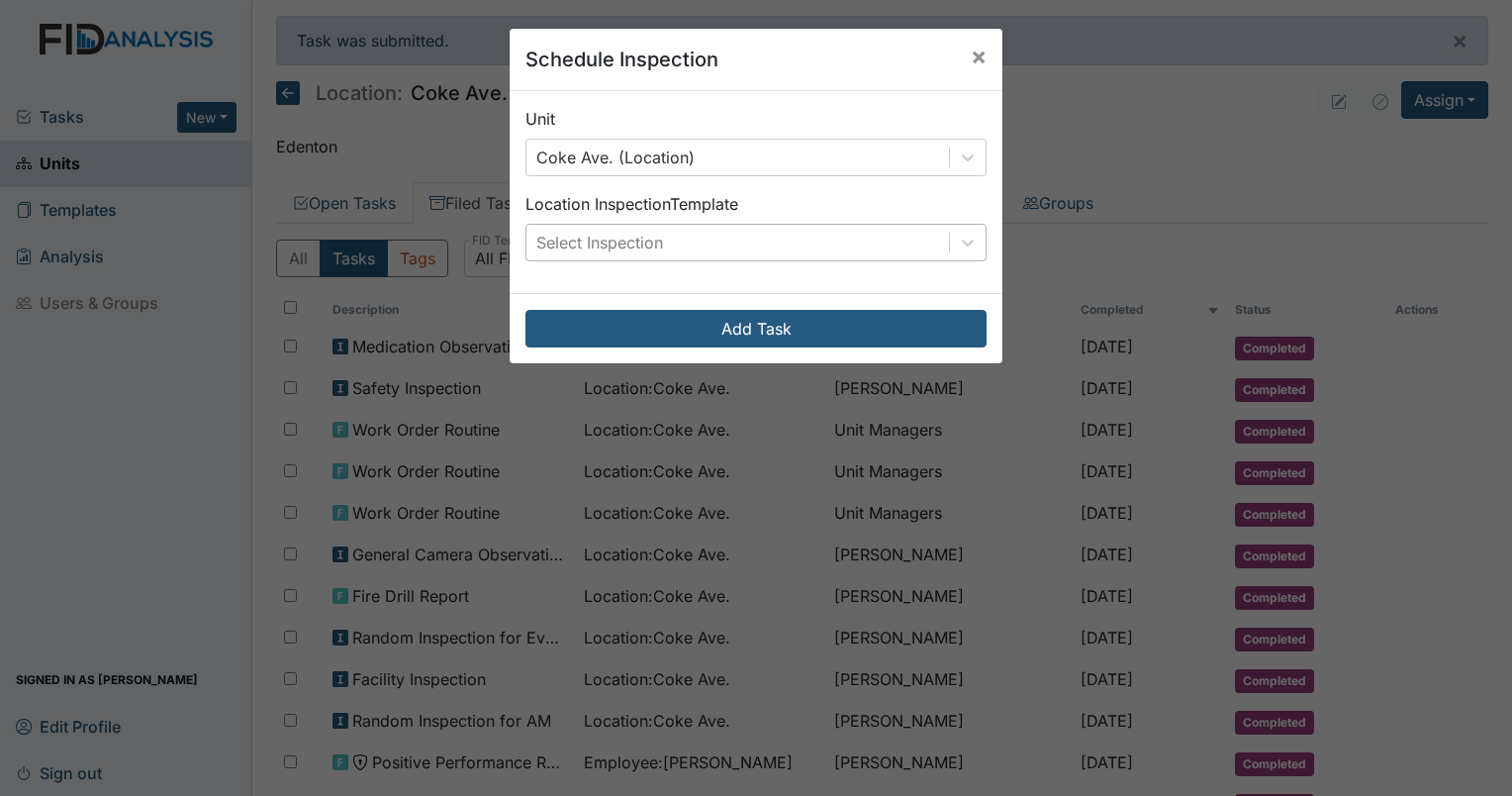 click on "Select Inspection" at bounding box center [737, 243] 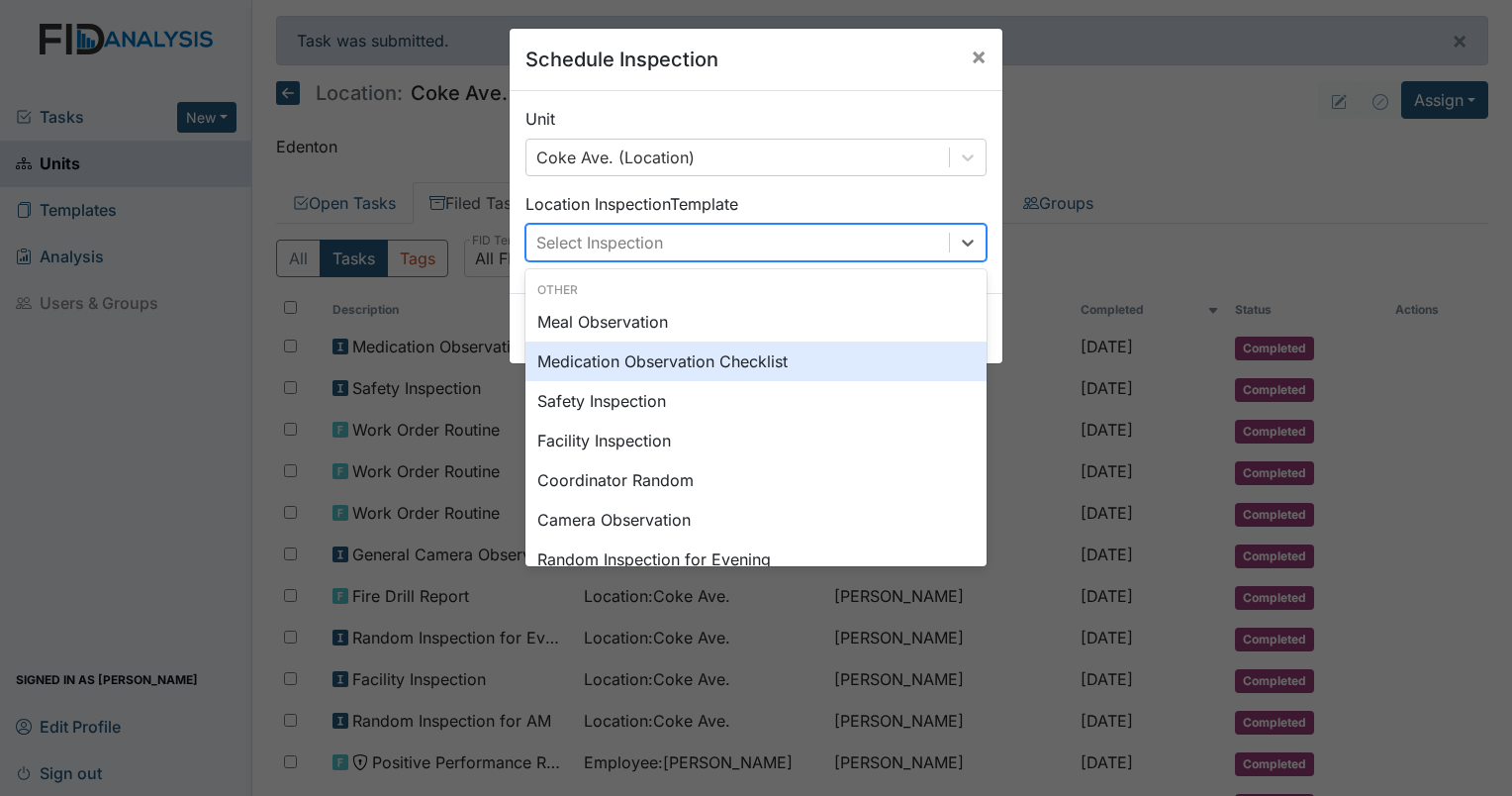 click on "Medication Observation Checklist" at bounding box center [756, 361] 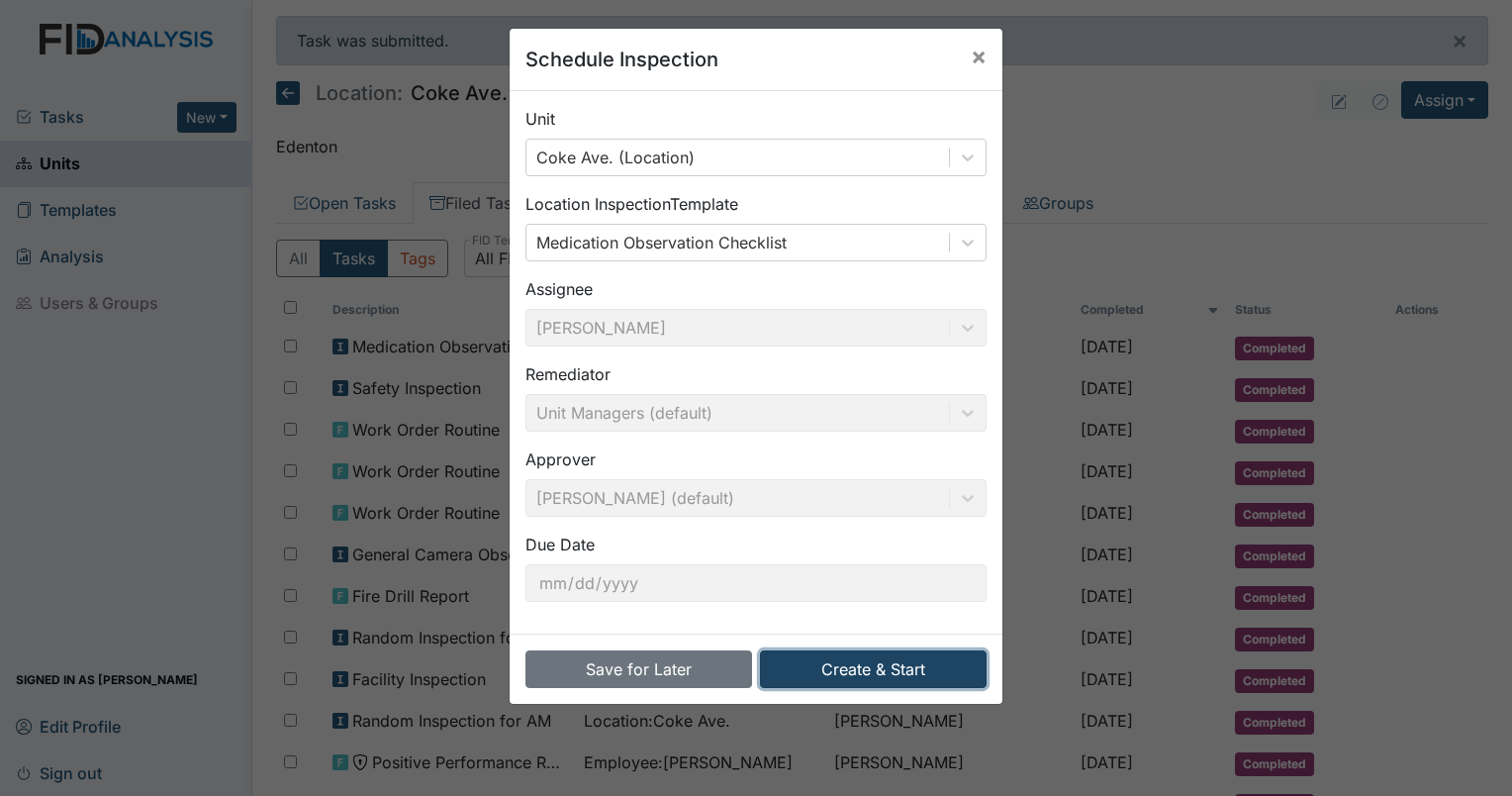 click on "Create & Start" at bounding box center (873, 669) 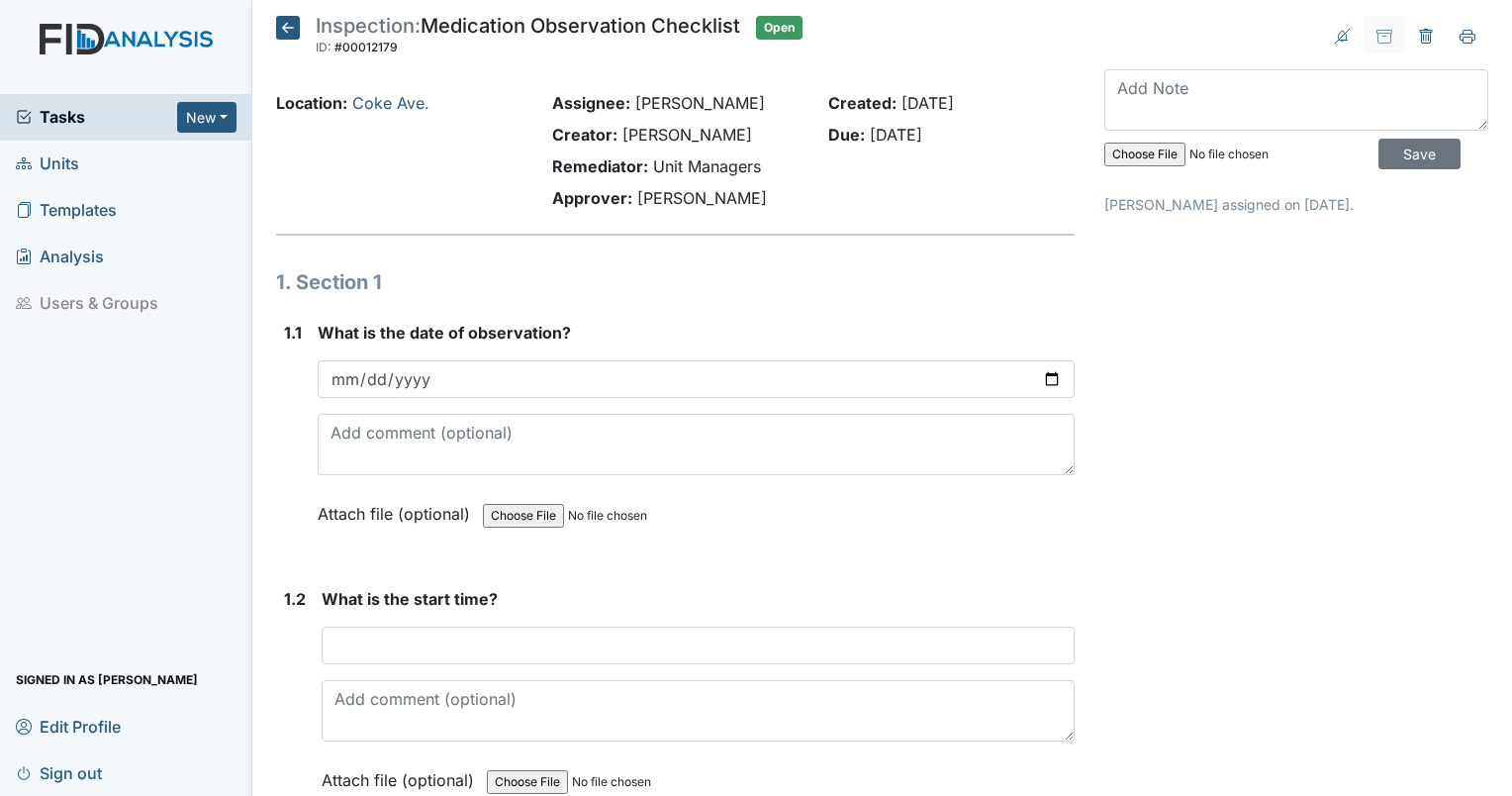 scroll, scrollTop: 0, scrollLeft: 0, axis: both 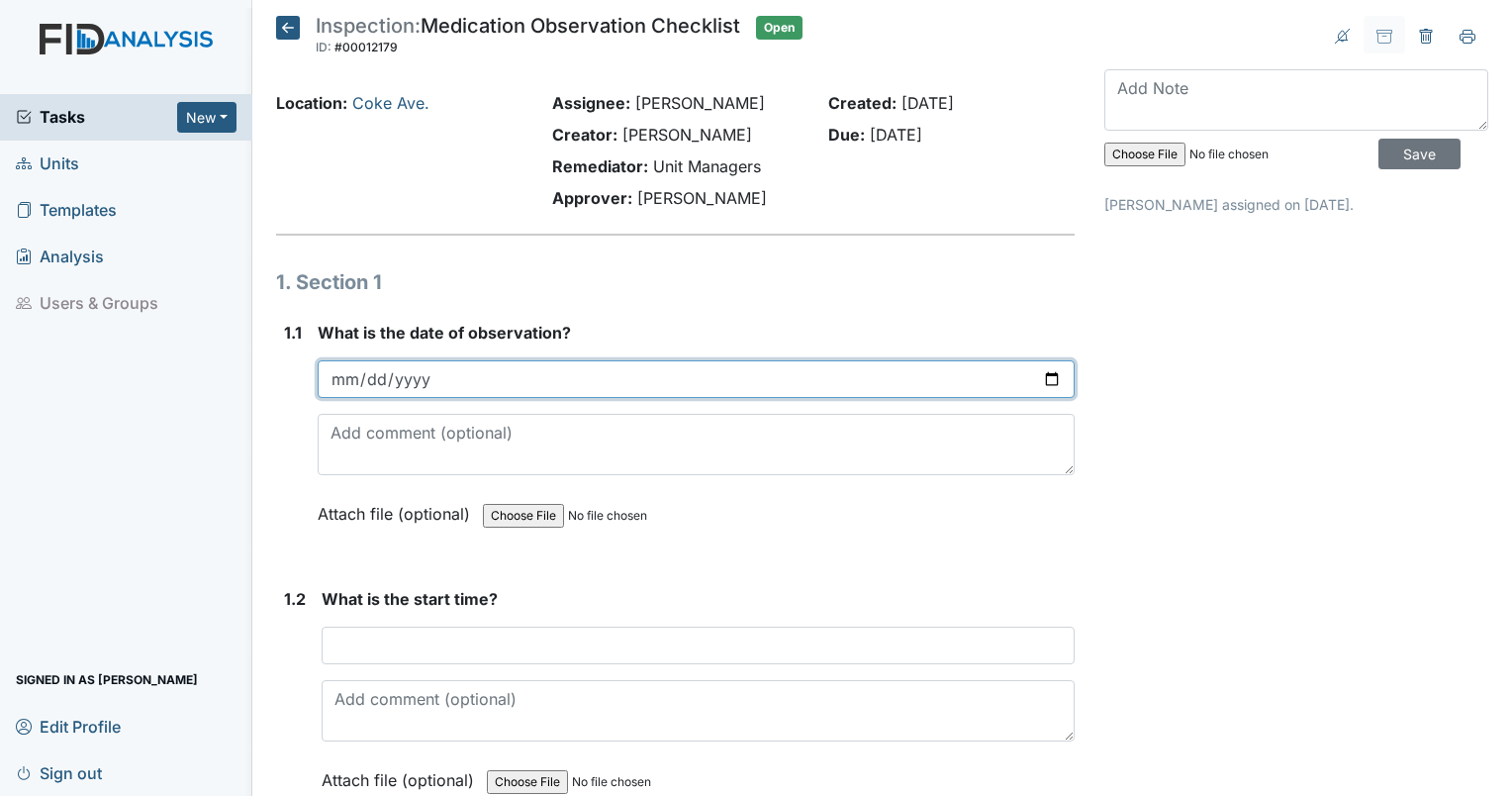 click at bounding box center (696, 379) 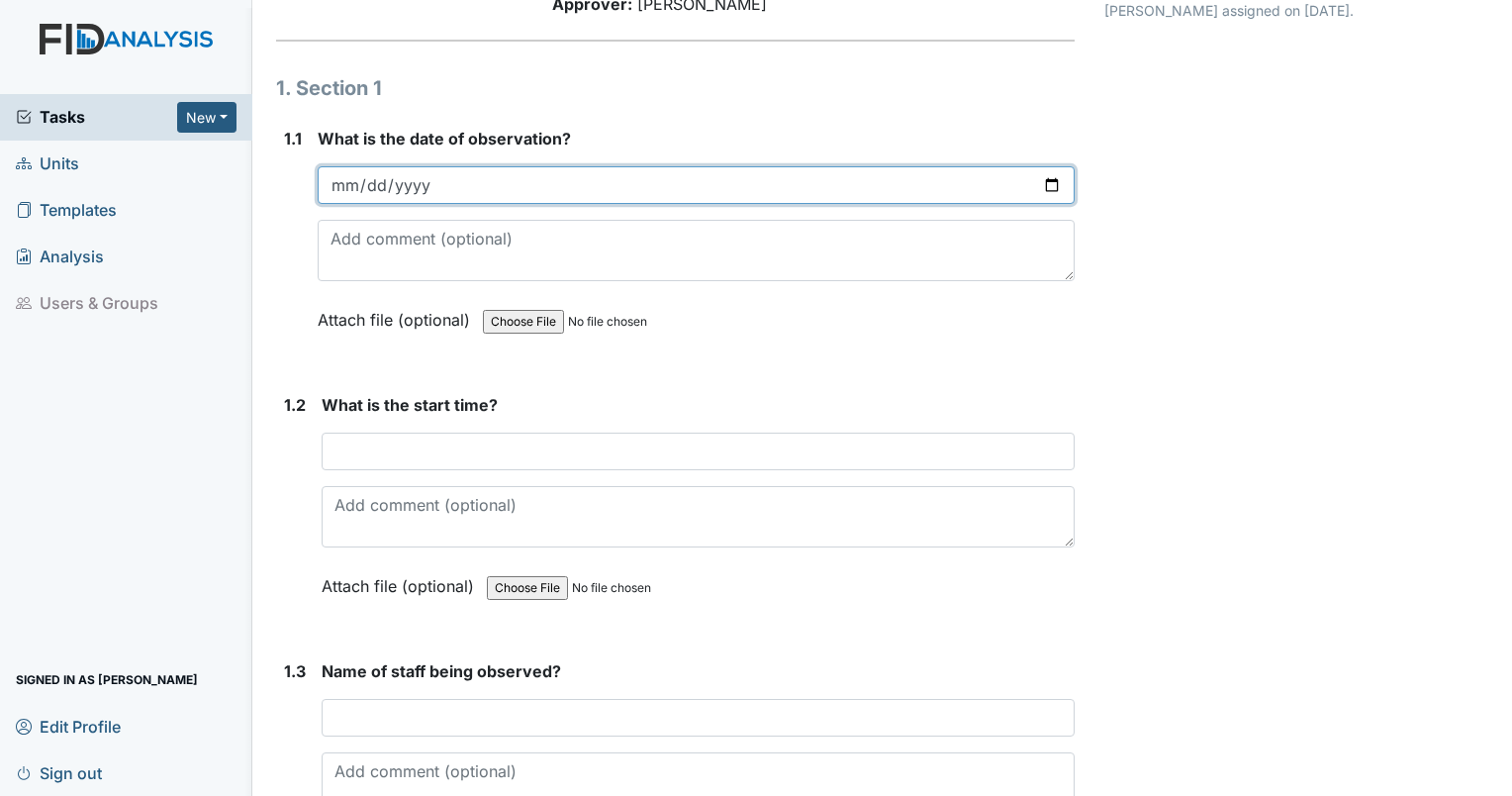 scroll, scrollTop: 198, scrollLeft: 0, axis: vertical 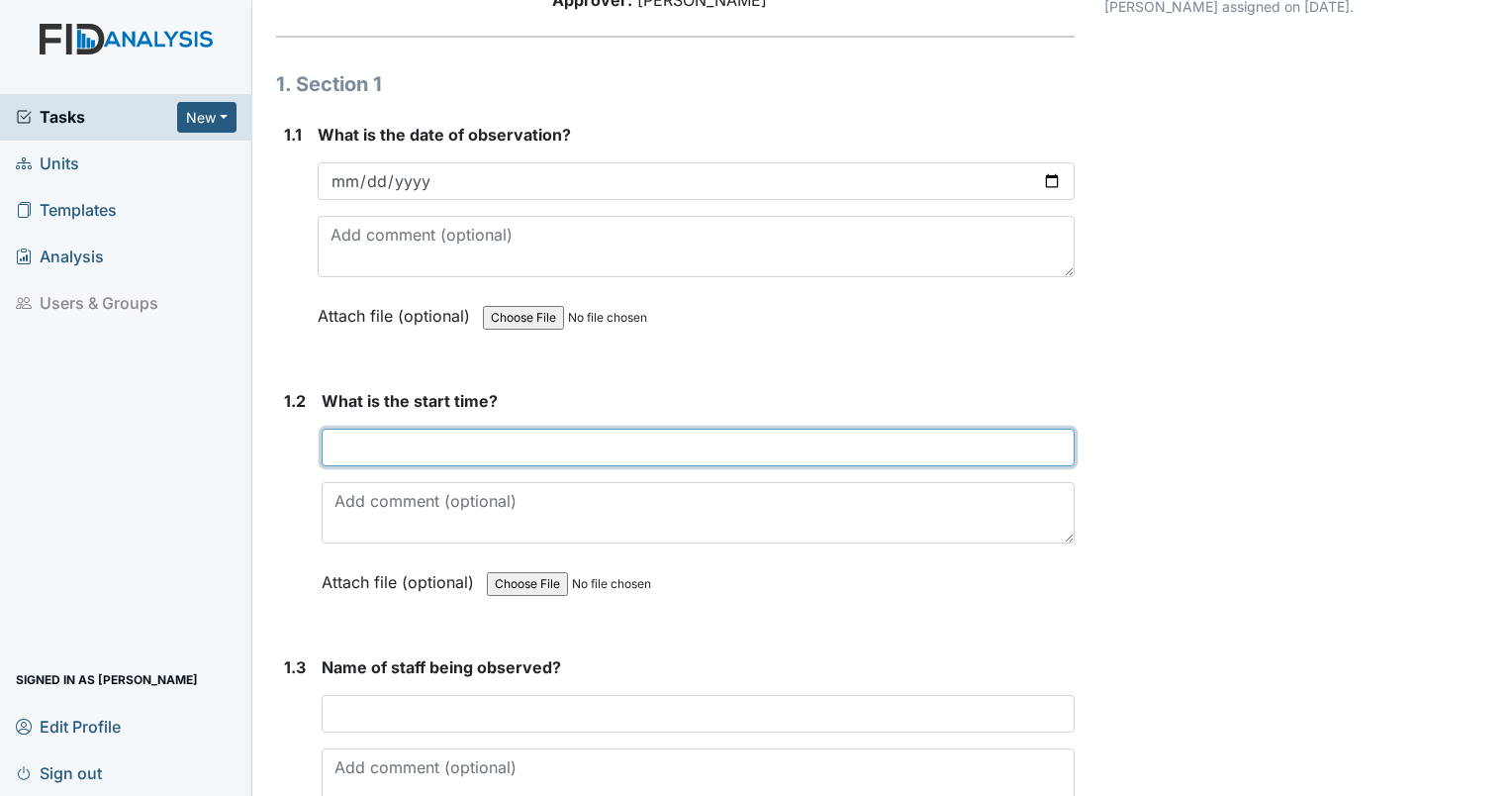 click at bounding box center (698, 448) 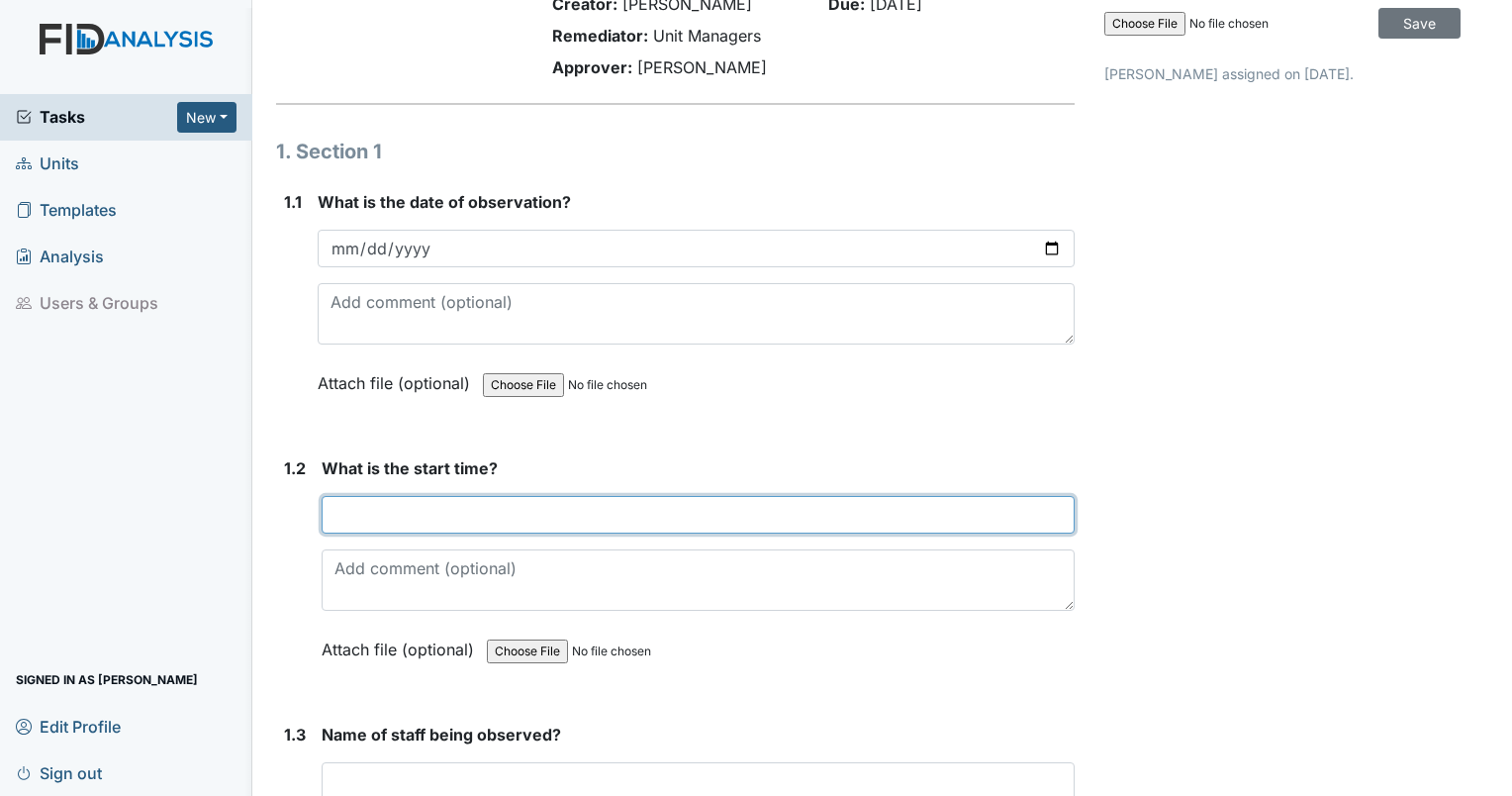 scroll, scrollTop: 99, scrollLeft: 0, axis: vertical 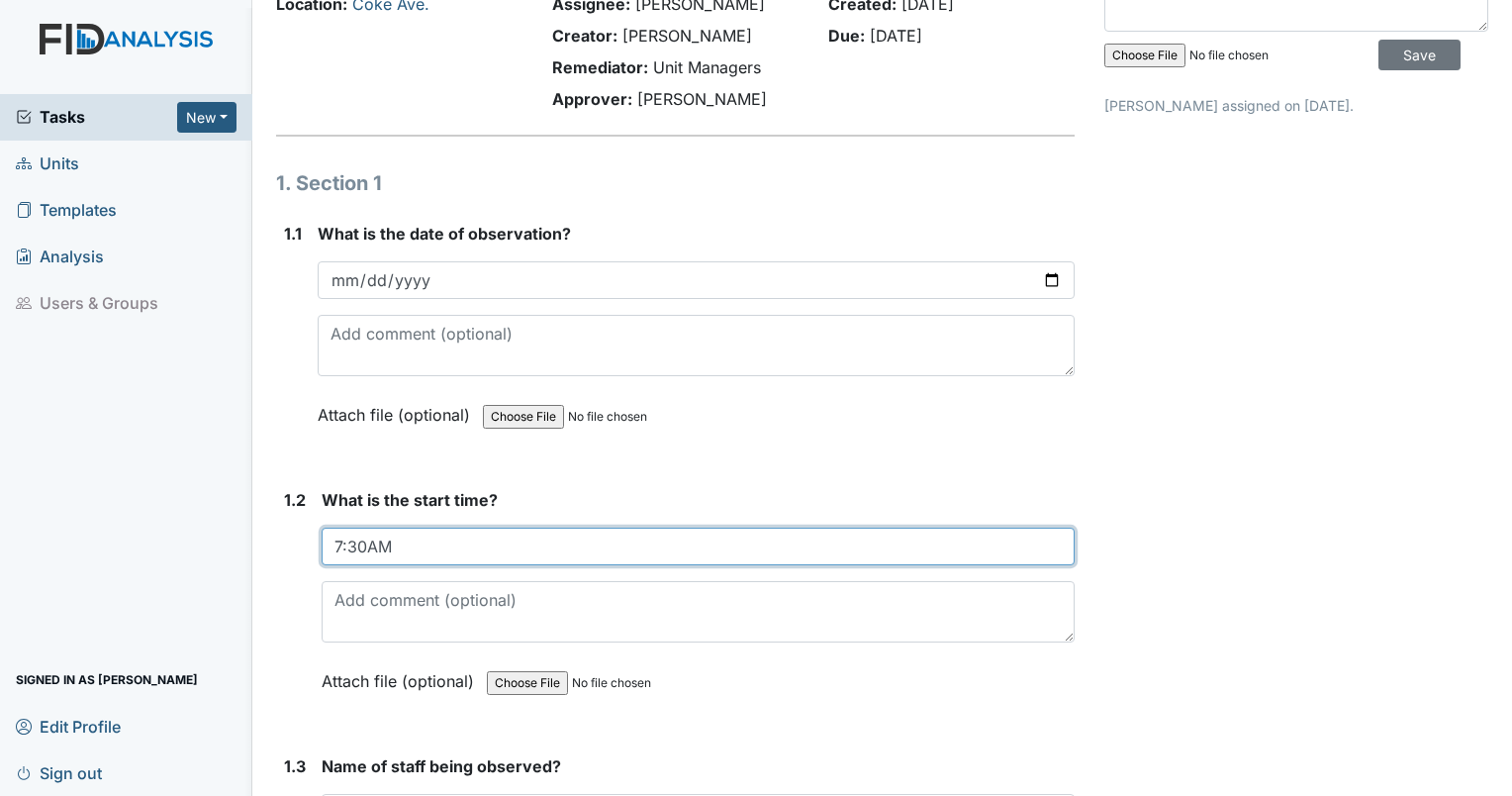 type on "7:30AM" 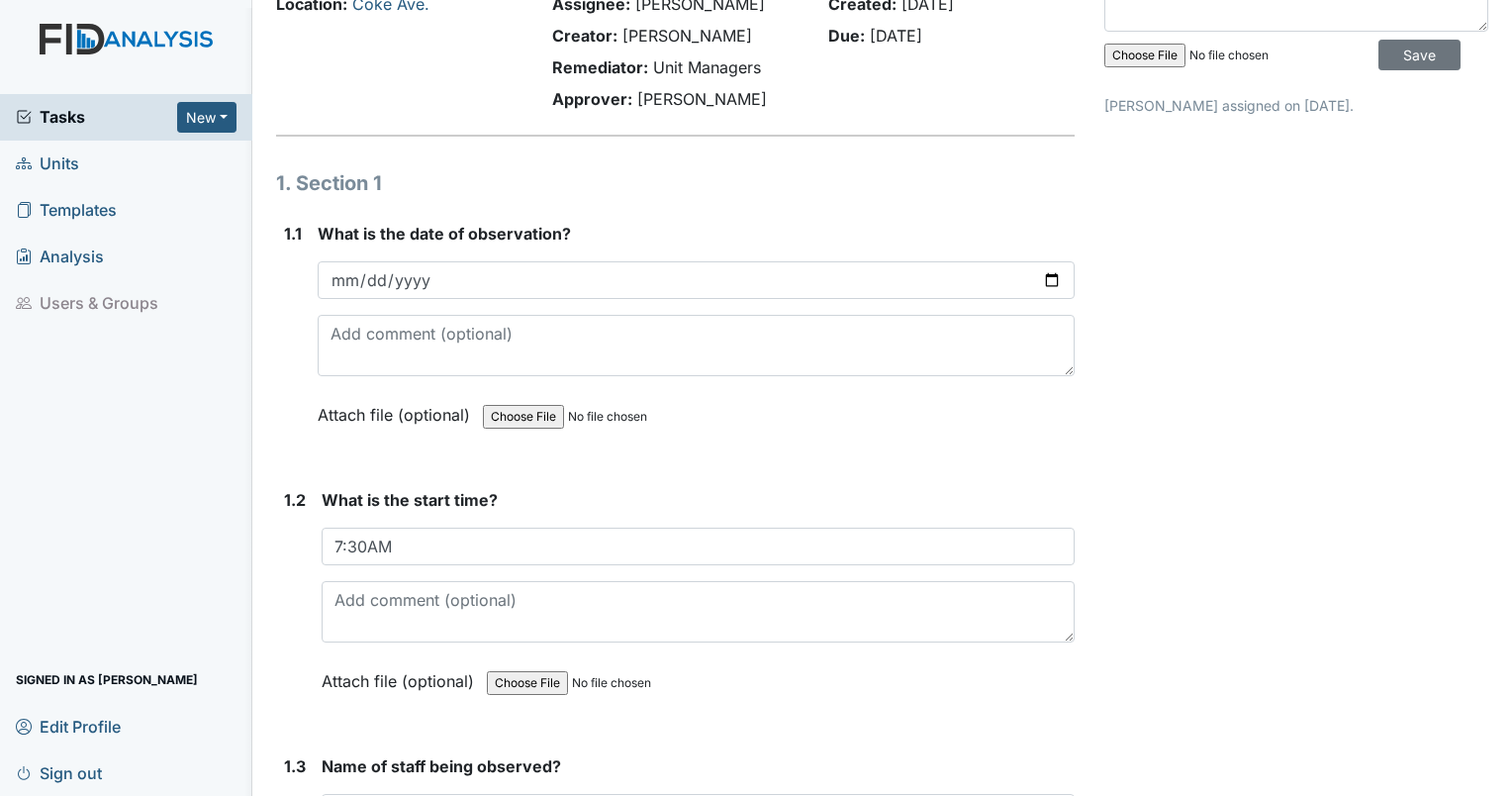click on "Archive Task
×
Are you sure you want to archive this task? It will appear as incomplete on reports.
Archive
Delete Task
×
Are you sure you want to delete this task?
Delete
Save
Ericka Holley assigned on Jul 08, 2025." at bounding box center [1296, 1852] 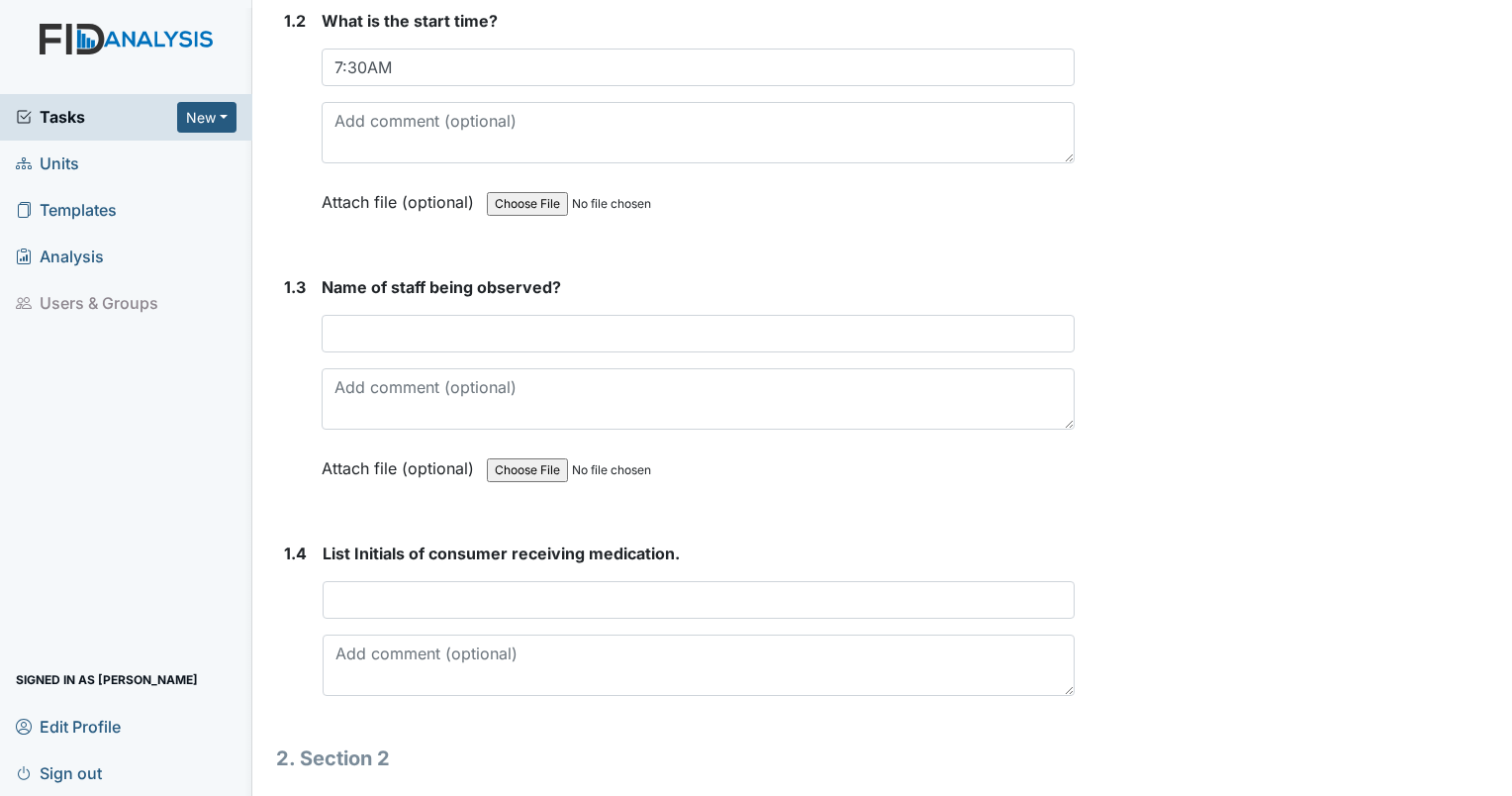 scroll, scrollTop: 594, scrollLeft: 0, axis: vertical 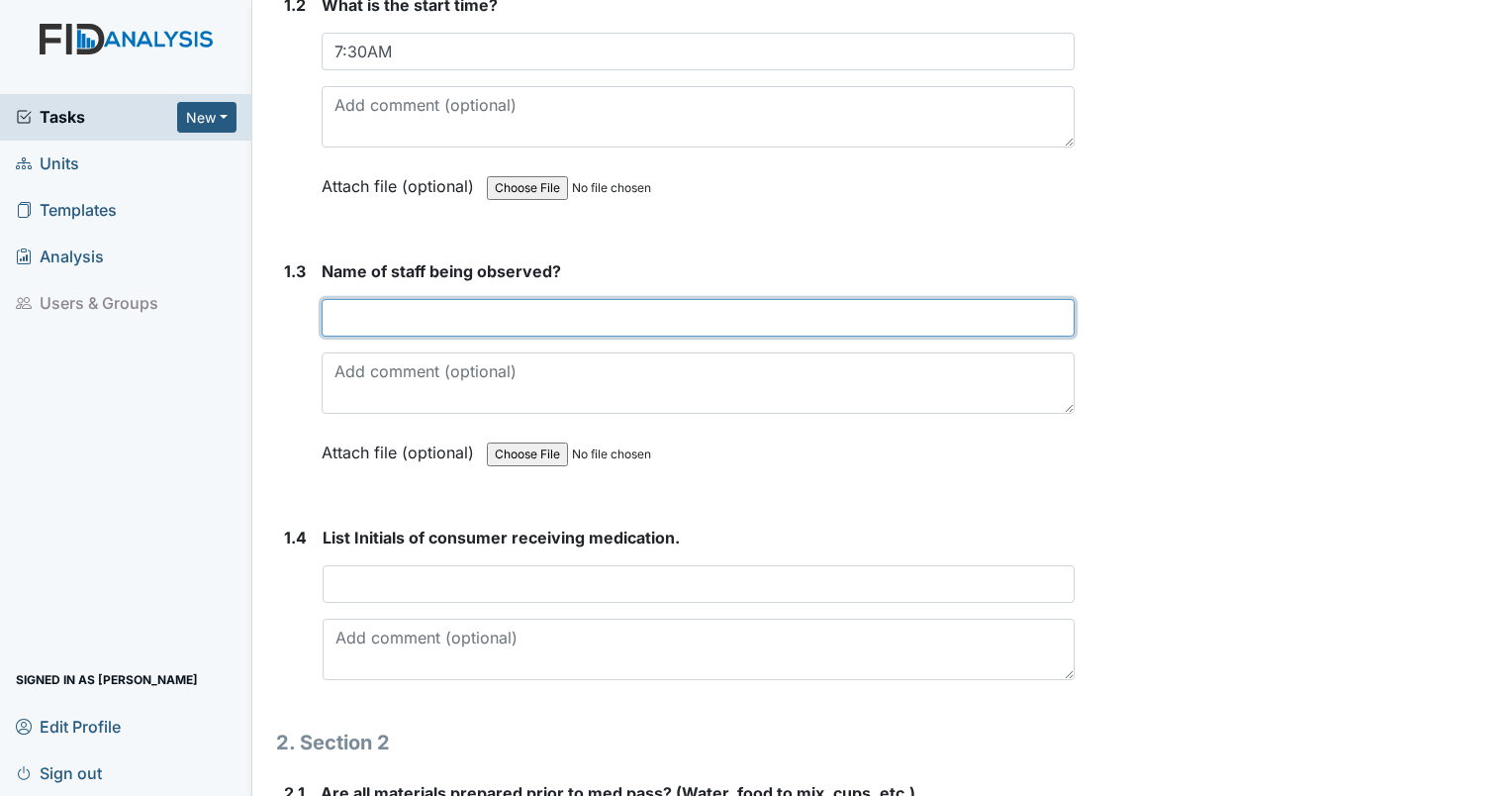 click at bounding box center [698, 318] 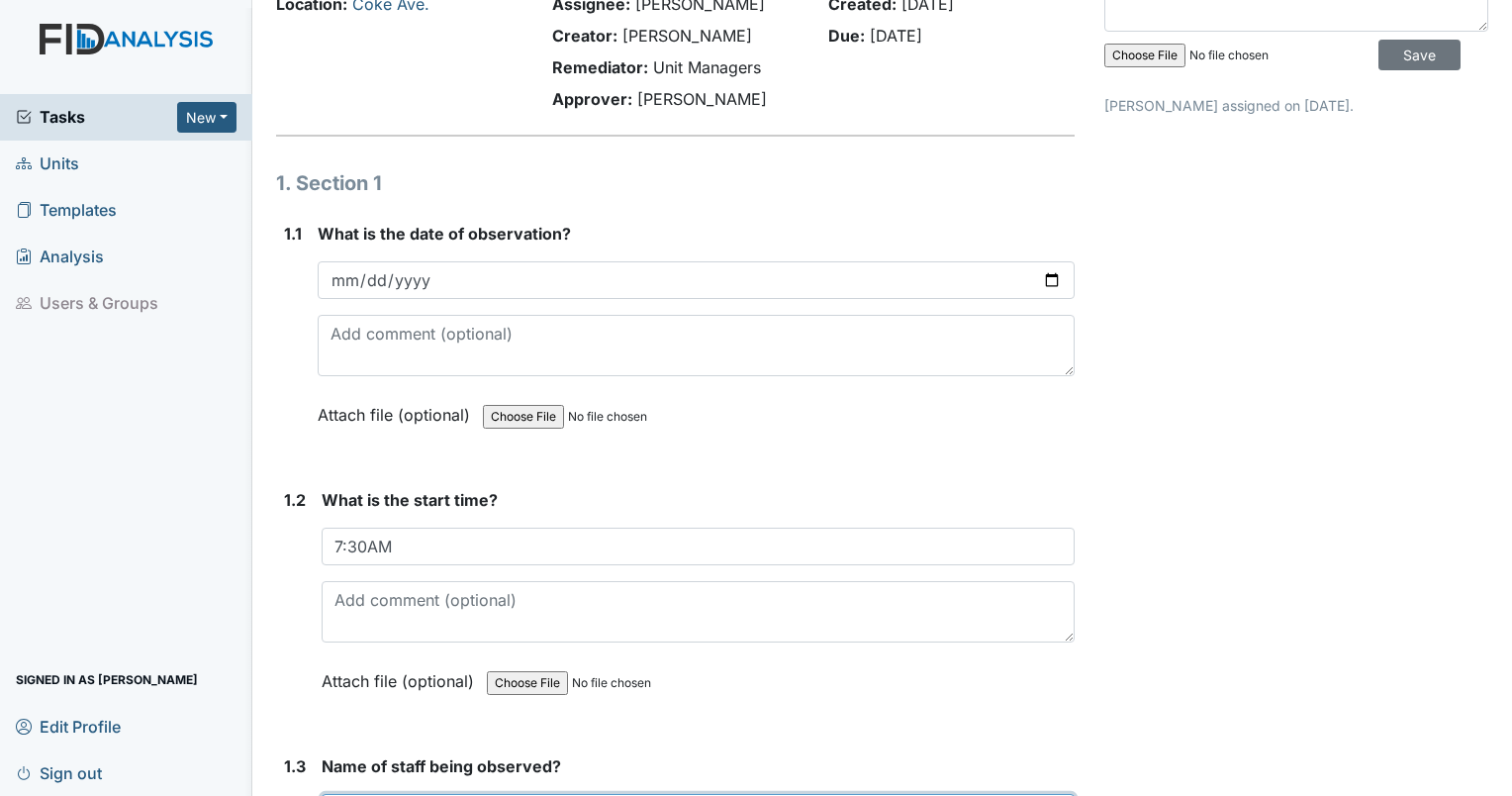 scroll, scrollTop: 0, scrollLeft: 0, axis: both 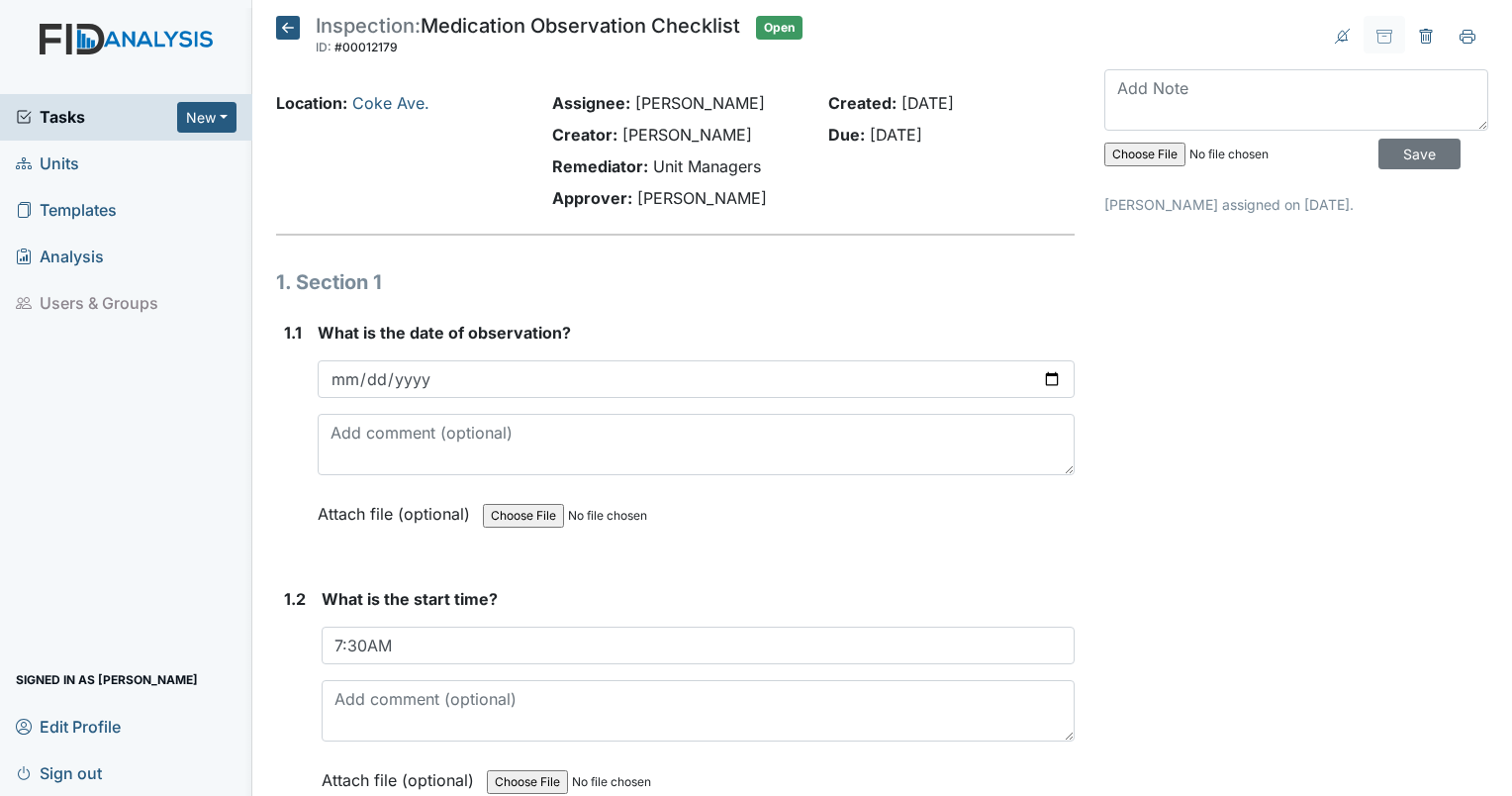 type on "TB" 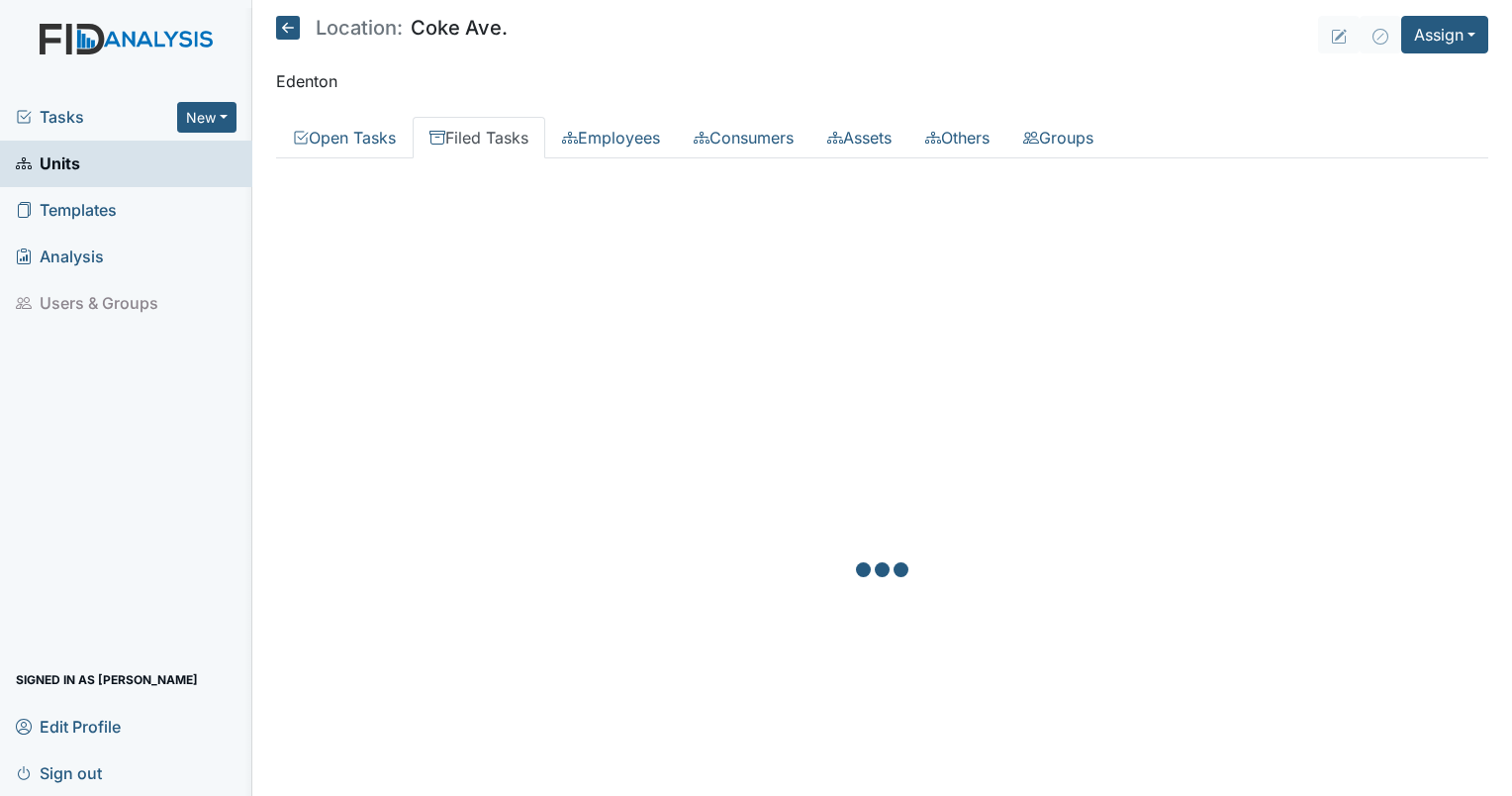 scroll, scrollTop: 0, scrollLeft: 0, axis: both 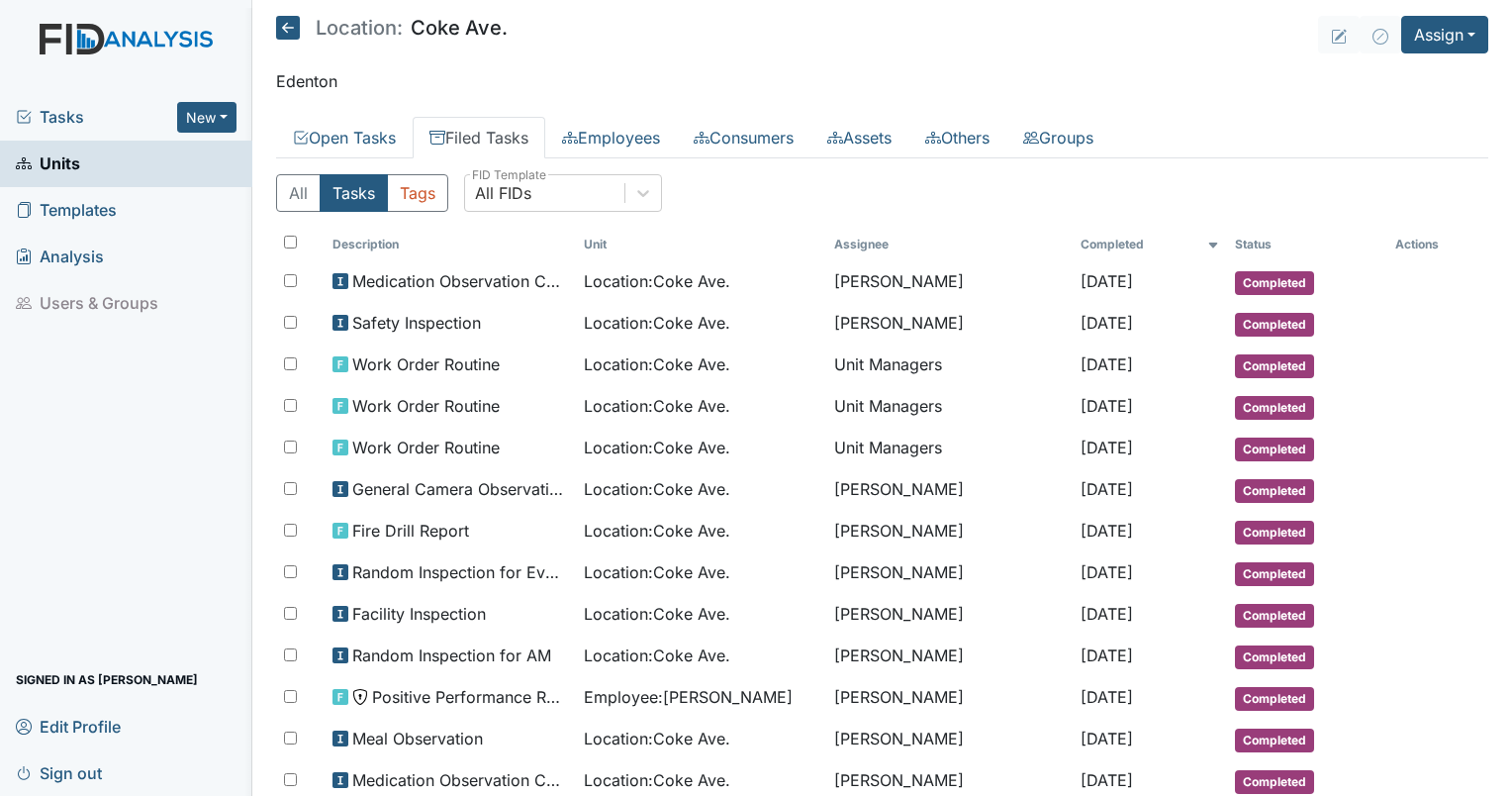 click 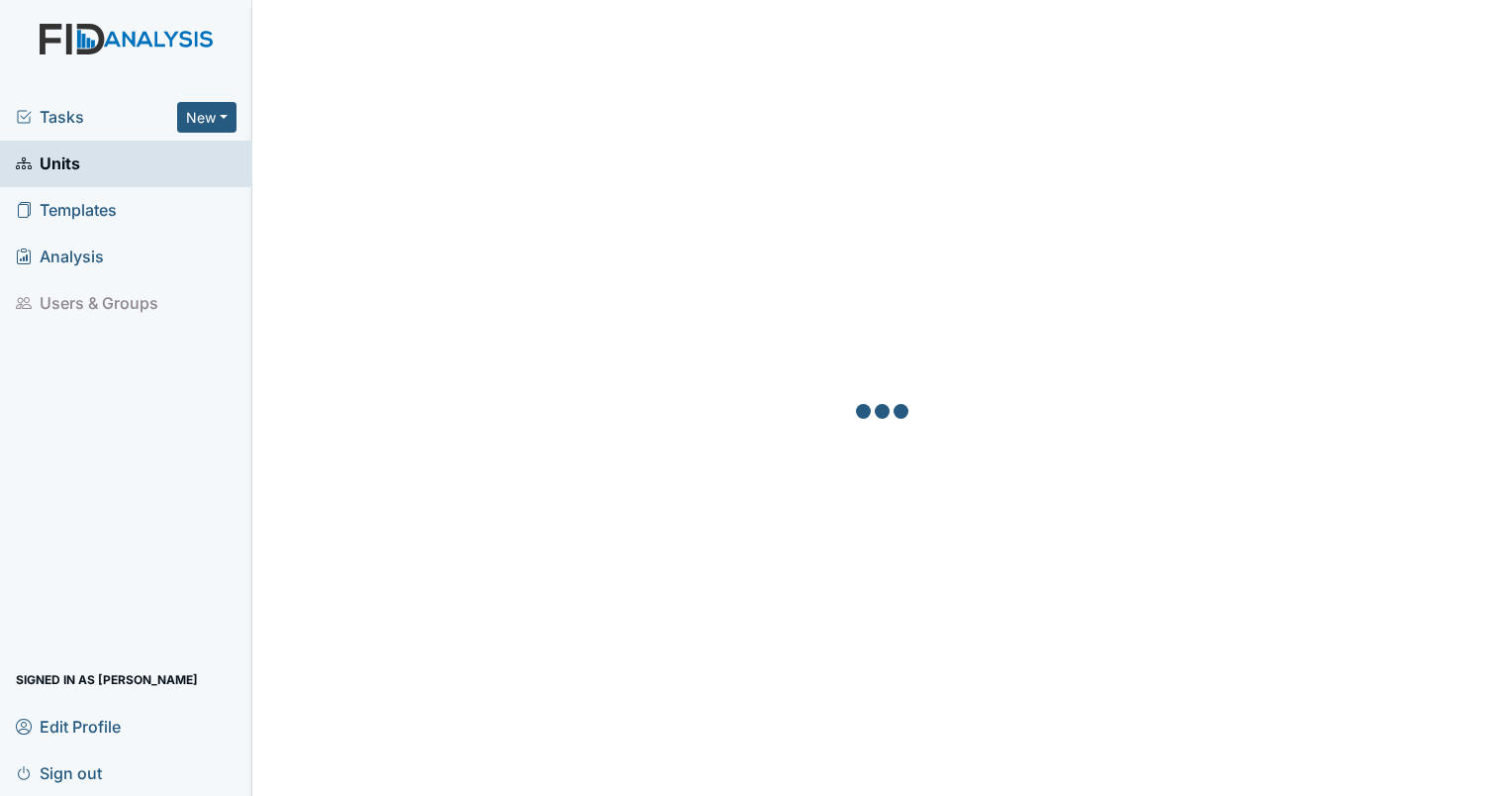 scroll, scrollTop: 0, scrollLeft: 0, axis: both 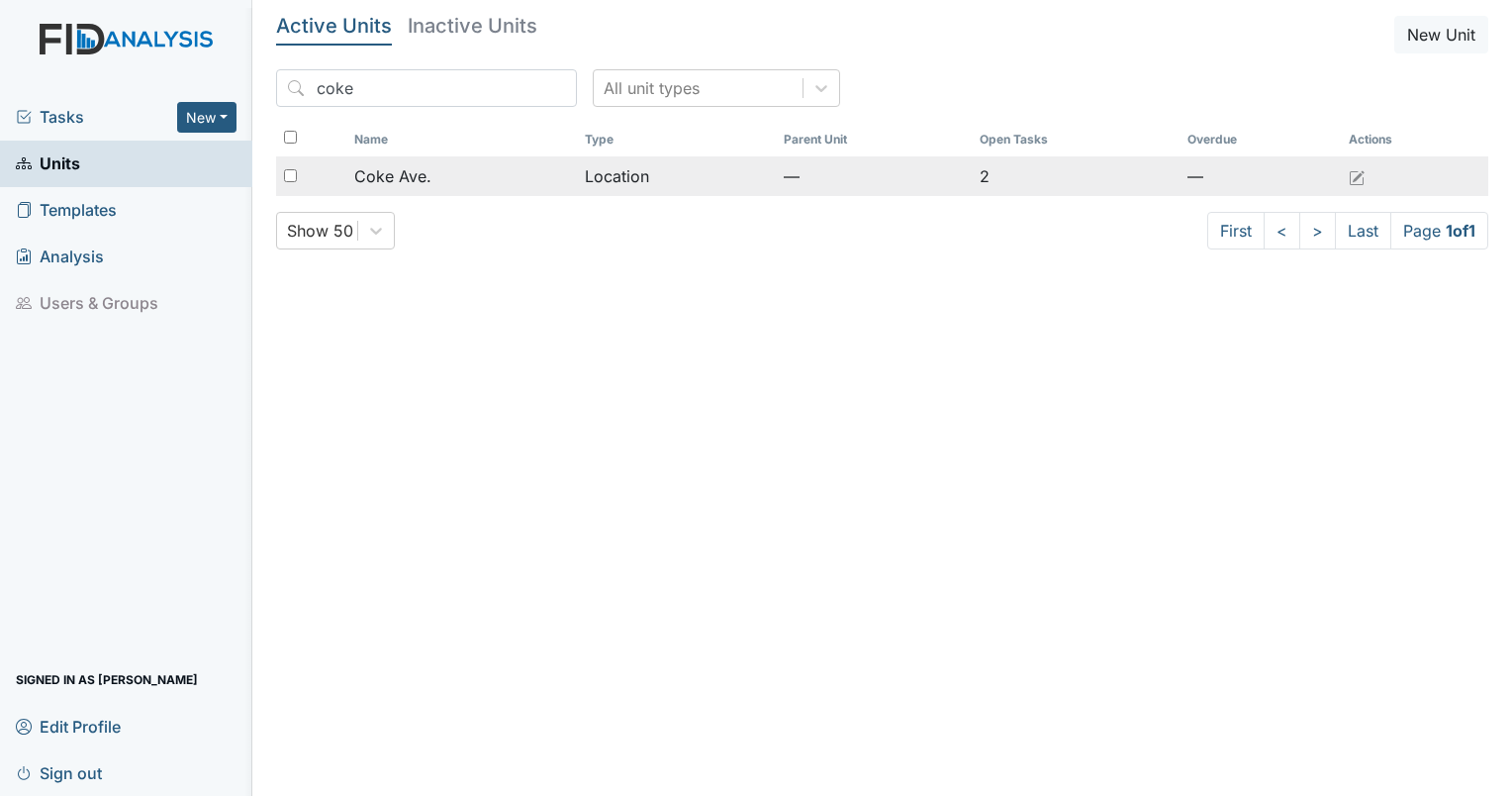 click on "Coke Ave." at bounding box center [393, 176] 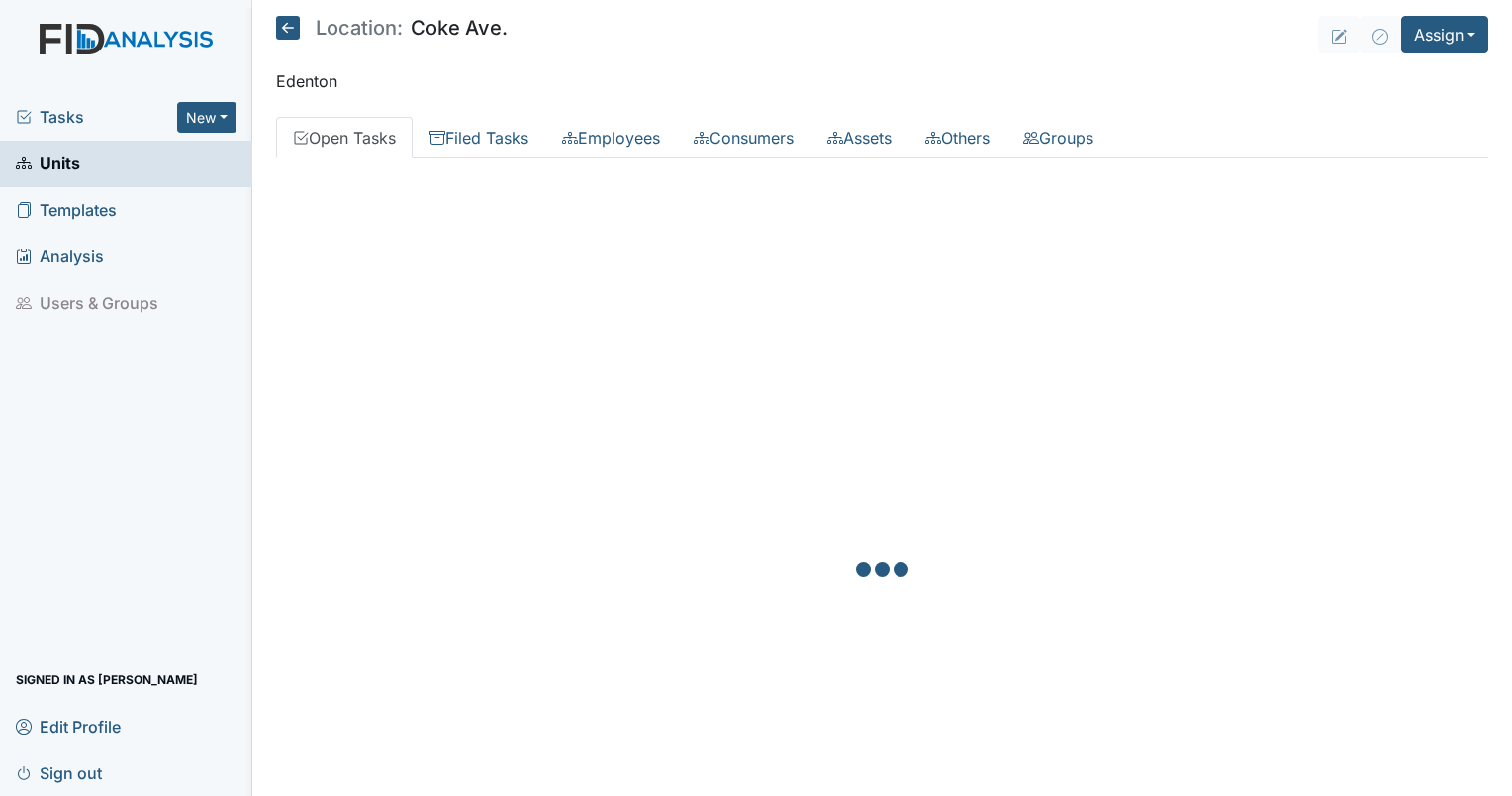 scroll, scrollTop: 0, scrollLeft: 0, axis: both 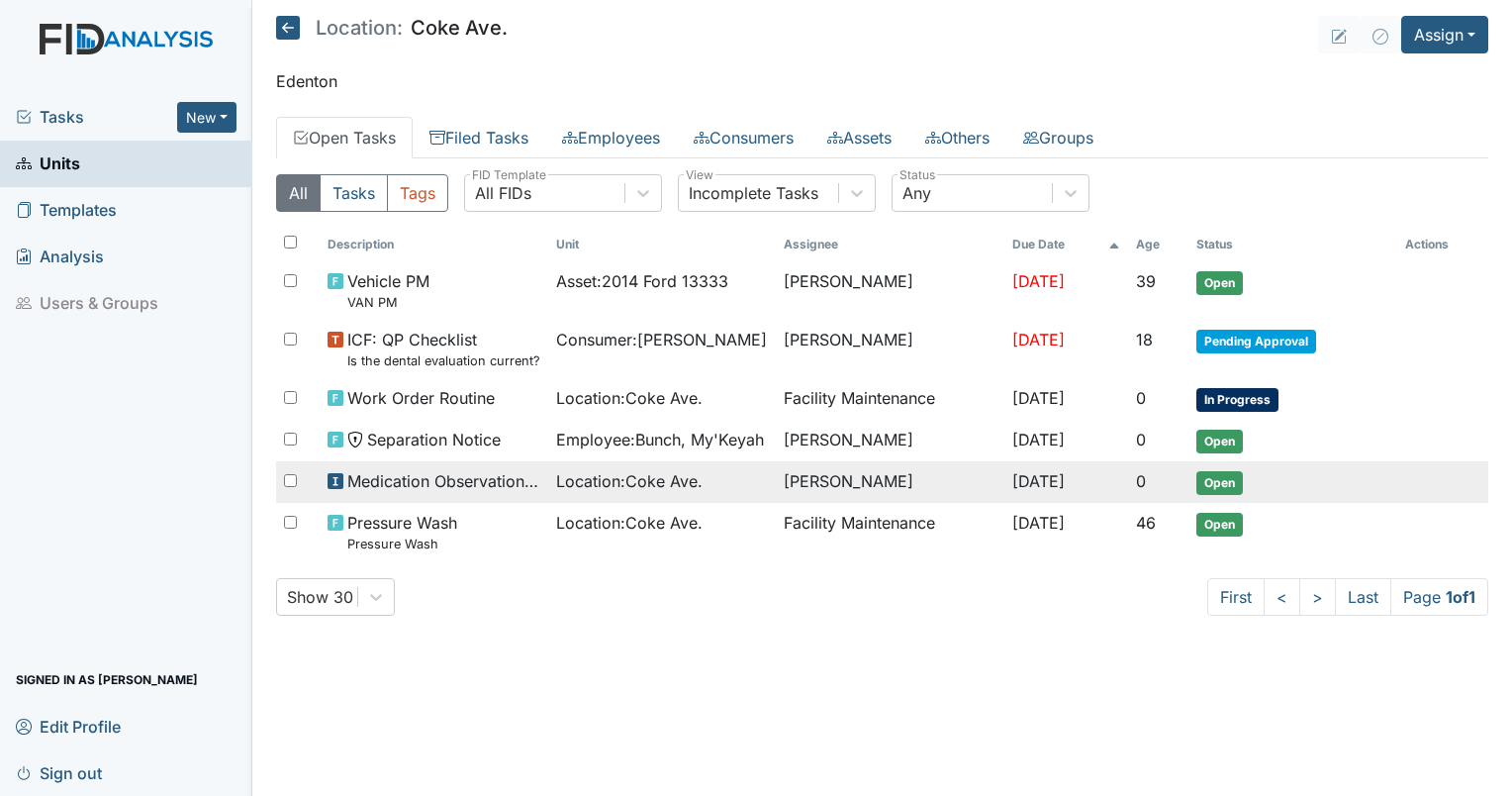 click on "Open" at bounding box center (1219, 483) 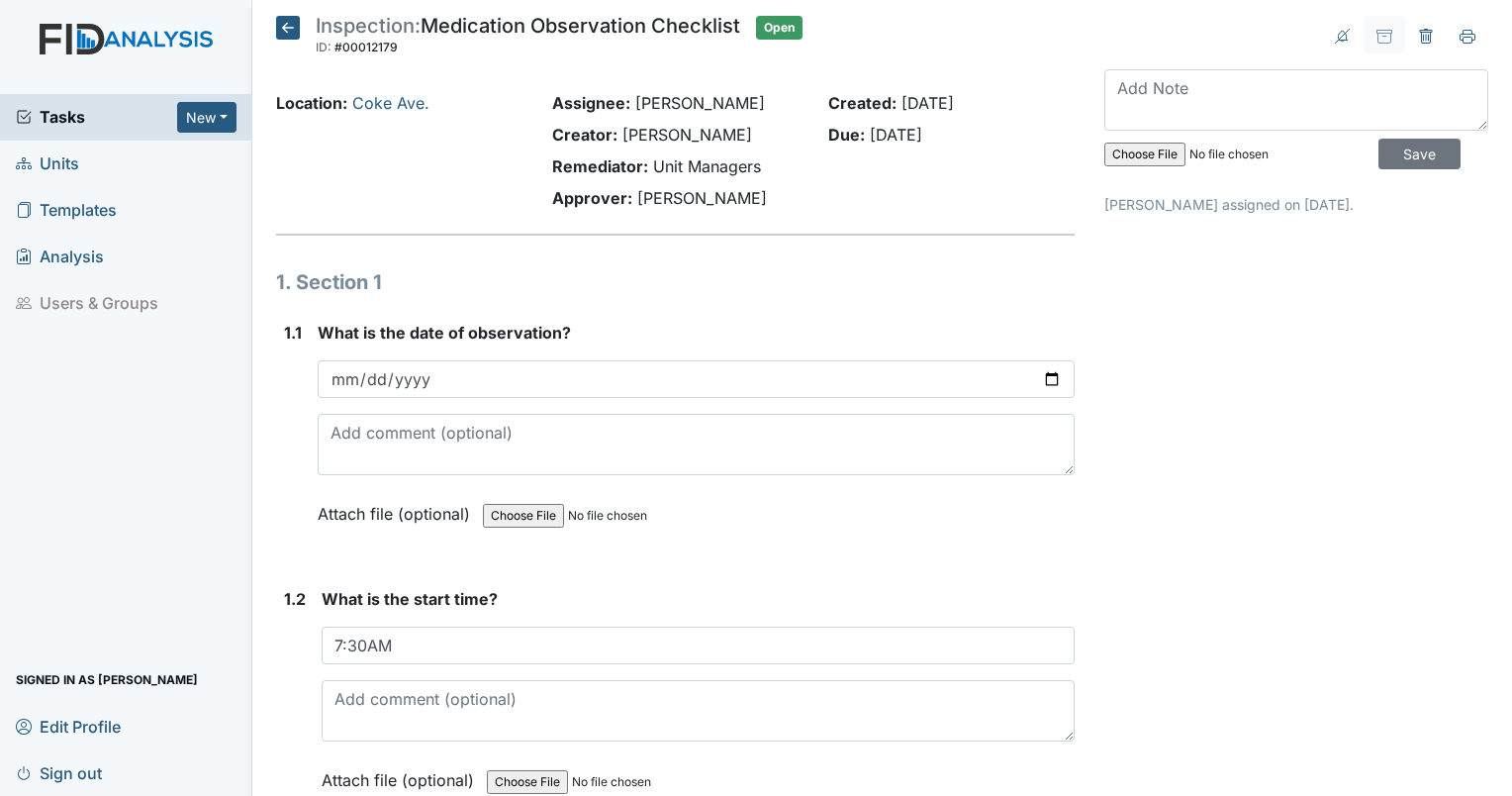 scroll, scrollTop: 0, scrollLeft: 0, axis: both 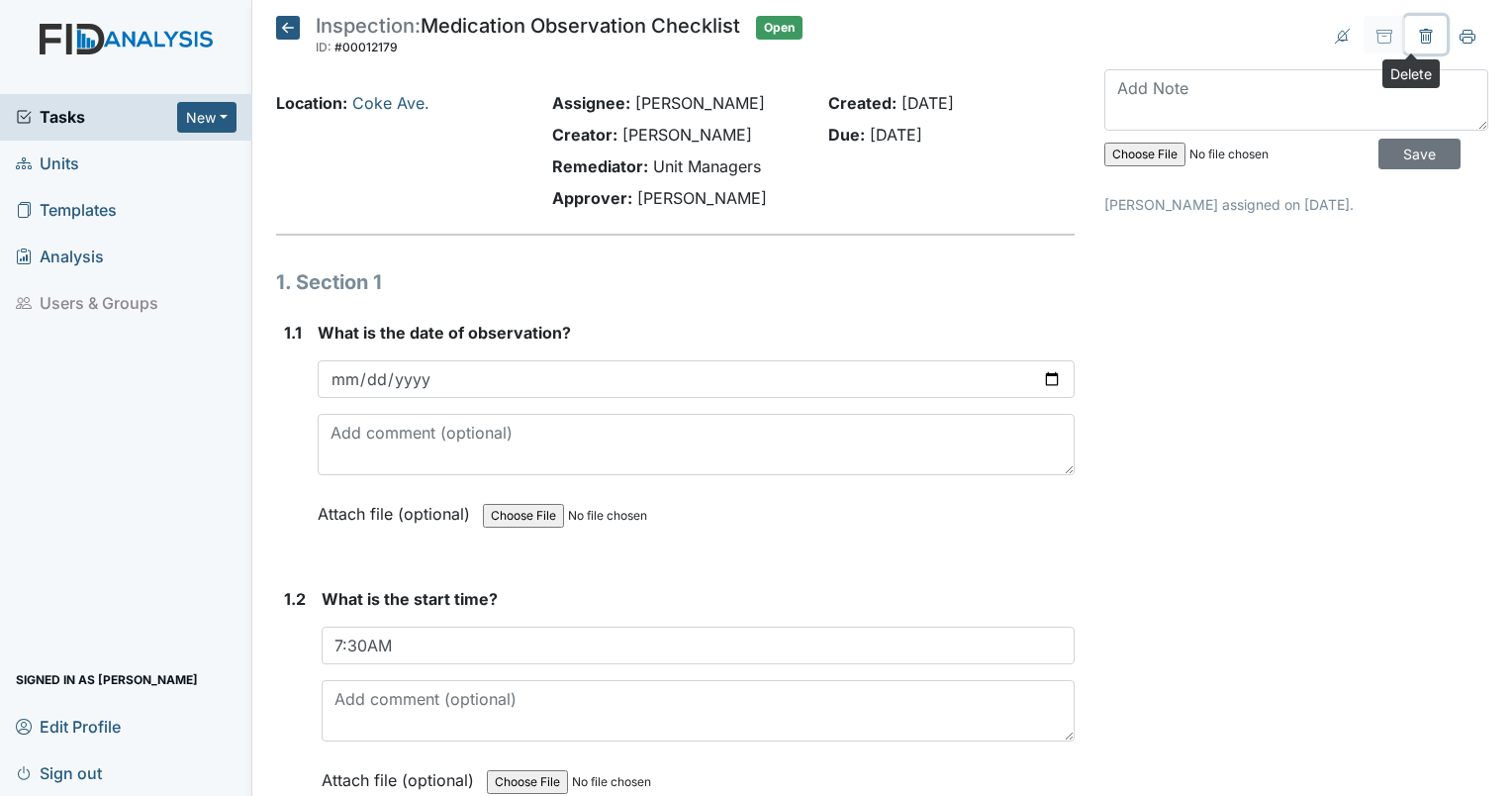 click 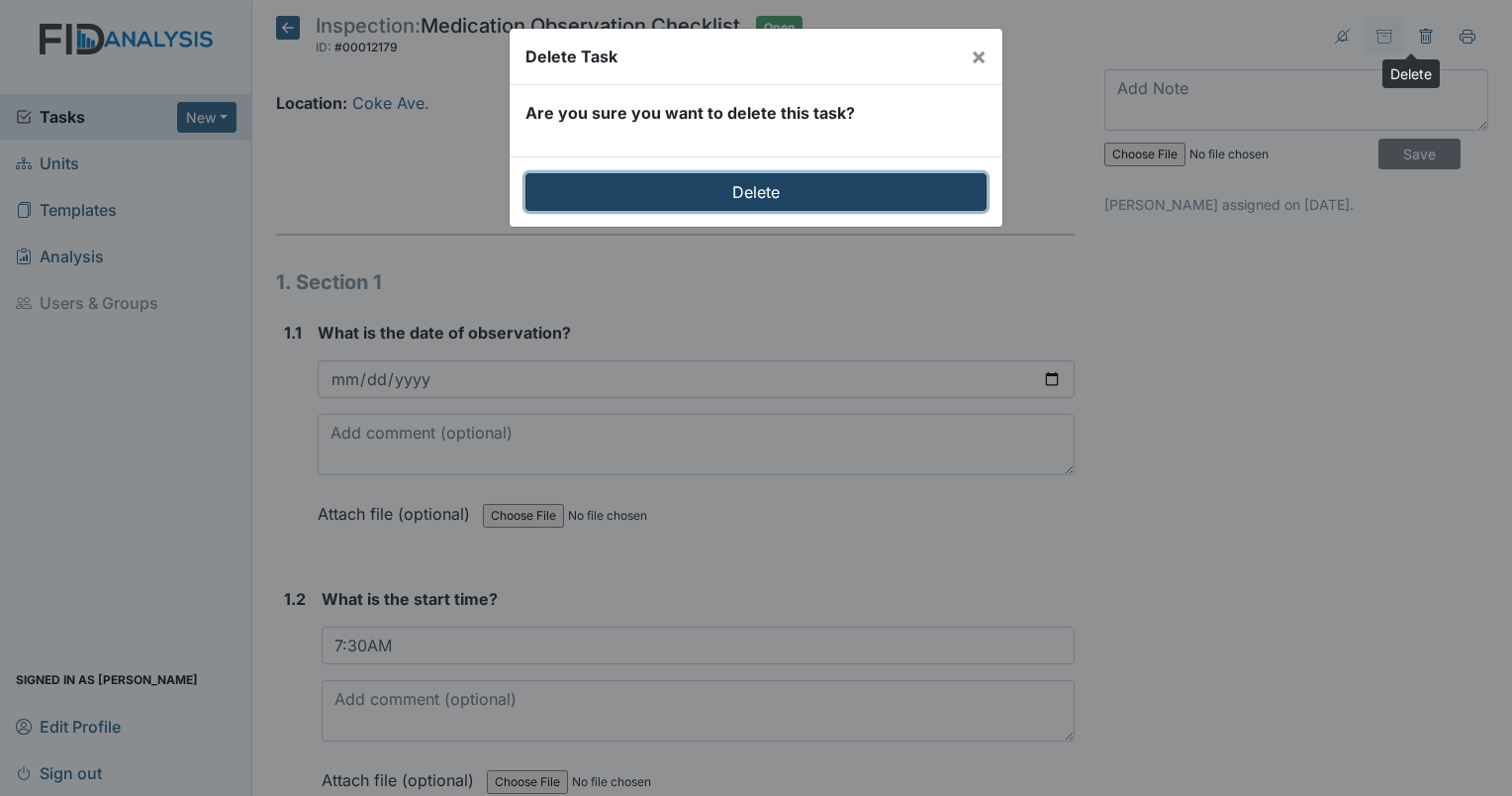 click on "Delete" at bounding box center [756, 192] 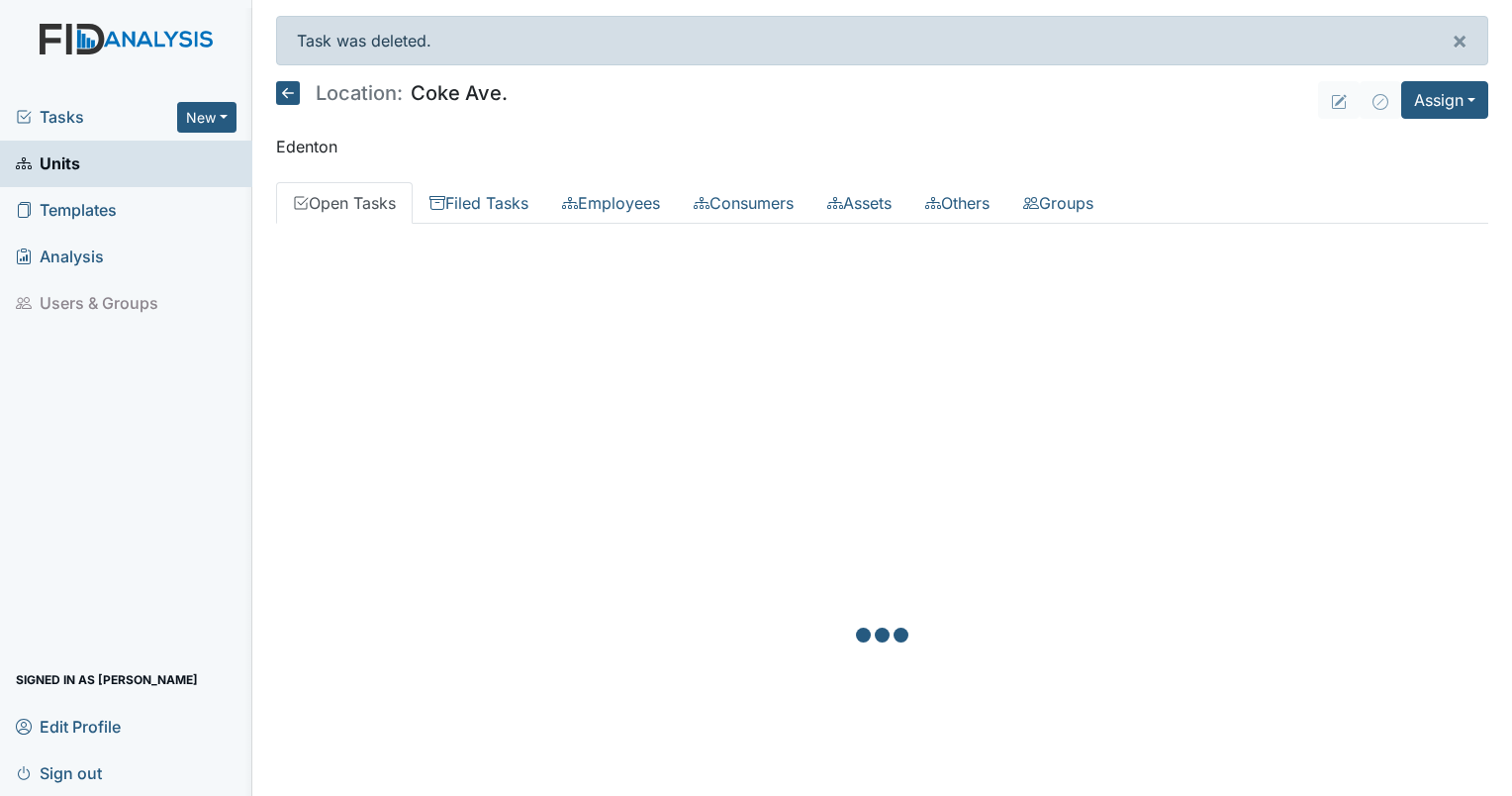 scroll, scrollTop: 0, scrollLeft: 0, axis: both 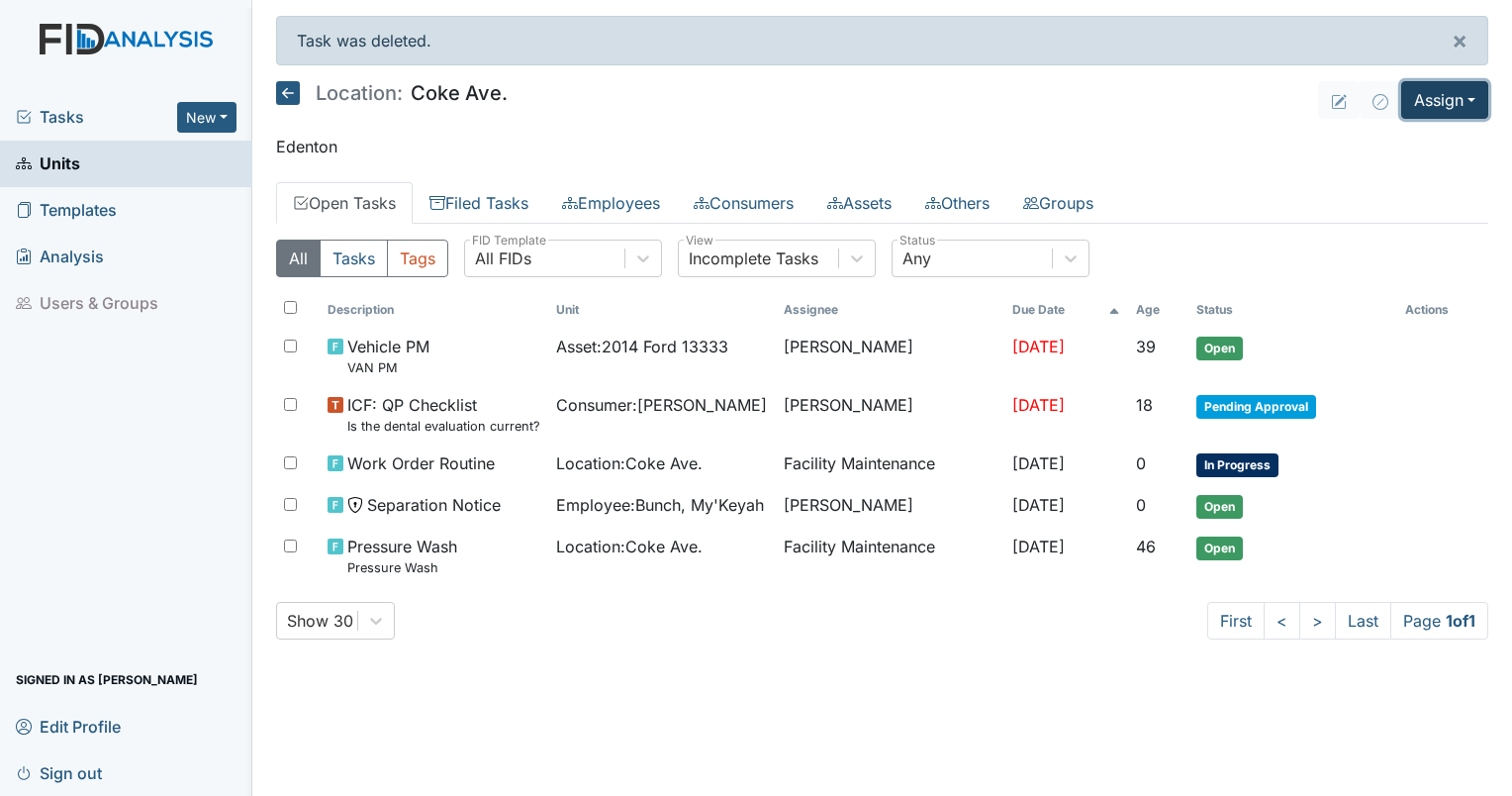 click on "Assign" at bounding box center (1445, 100) 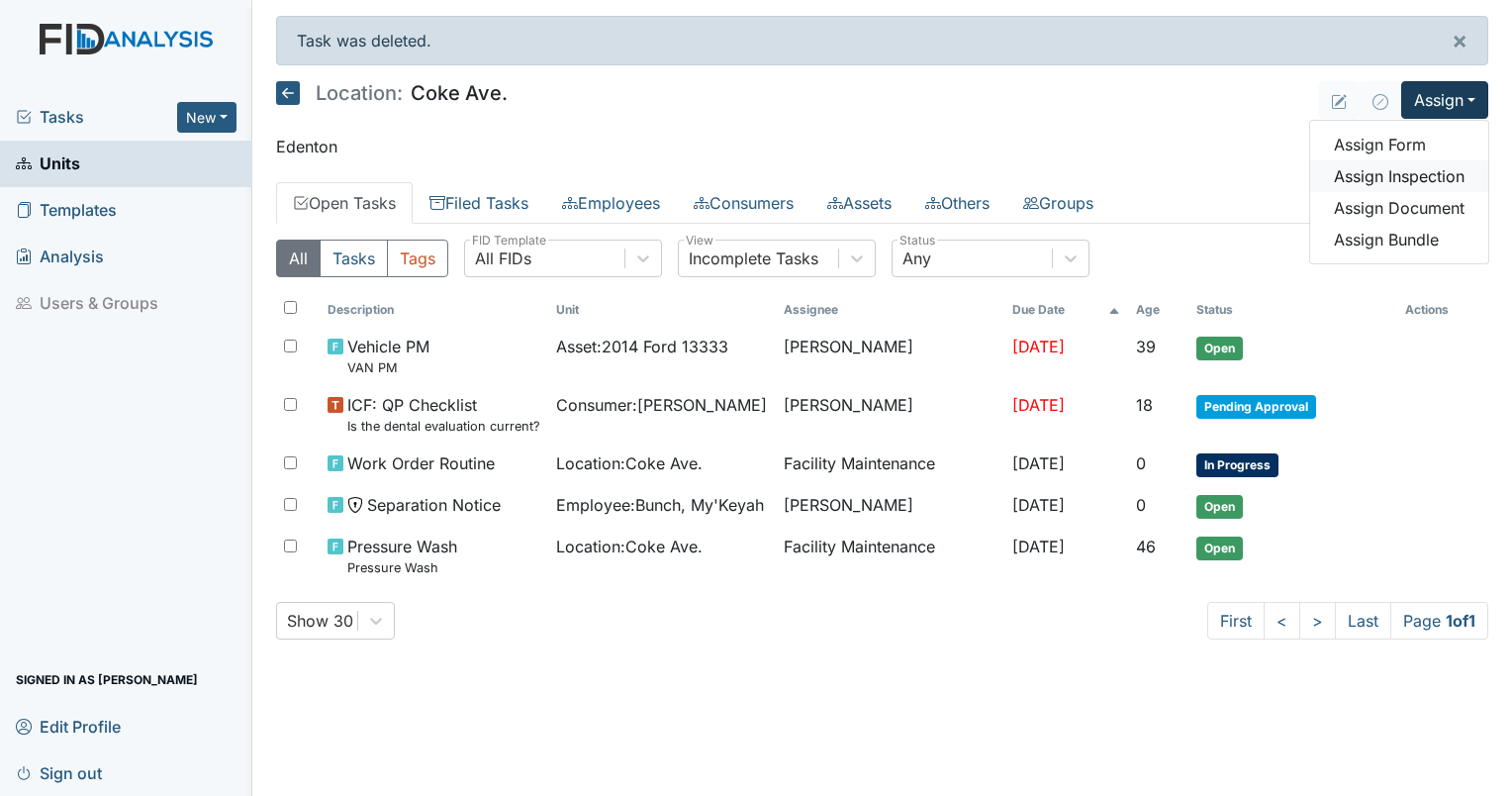click on "Assign Inspection" at bounding box center (1399, 176) 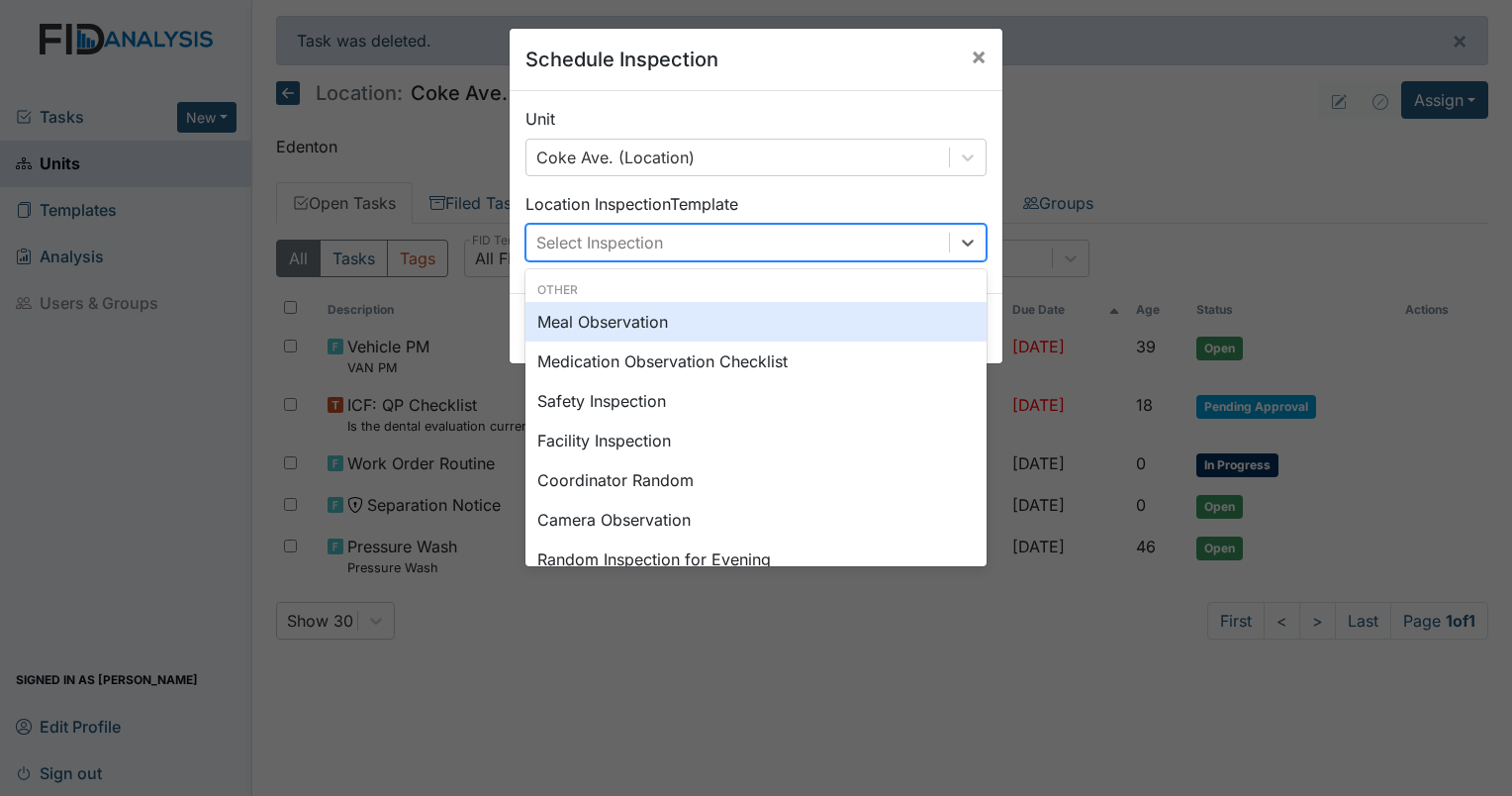 click on "Select Inspection" at bounding box center [737, 243] 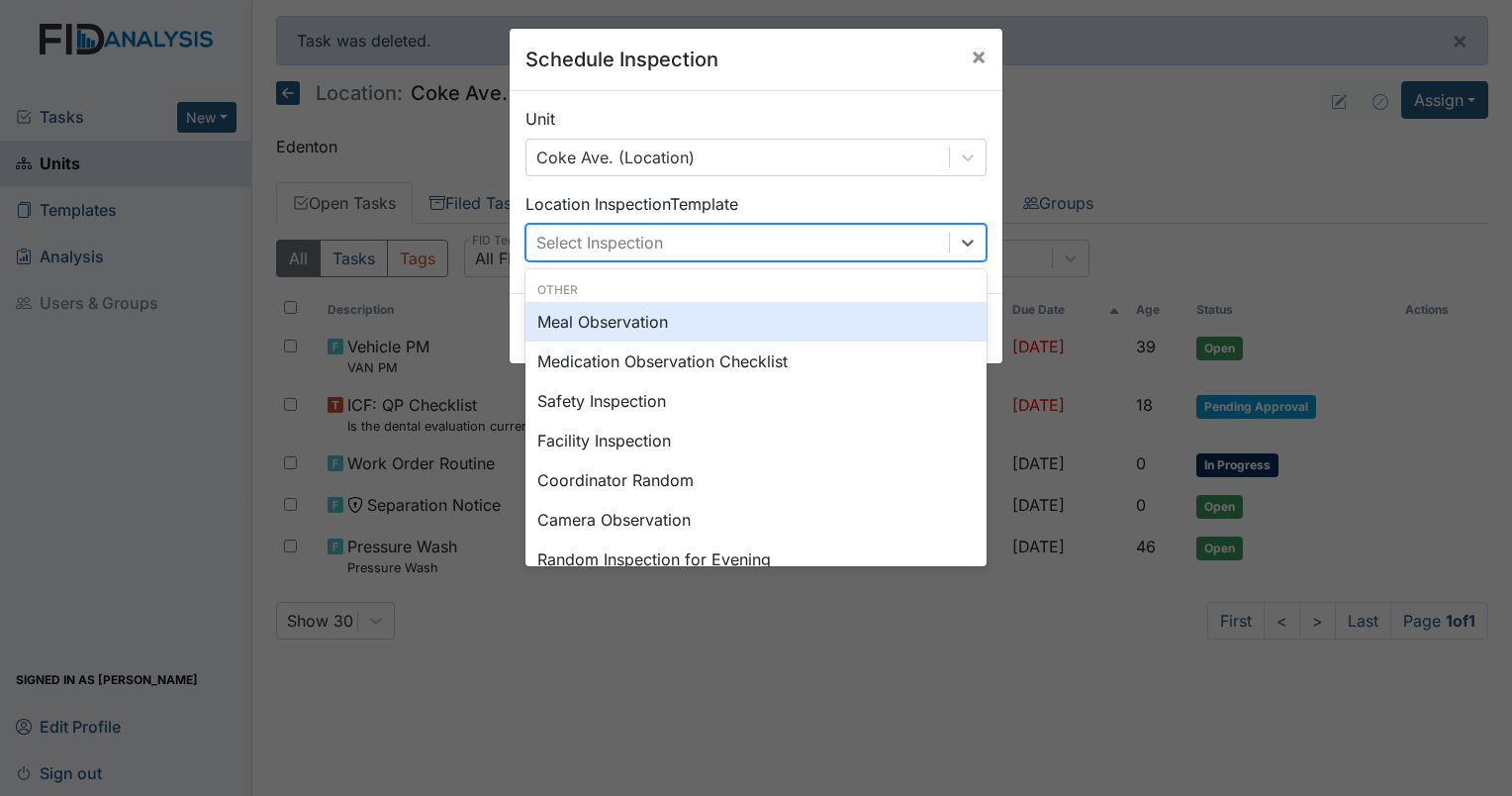 click on "Meal Observation" at bounding box center (756, 322) 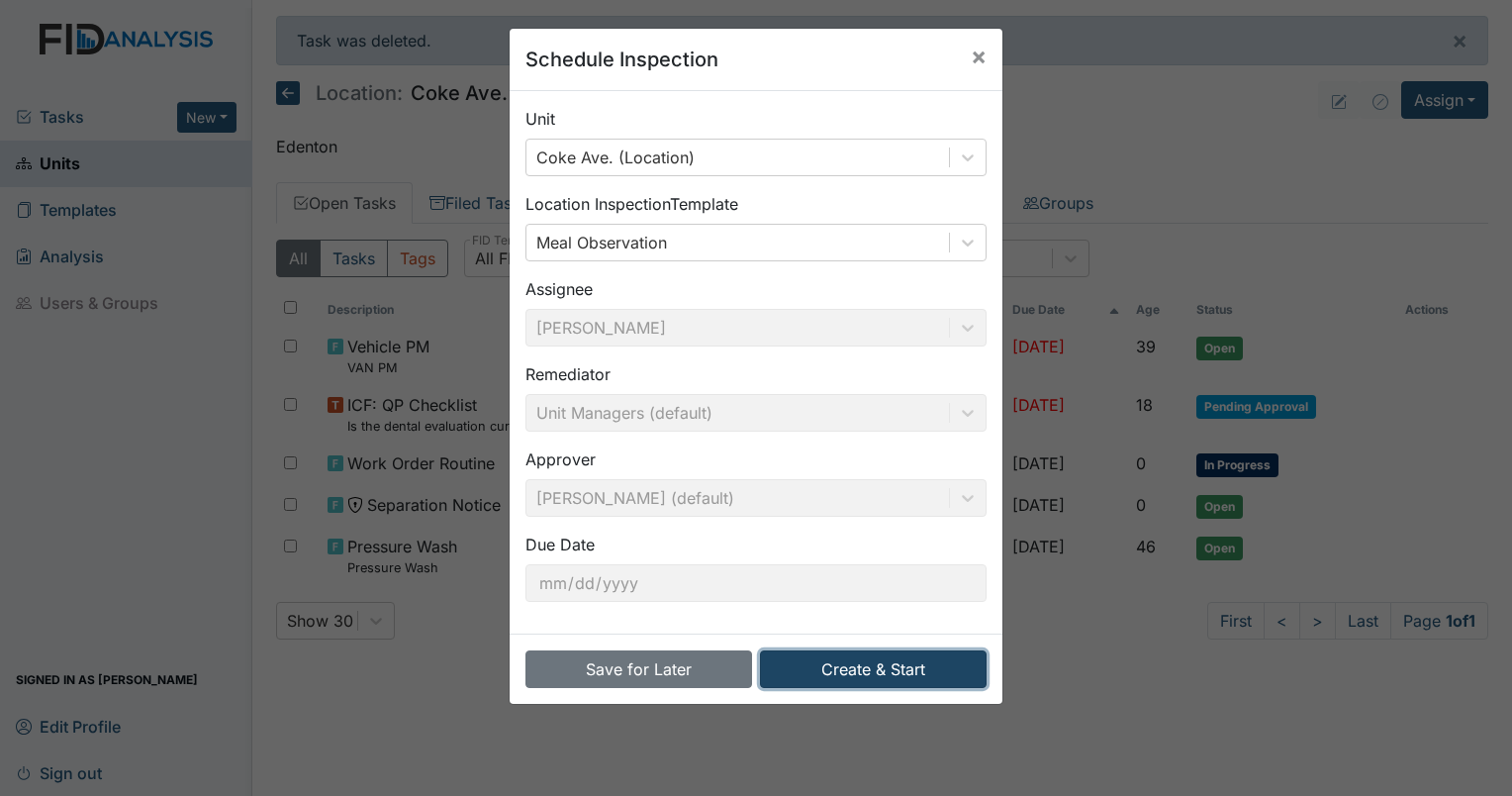 click on "Create & Start" at bounding box center (873, 669) 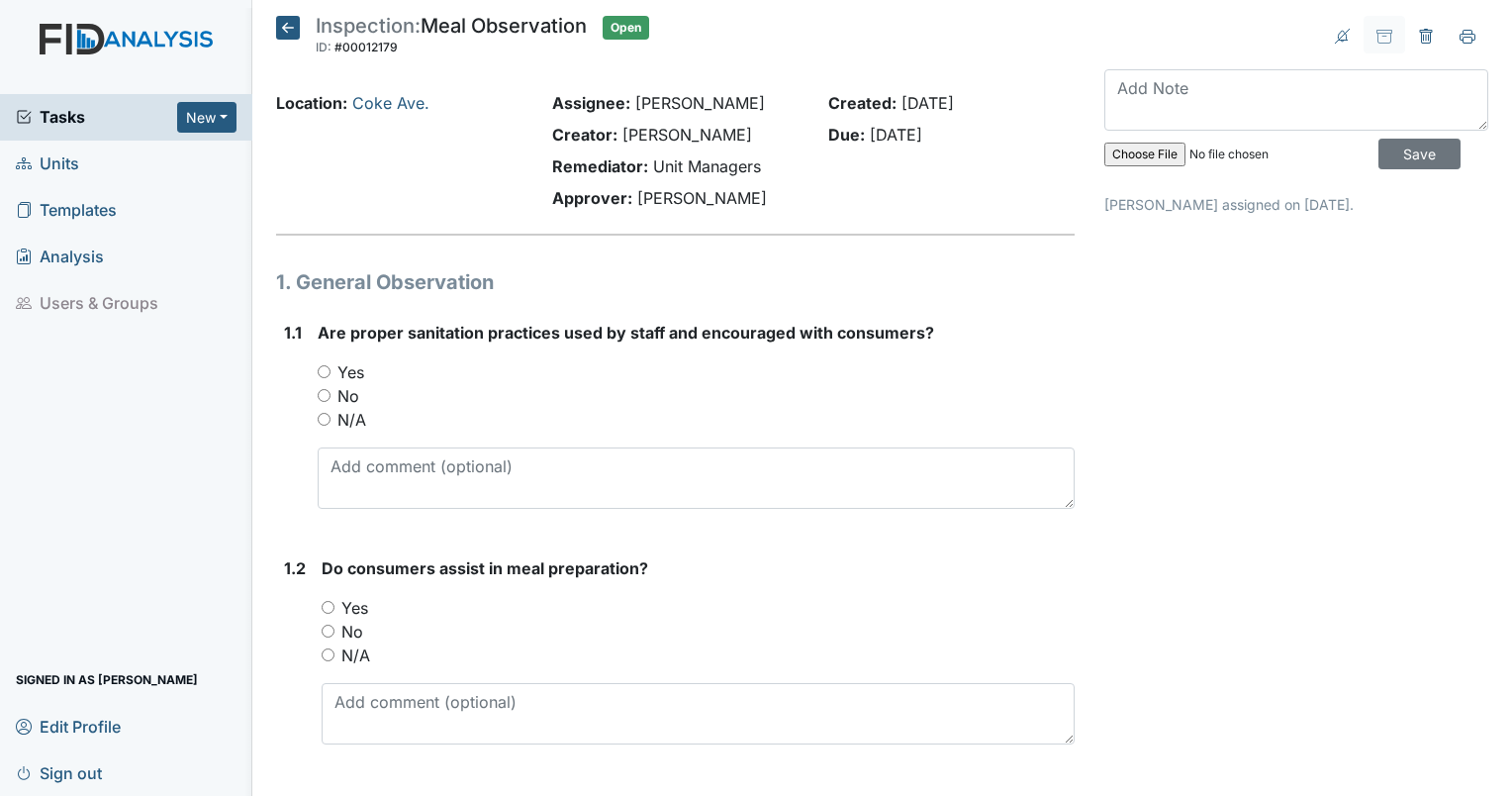 scroll, scrollTop: 0, scrollLeft: 0, axis: both 